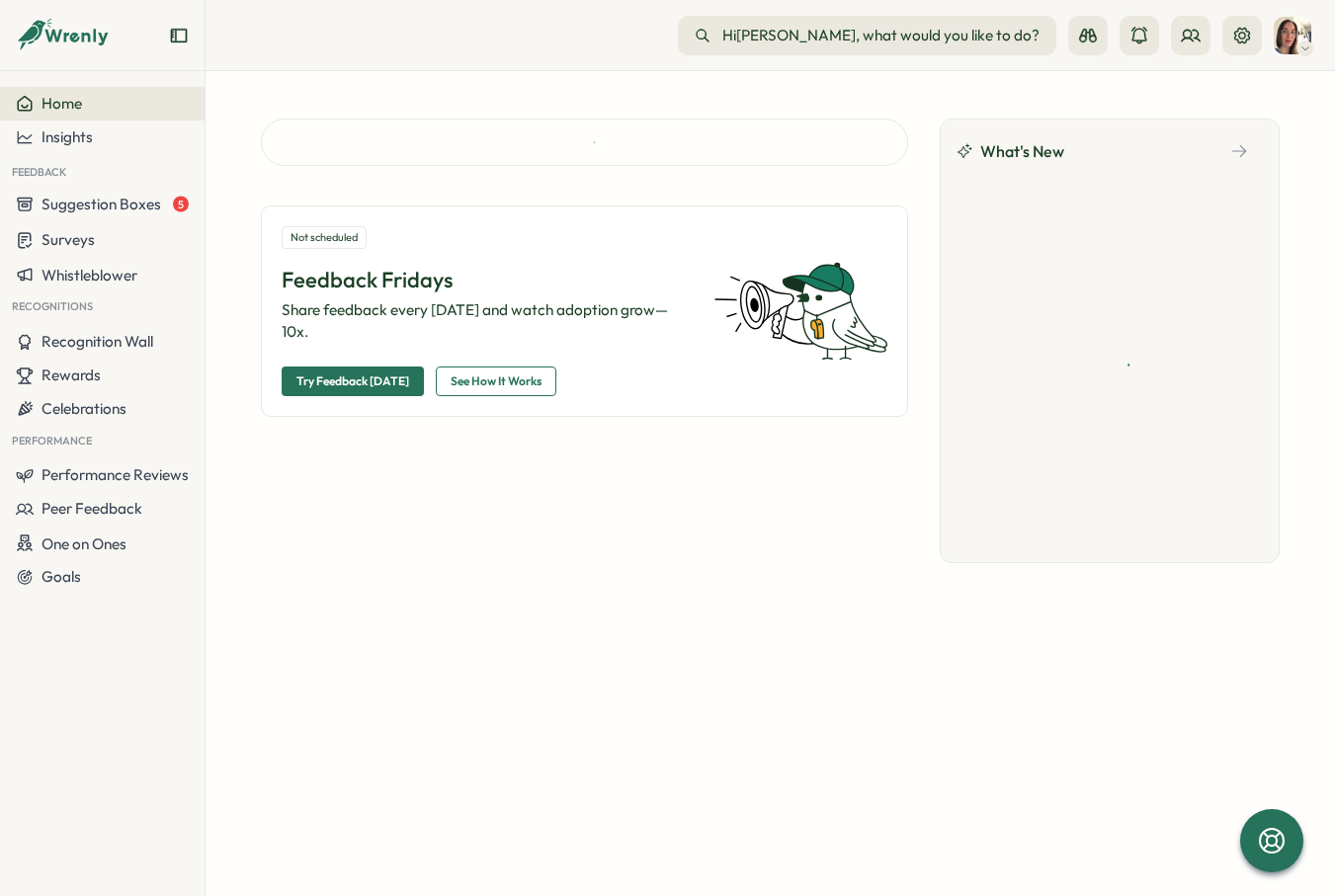 scroll, scrollTop: 0, scrollLeft: 0, axis: both 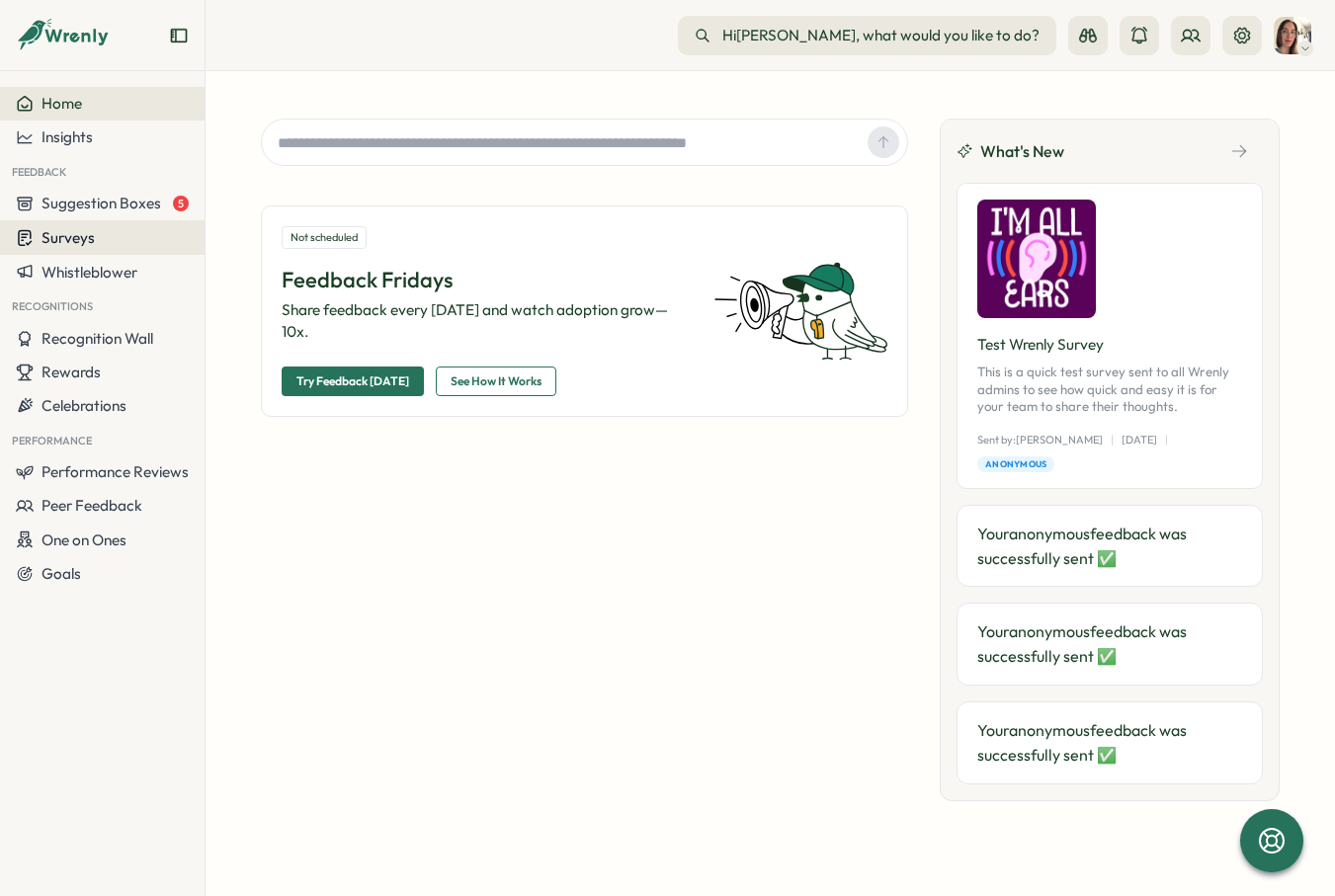 click on "Surveys" at bounding box center (68, 237) 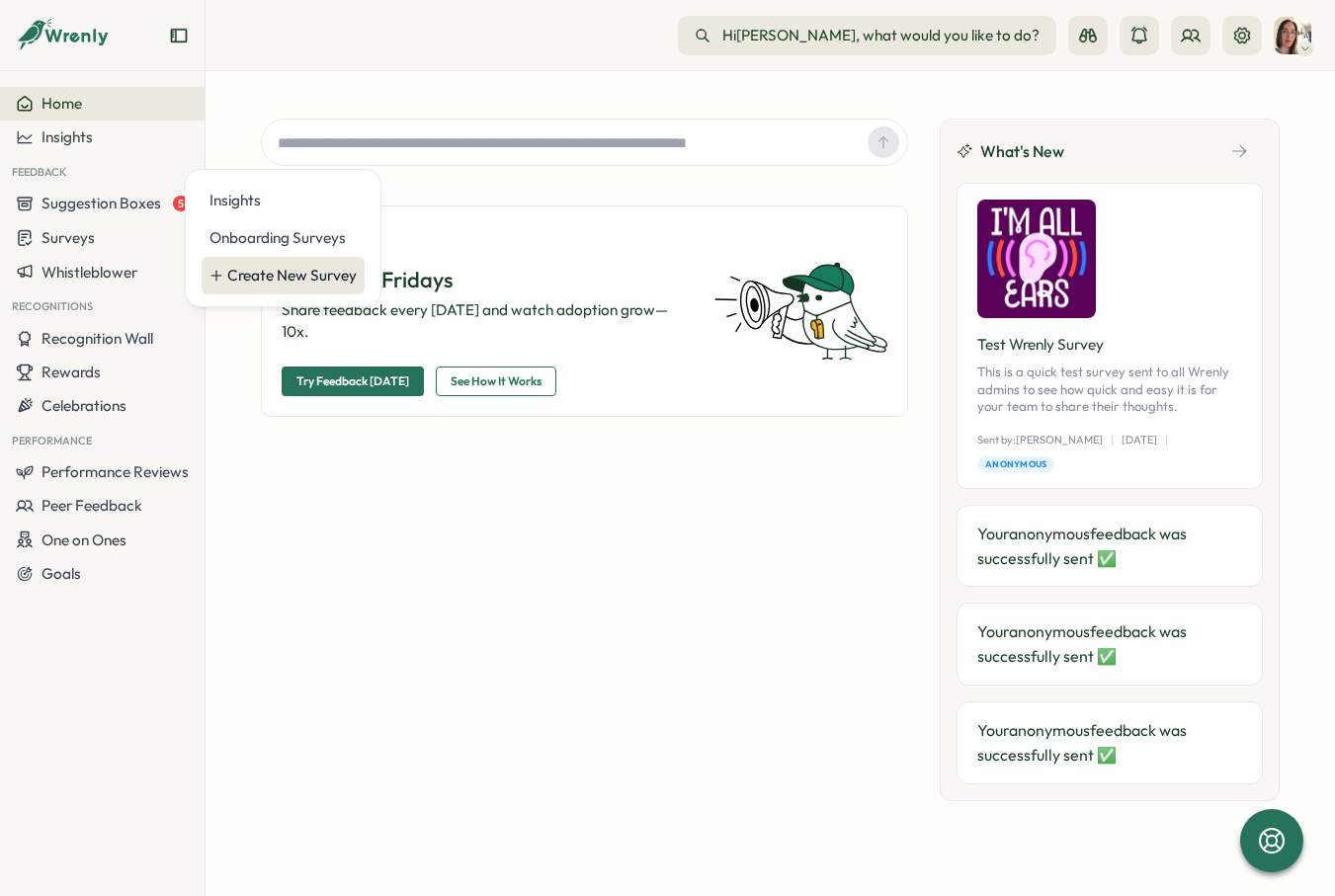 click on "Create New Survey" at bounding box center (292, 276) 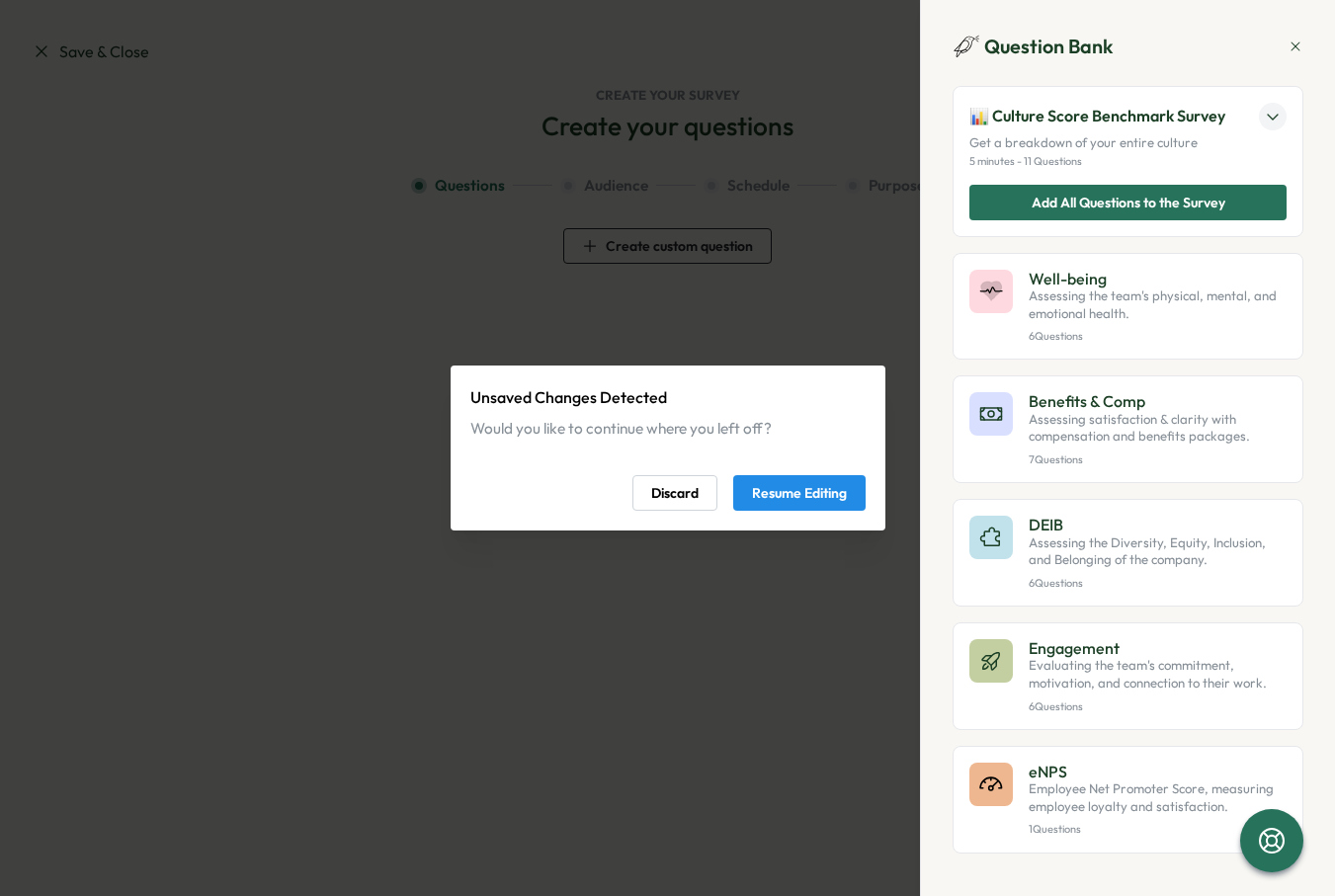 click on "Resume Editing" at bounding box center (799, 493) 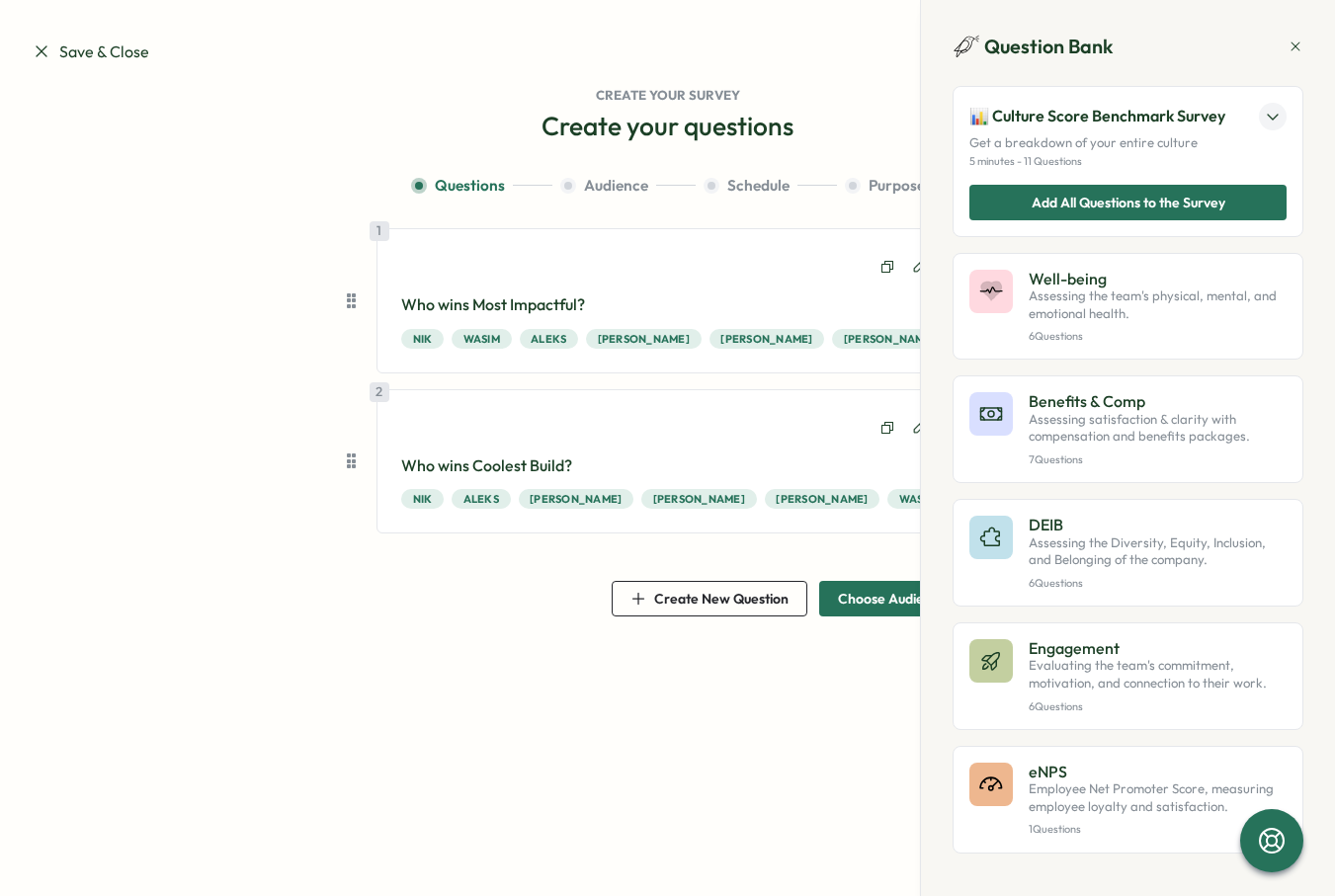 click 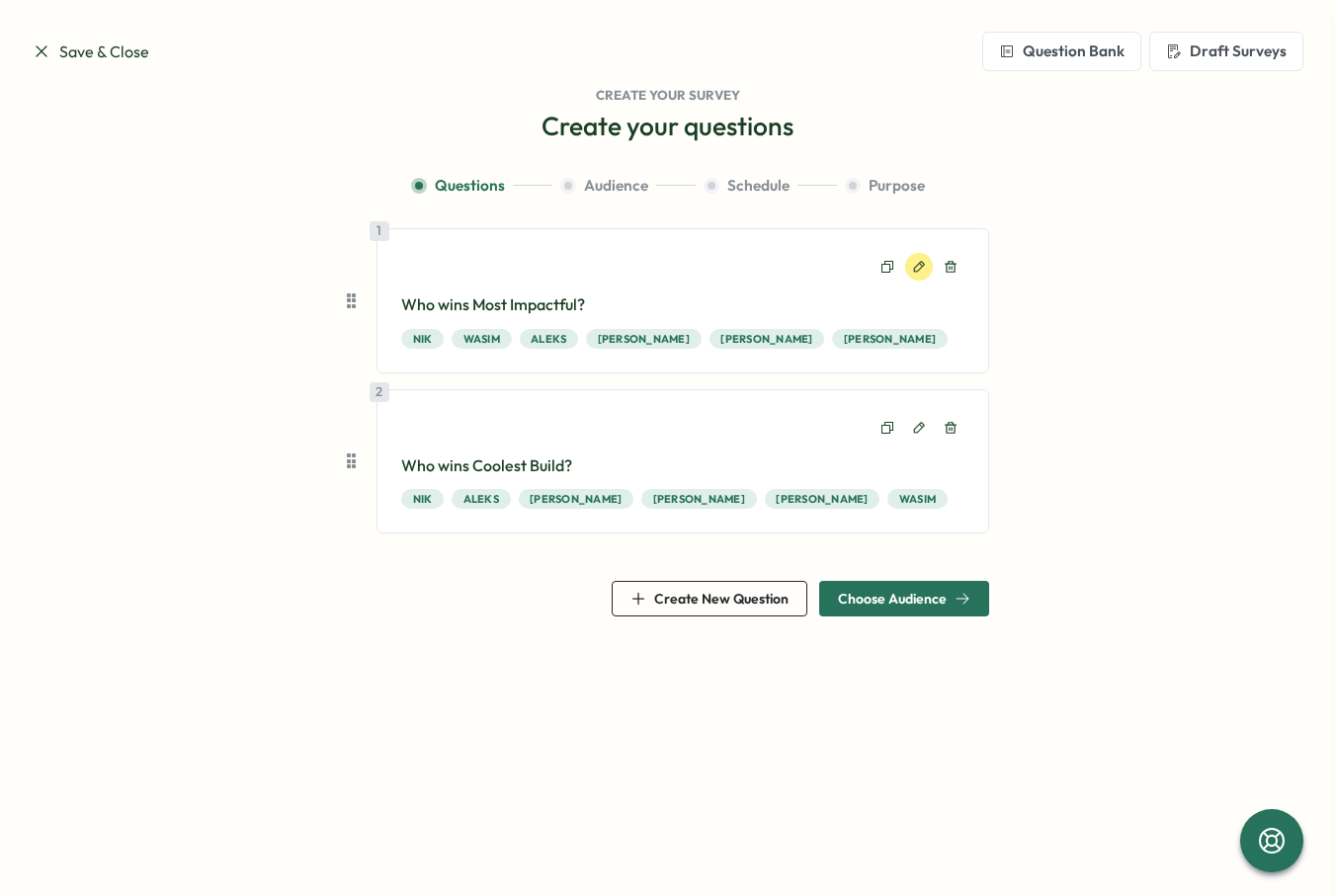 click 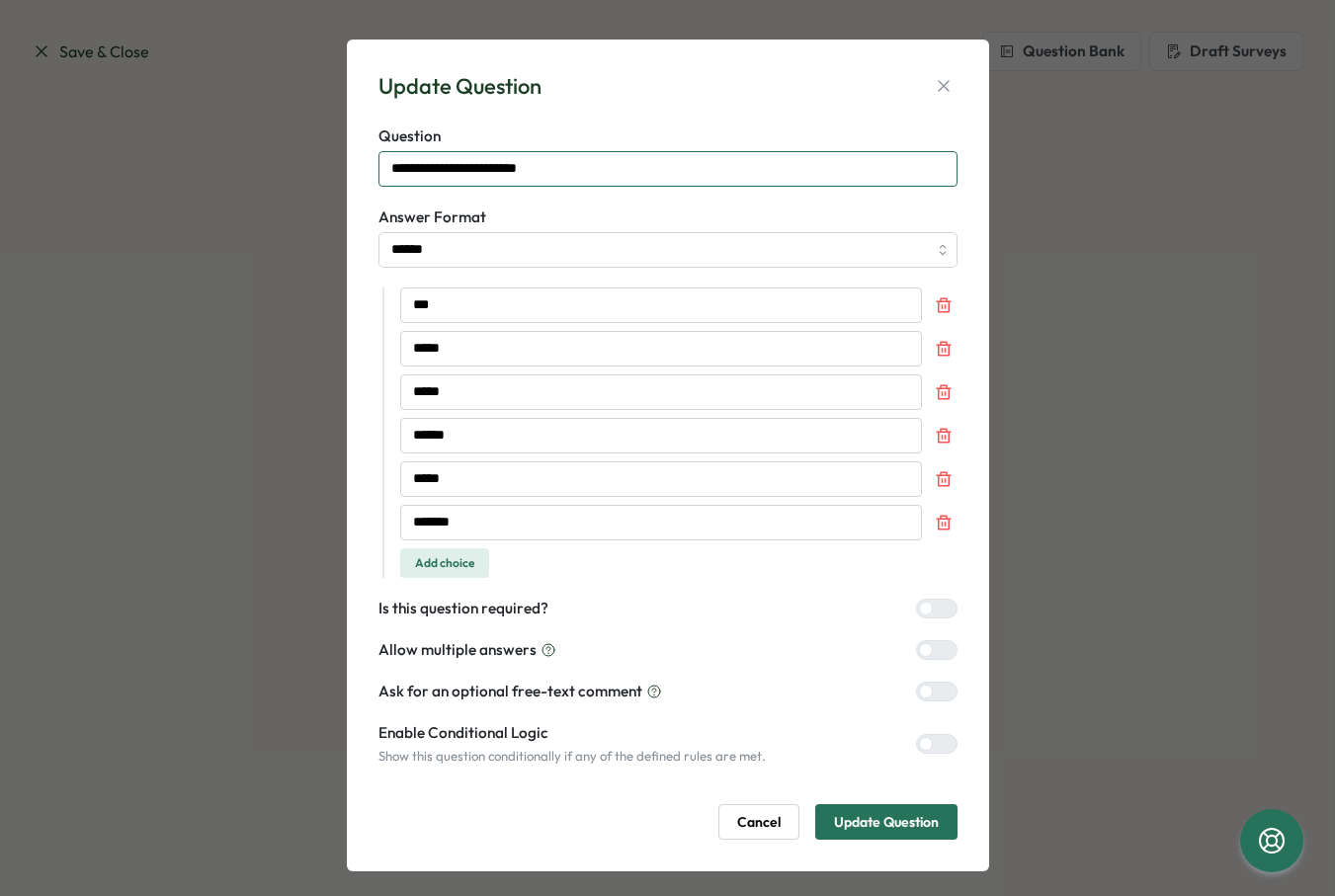 drag, startPoint x: 583, startPoint y: 167, endPoint x: 445, endPoint y: 177, distance: 138.36184 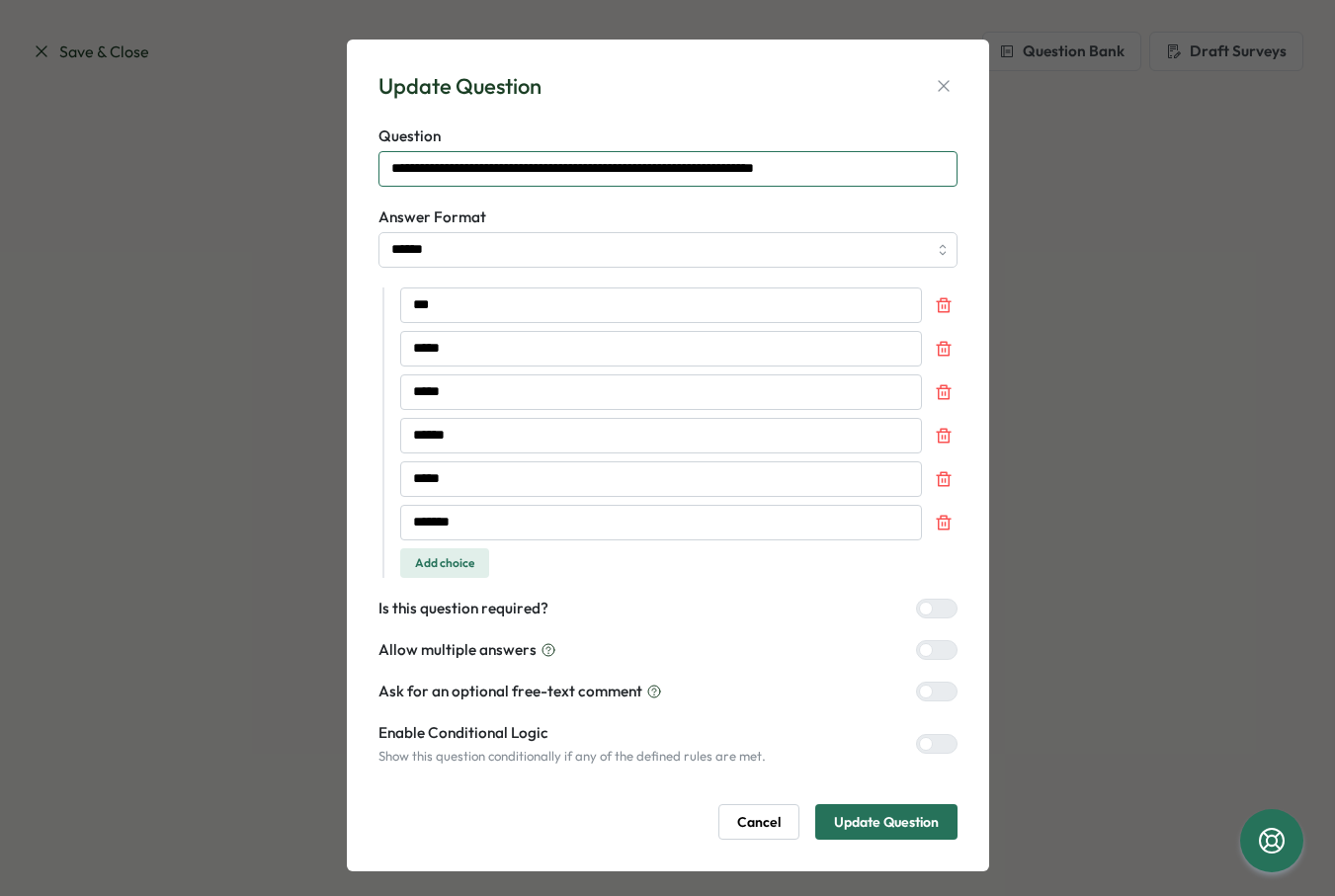 click on "**********" at bounding box center [668, 169] 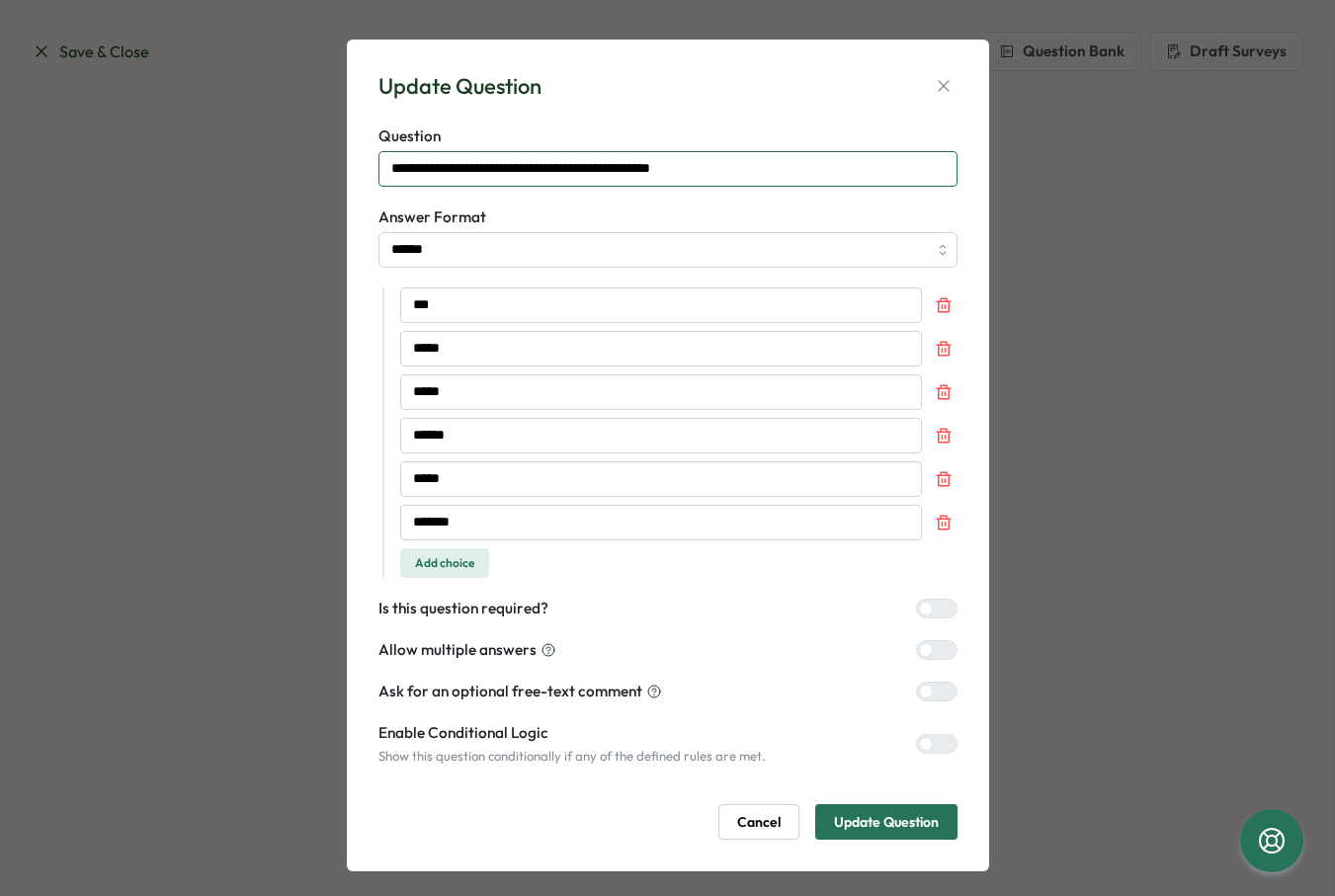 drag, startPoint x: 785, startPoint y: 176, endPoint x: 498, endPoint y: 169, distance: 287.08535 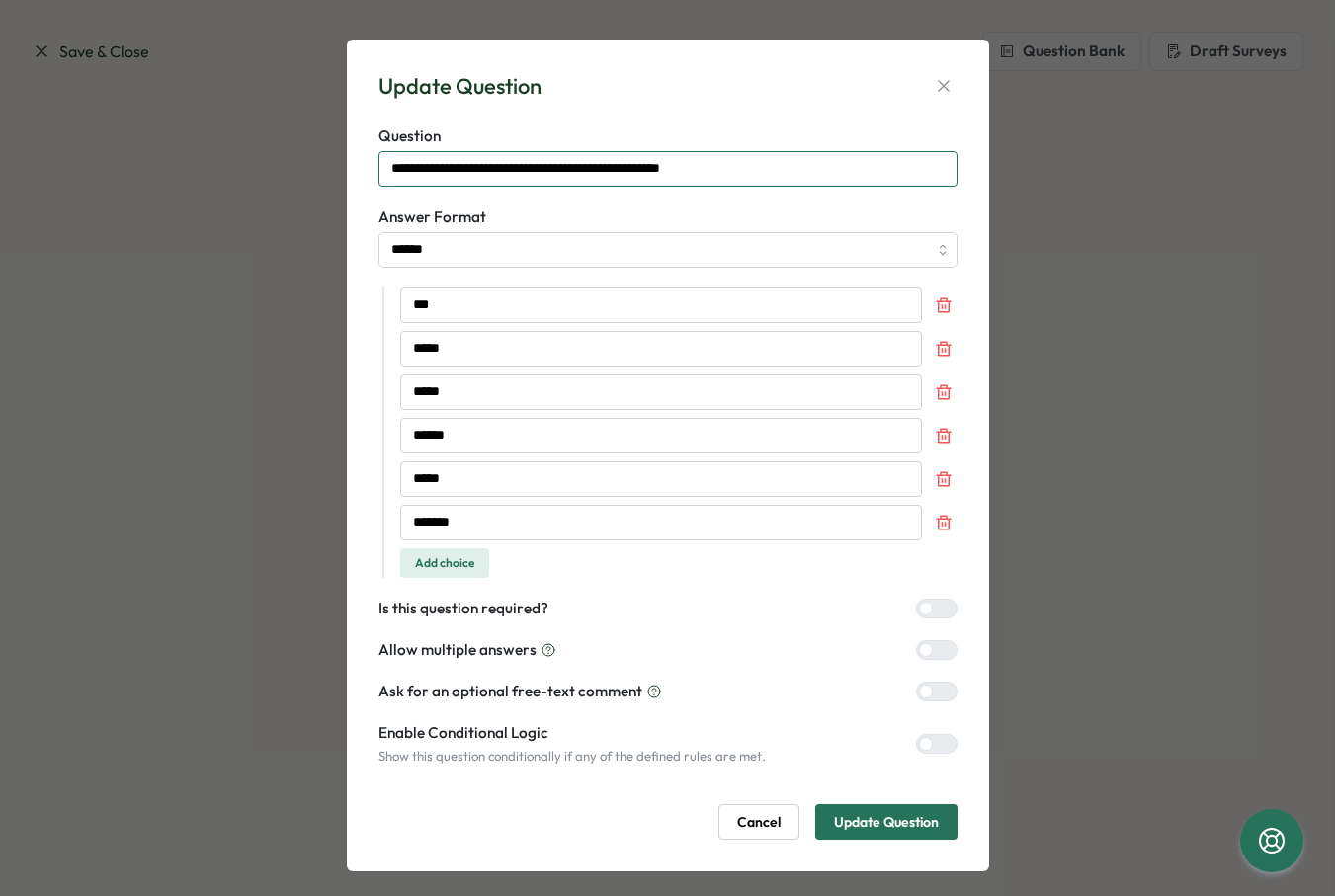 drag, startPoint x: 464, startPoint y: 167, endPoint x: 371, endPoint y: 161, distance: 93.193347 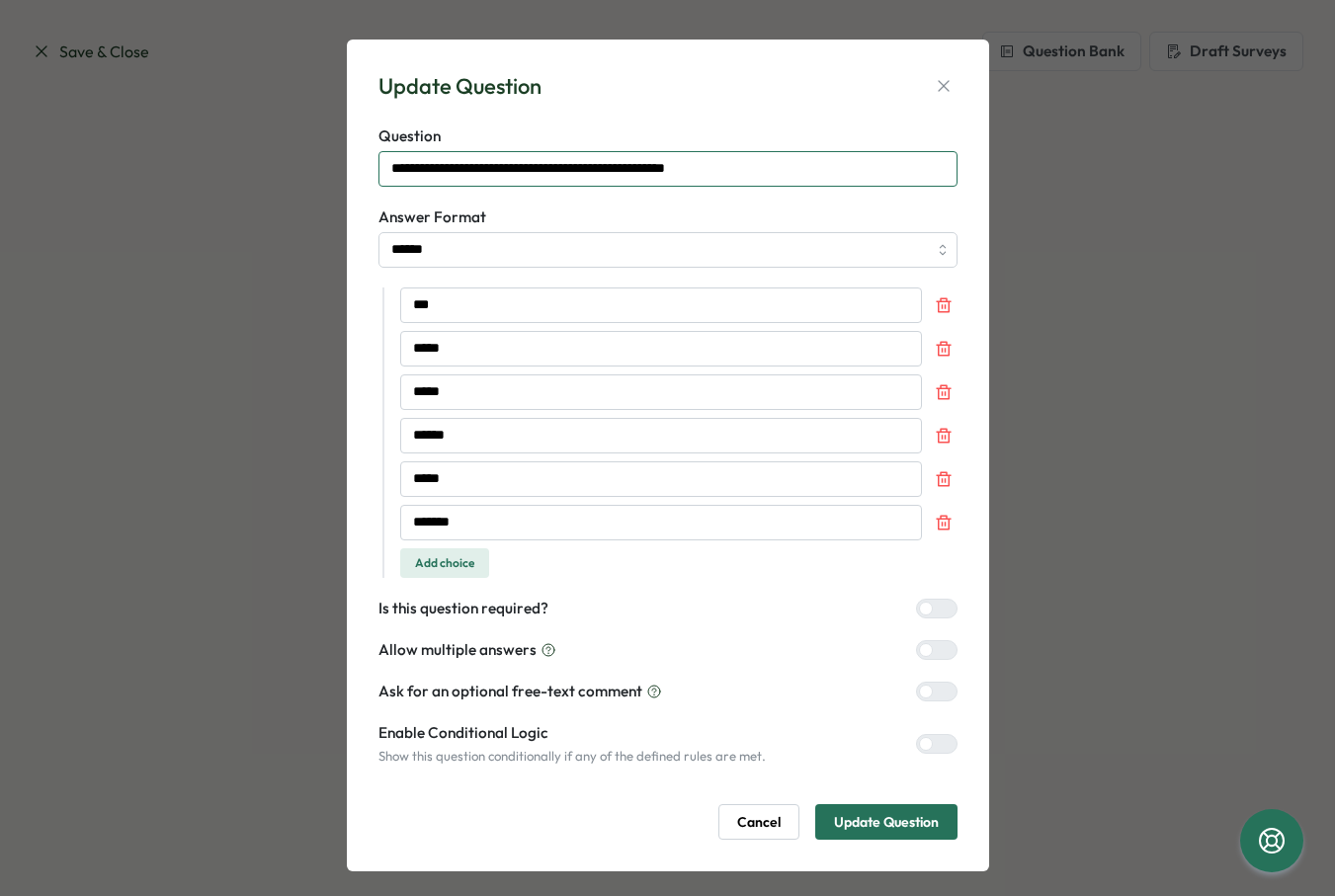 click on "**********" at bounding box center [668, 169] 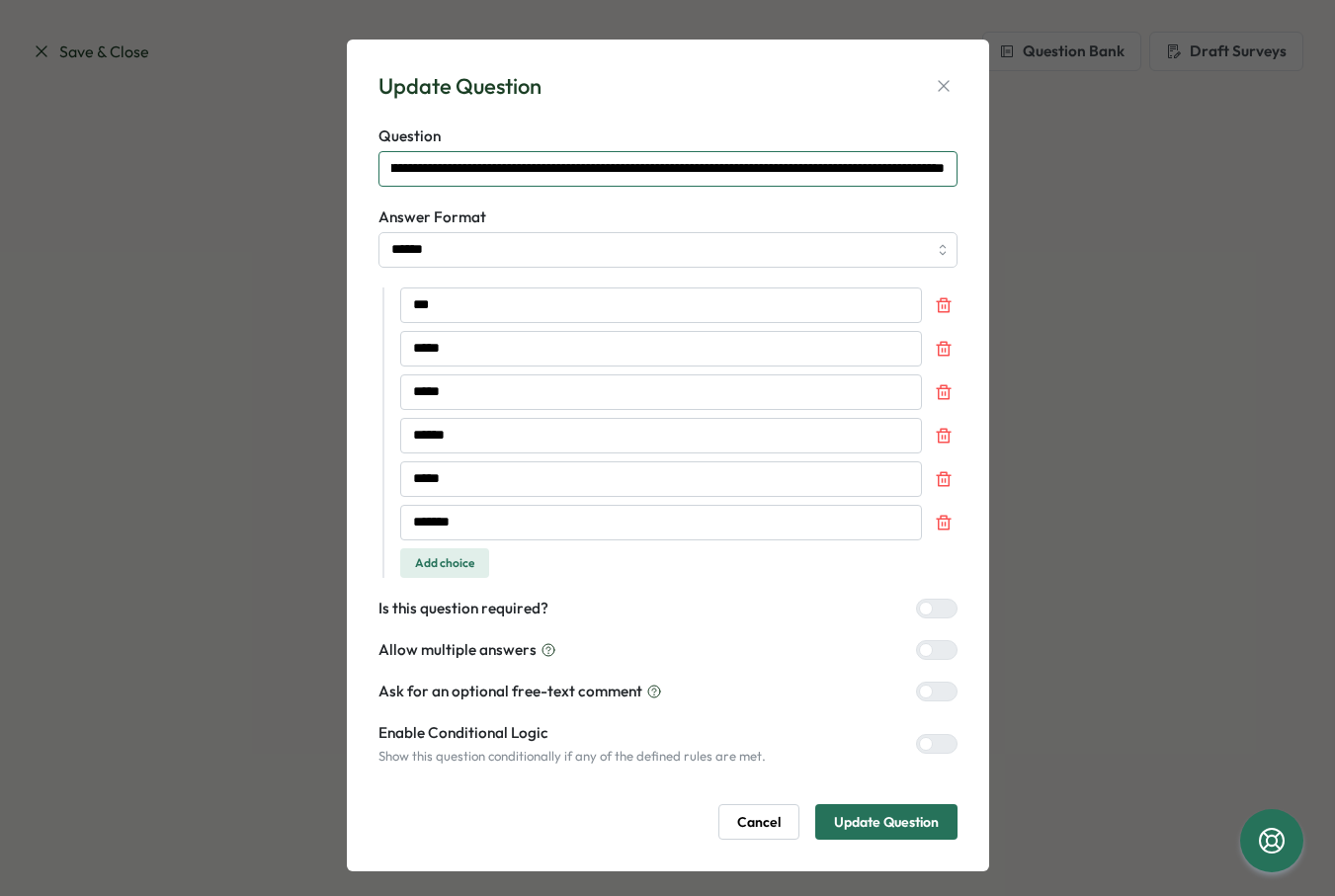 scroll, scrollTop: 0, scrollLeft: 207, axis: horizontal 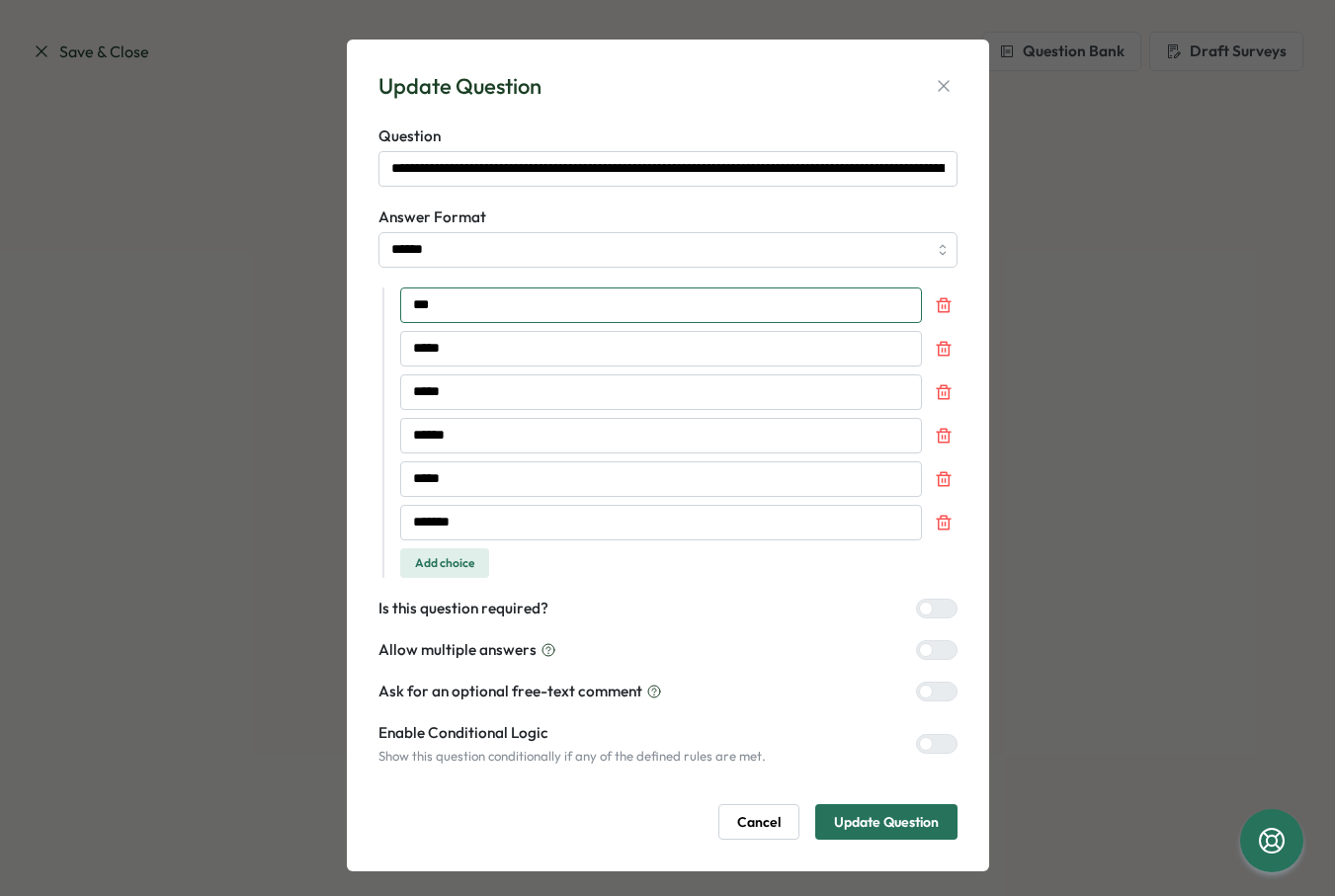 click on "***" at bounding box center [661, 305] 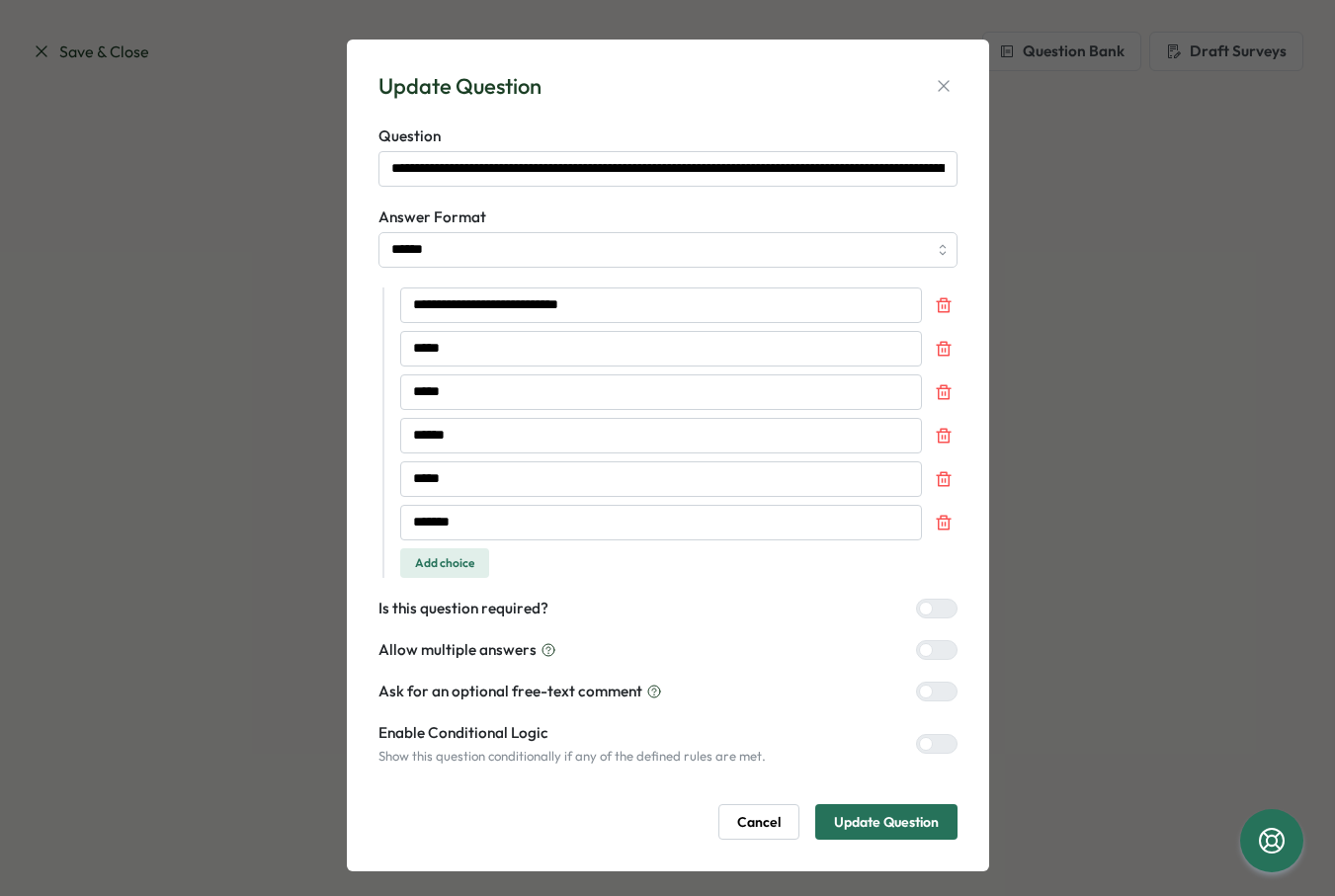 click 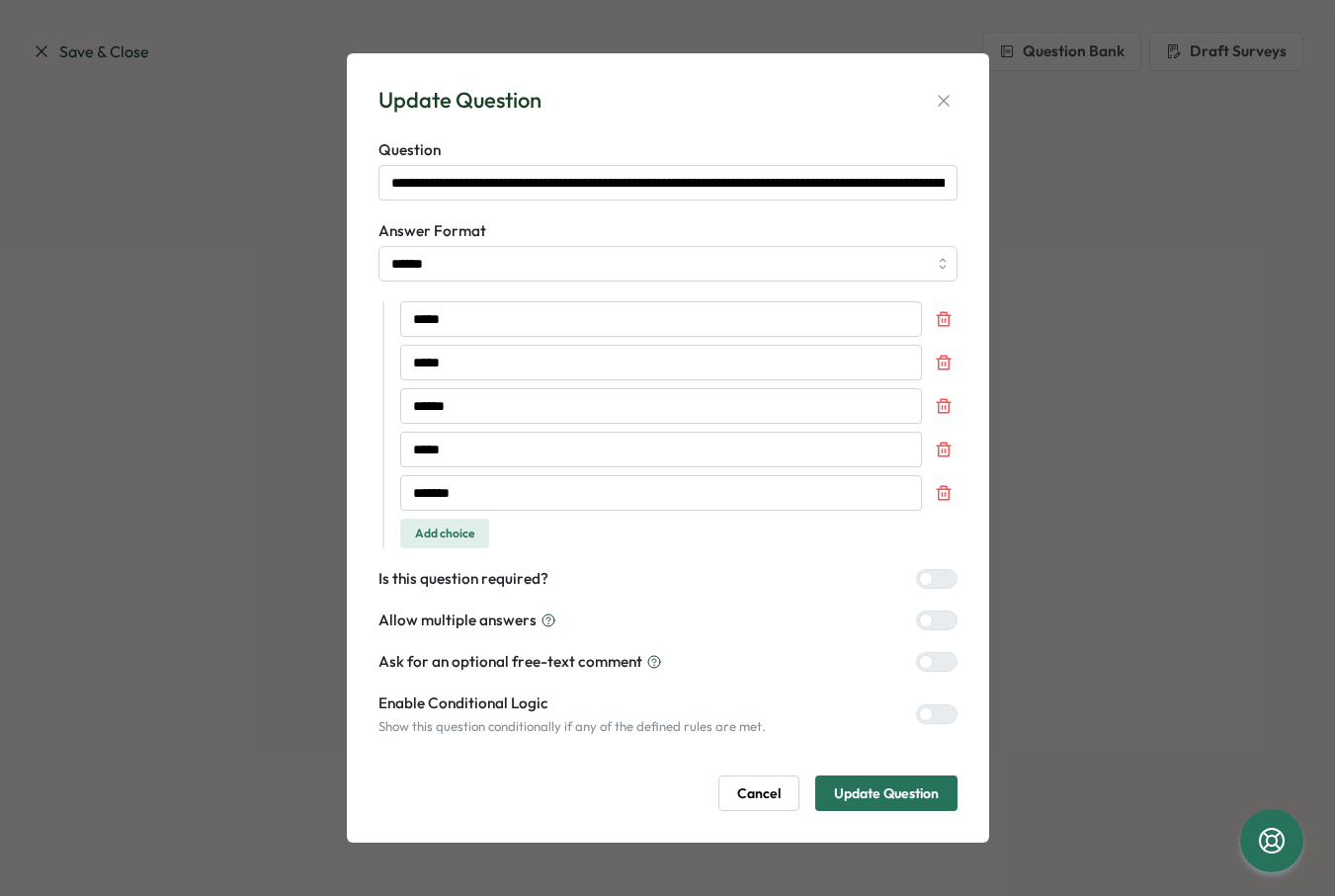 click 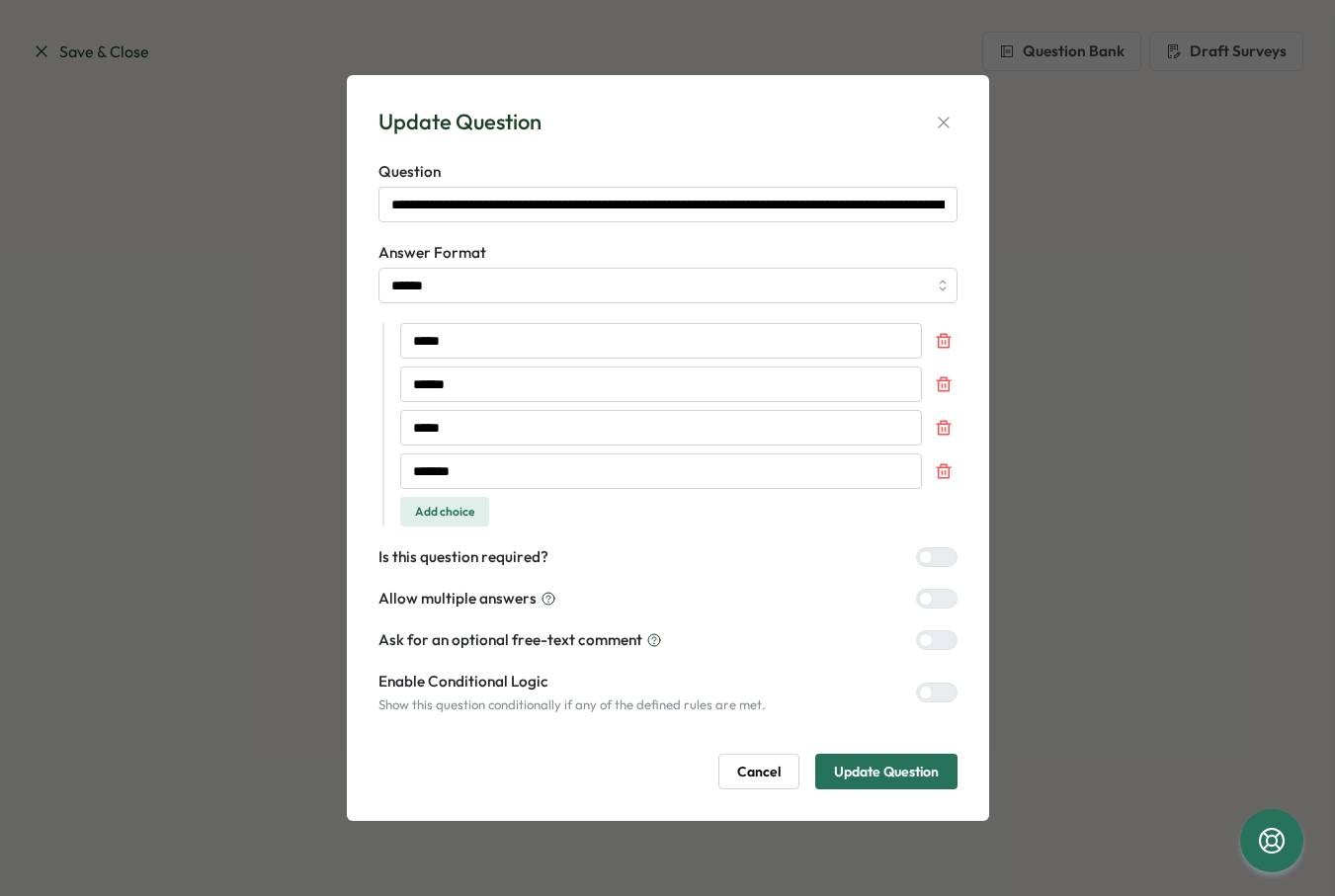 click 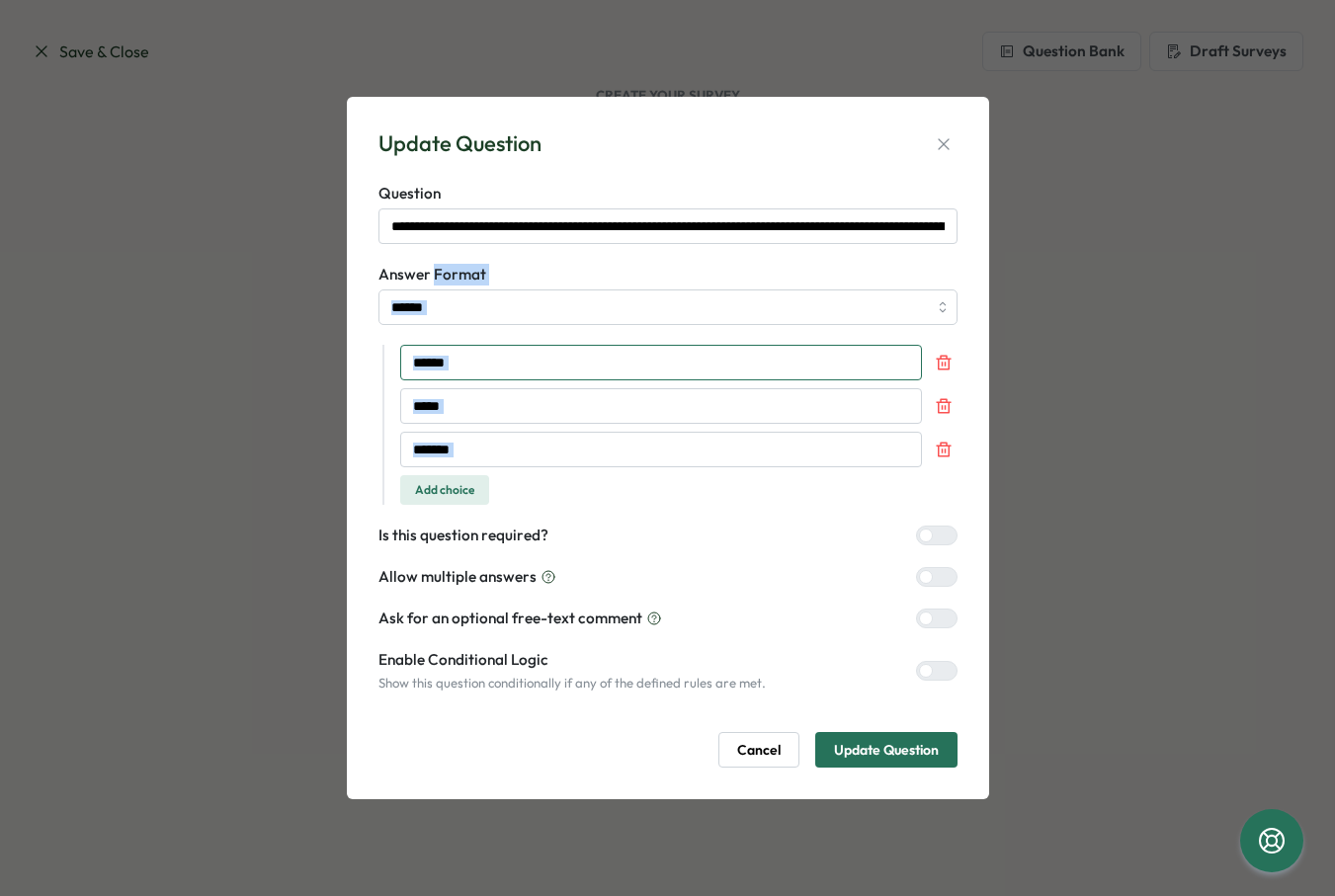 click on "******" at bounding box center [661, 363] 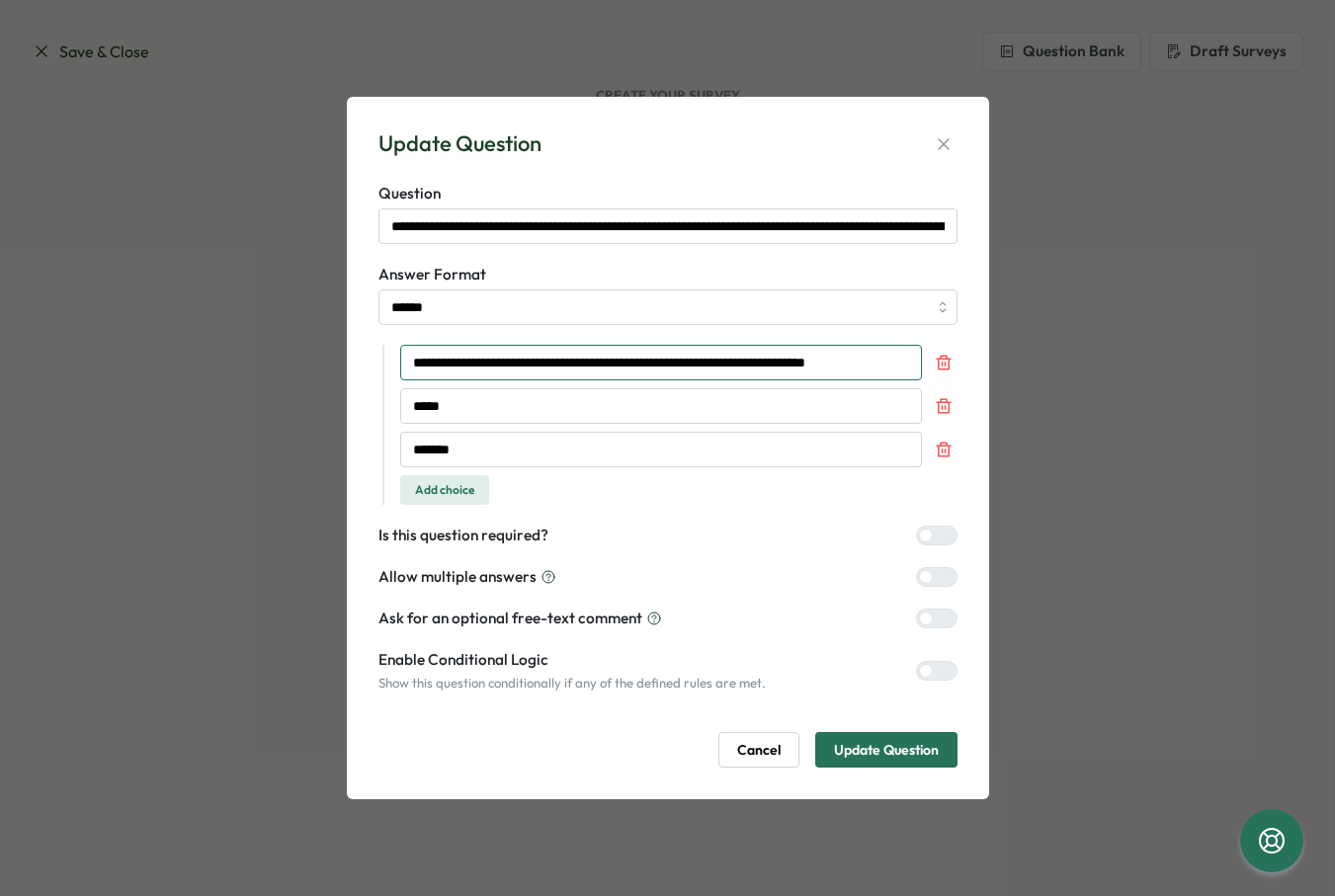 scroll, scrollTop: 0, scrollLeft: 21, axis: horizontal 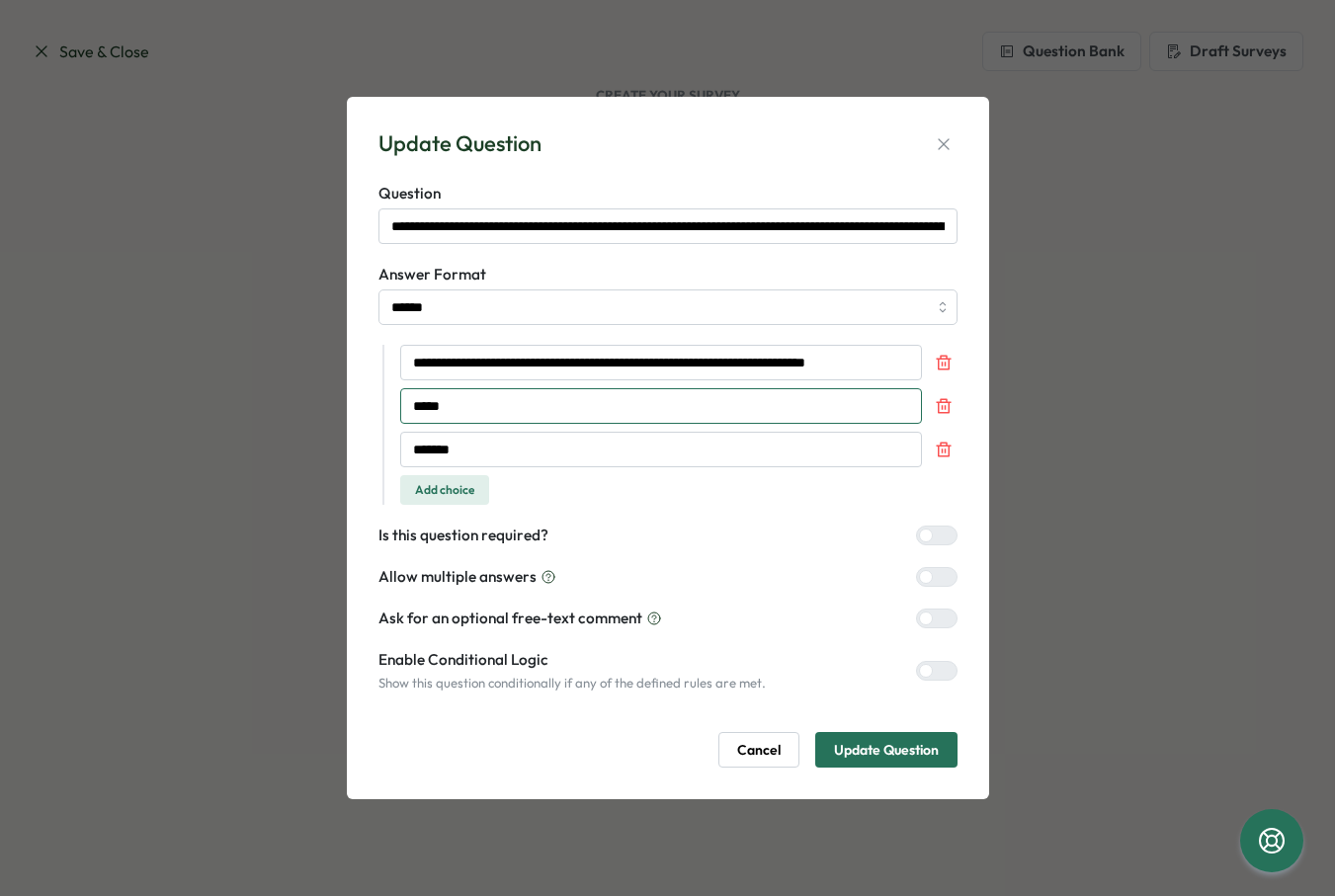 drag, startPoint x: 467, startPoint y: 413, endPoint x: 403, endPoint y: 407, distance: 64.28063 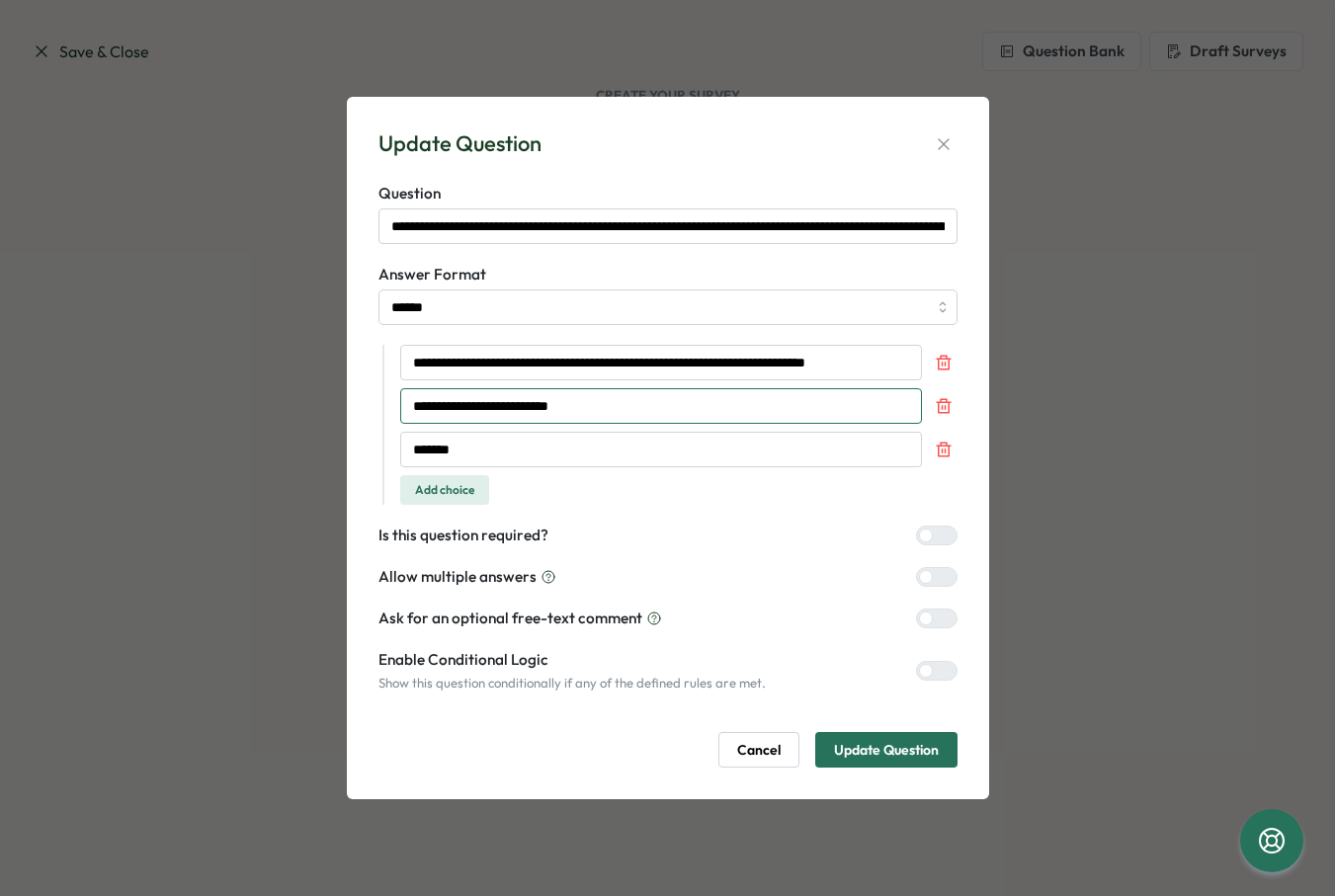 type on "**********" 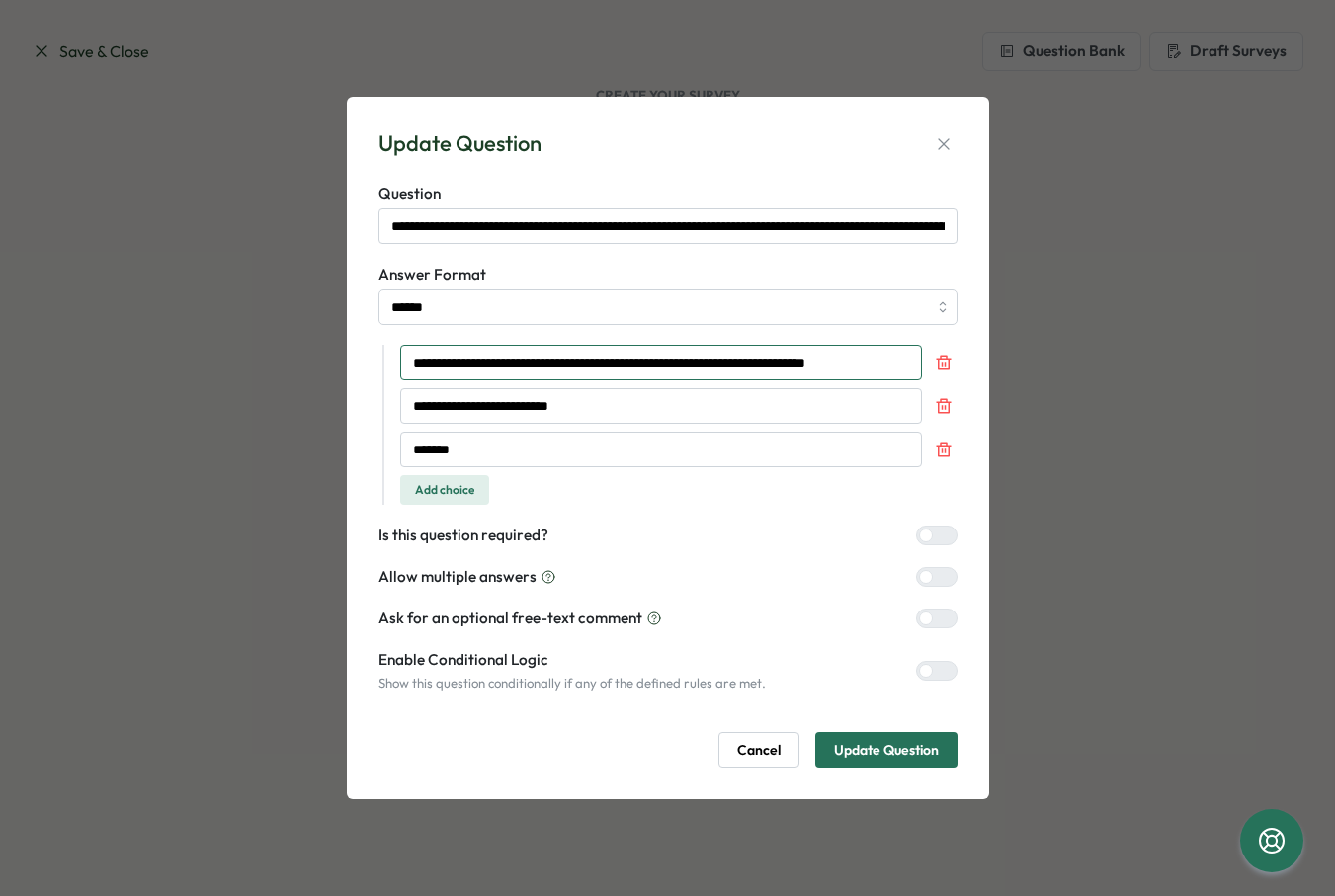 click on "**********" at bounding box center [661, 363] 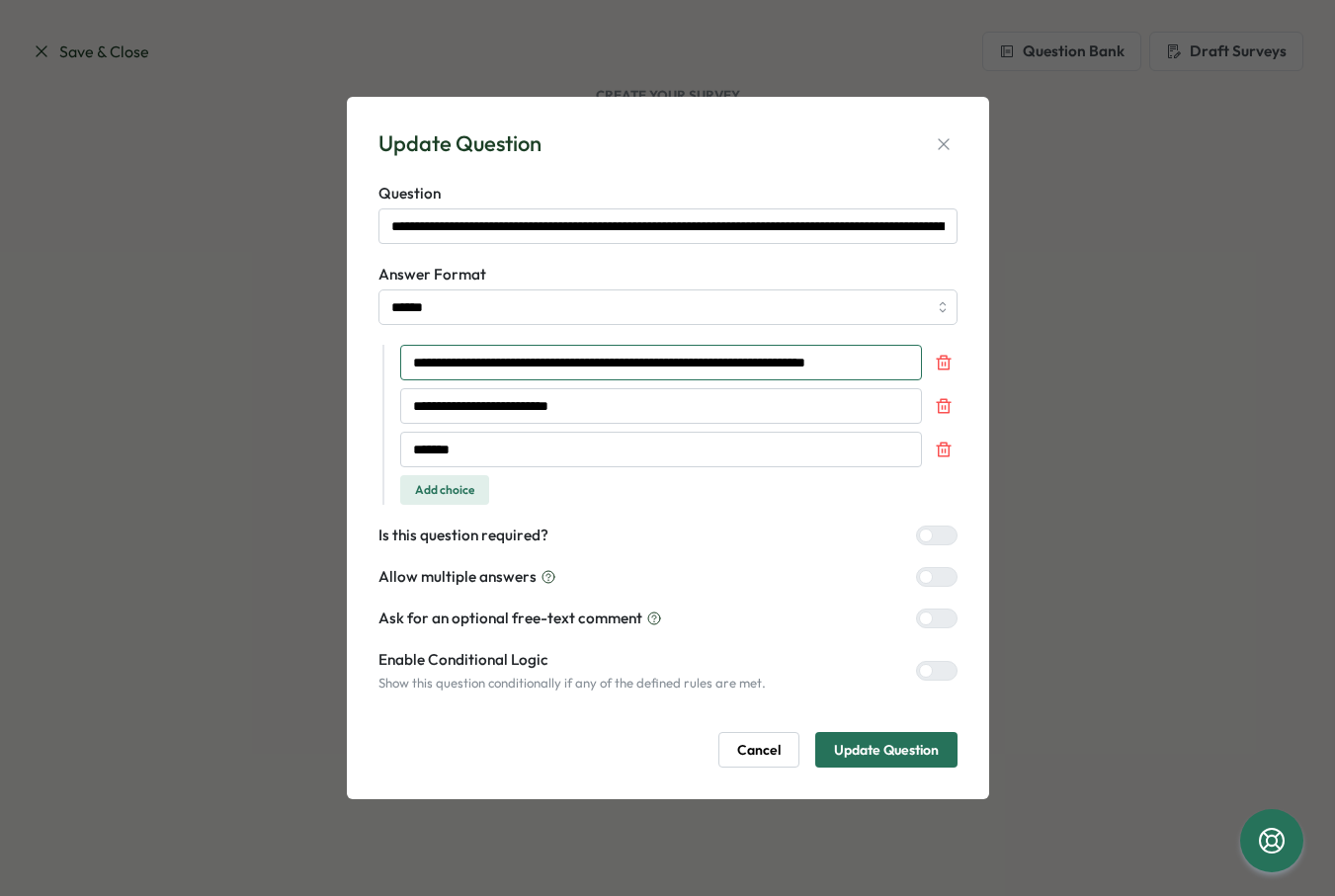 type on "**********" 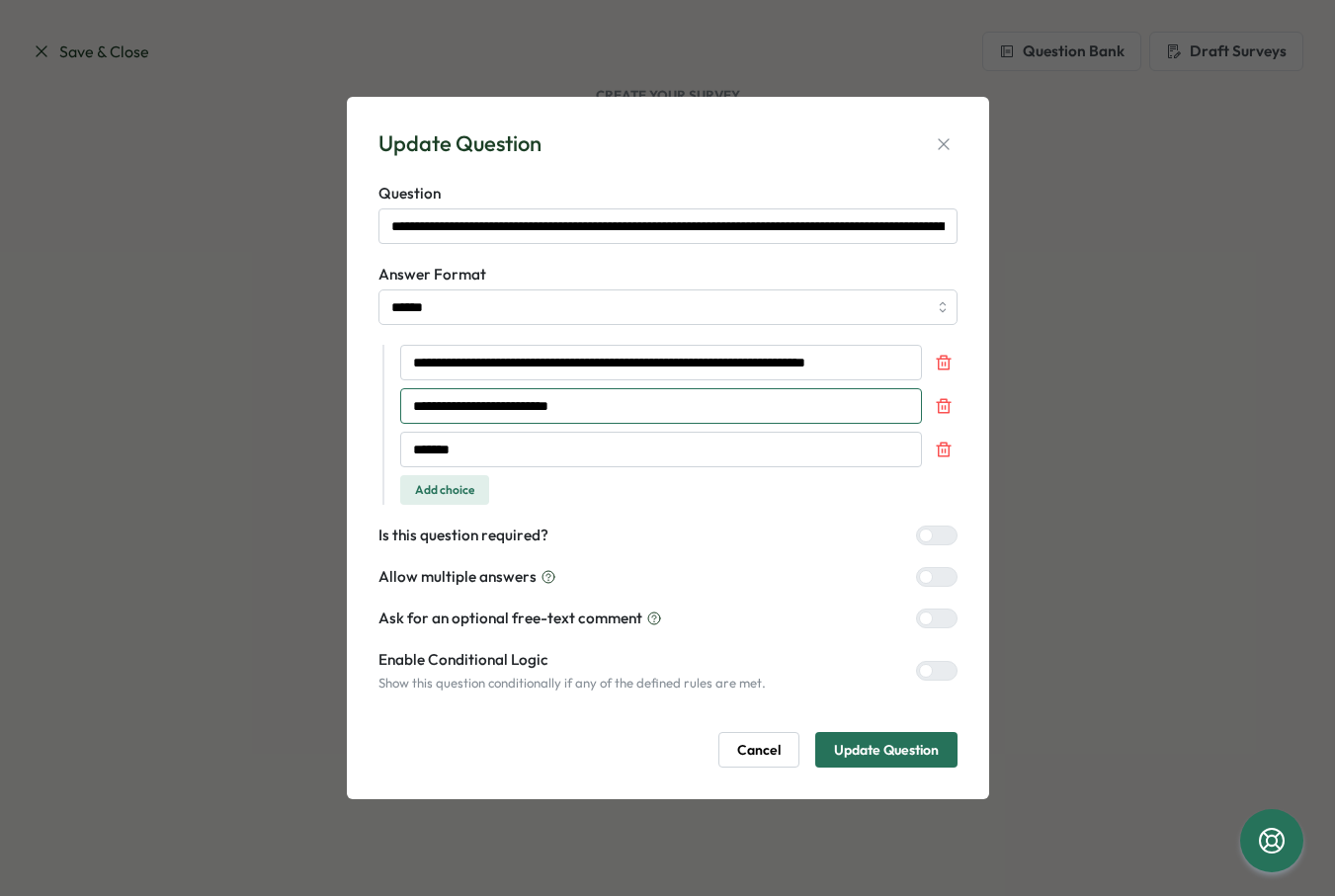 click on "**********" at bounding box center [661, 406] 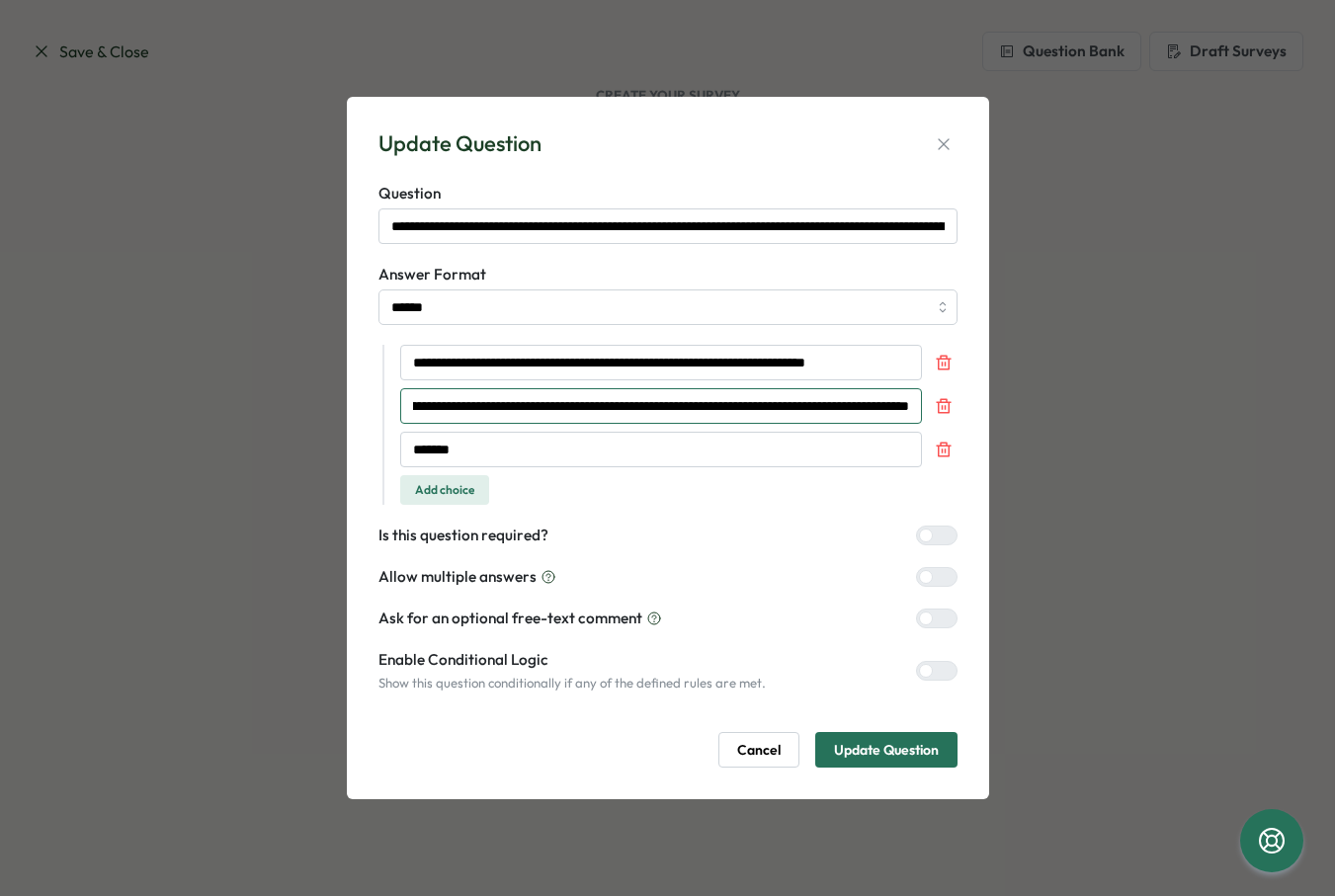 scroll, scrollTop: 0, scrollLeft: 196, axis: horizontal 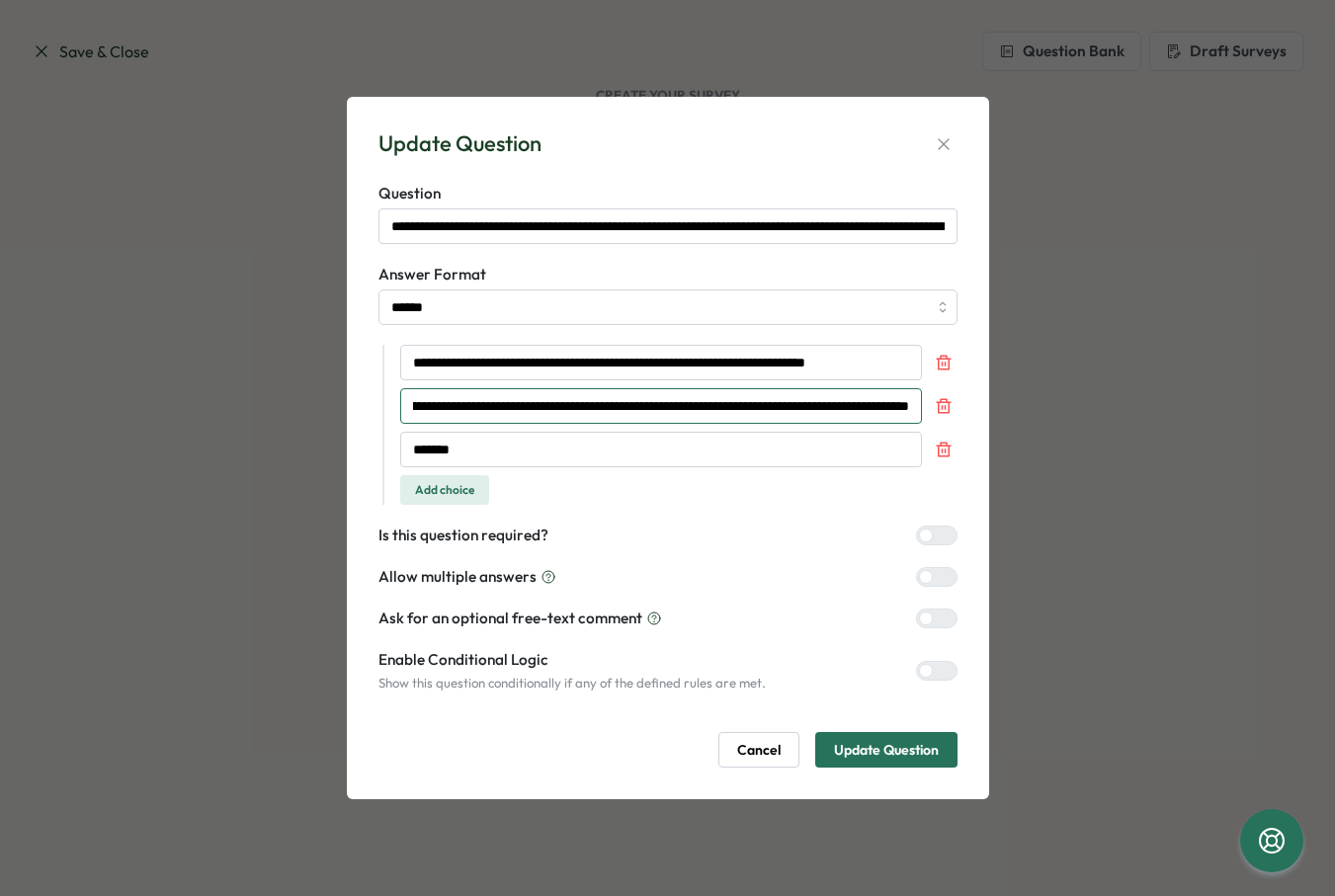 click on "**********" at bounding box center (661, 406) 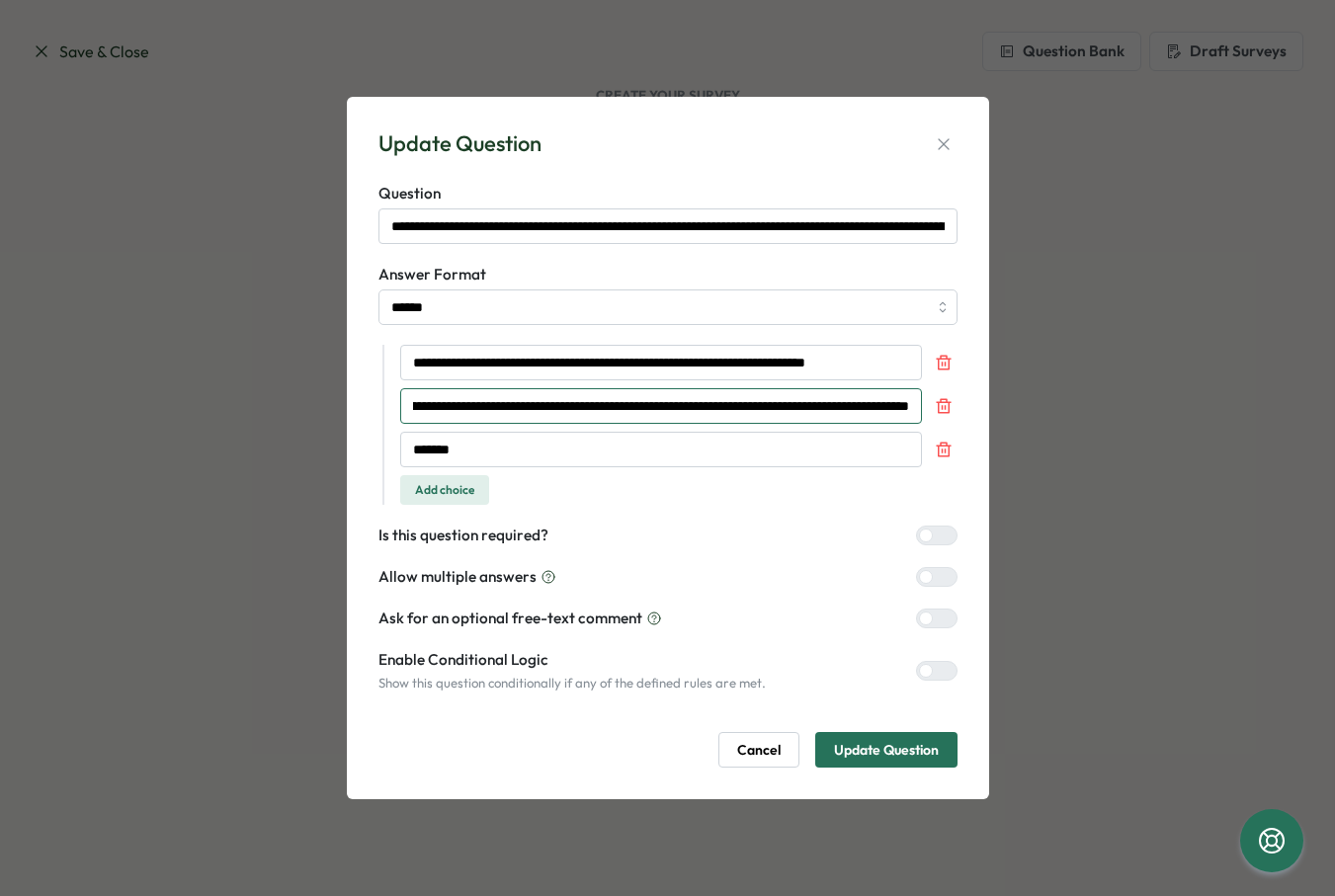 drag, startPoint x: 578, startPoint y: 408, endPoint x: 916, endPoint y: 410, distance: 338.00592 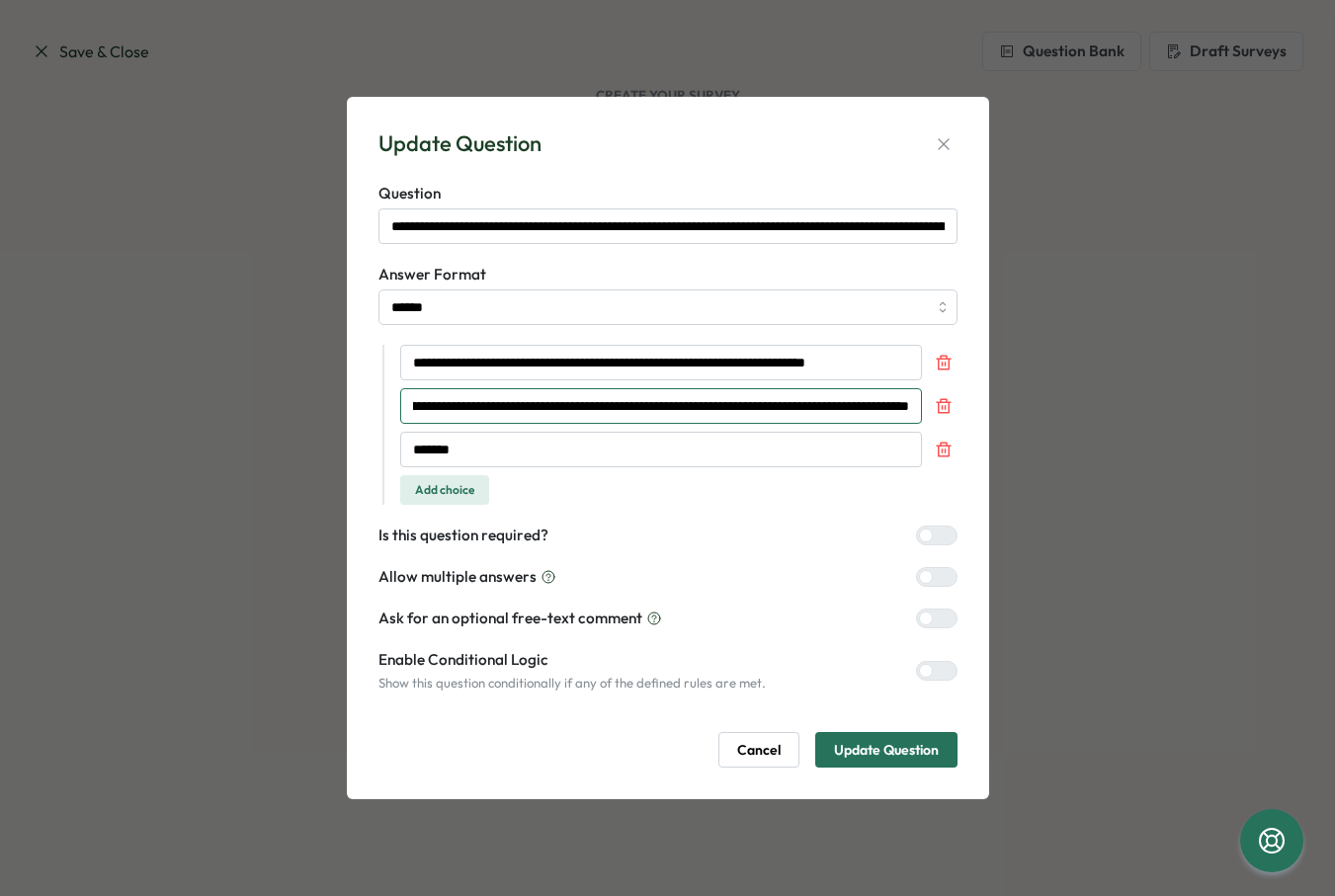 scroll, scrollTop: 0, scrollLeft: 292, axis: horizontal 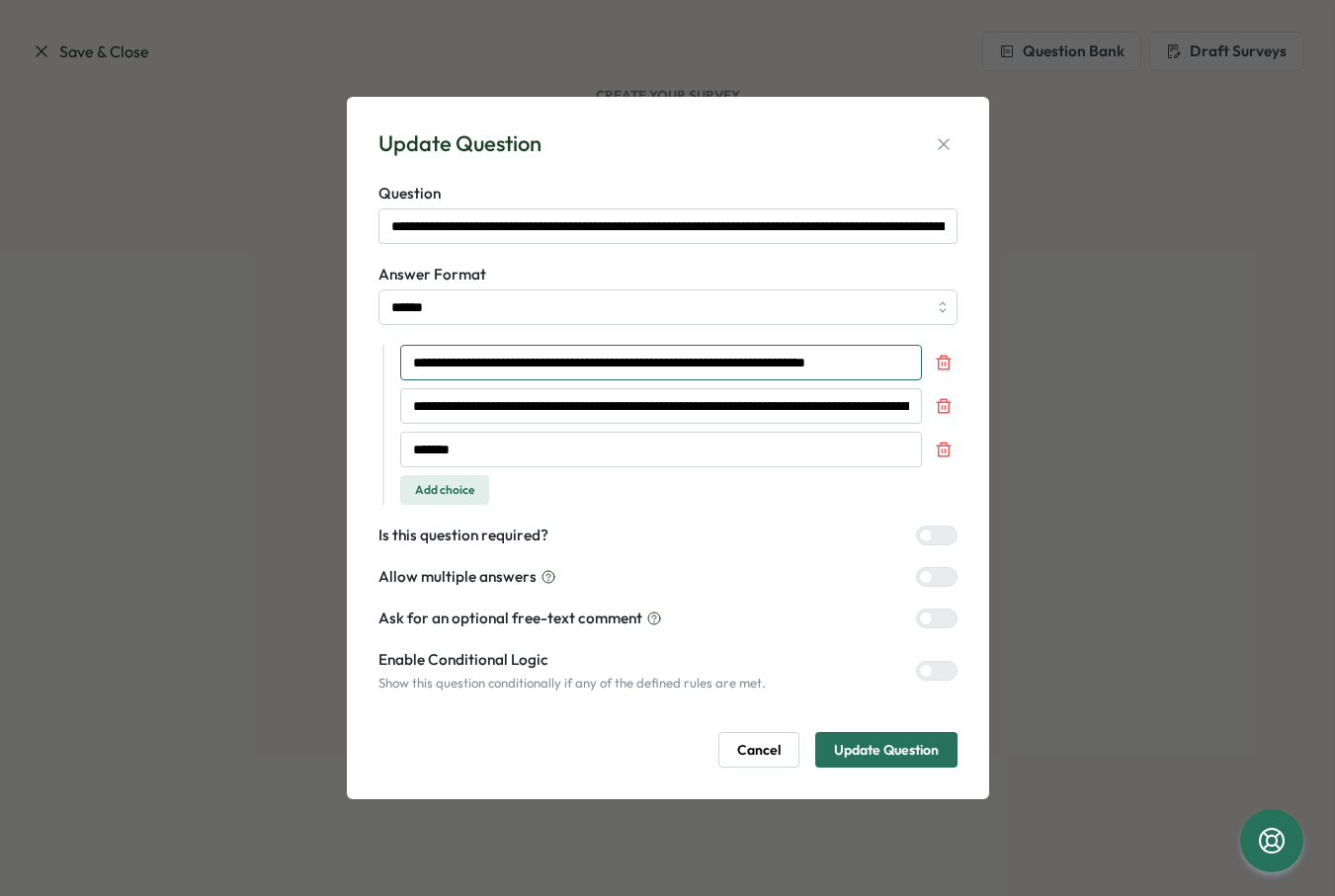 click on "**********" at bounding box center (661, 363) 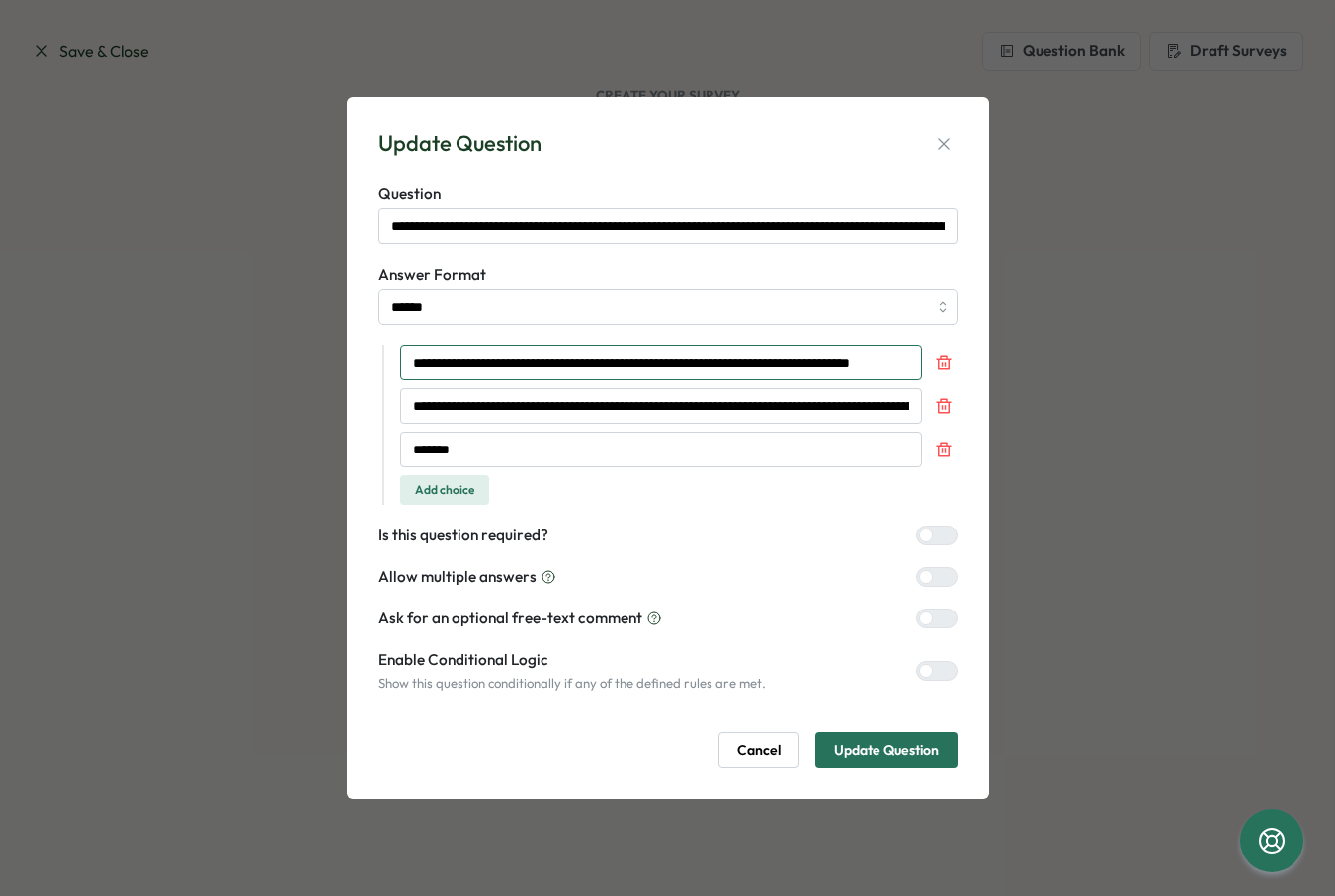 scroll, scrollTop: 0, scrollLeft: 74, axis: horizontal 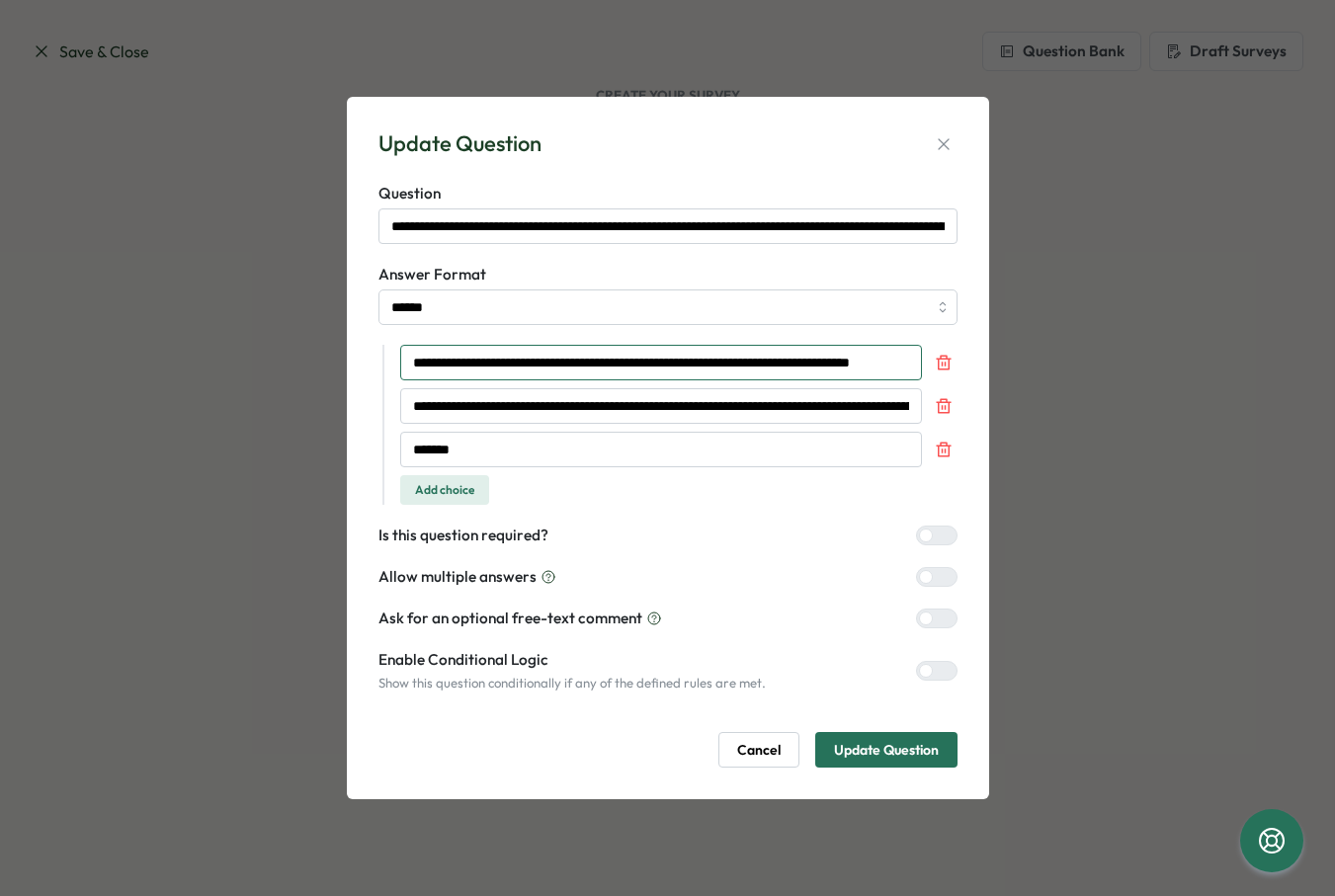 drag, startPoint x: 911, startPoint y: 363, endPoint x: 866, endPoint y: 365, distance: 45.044423 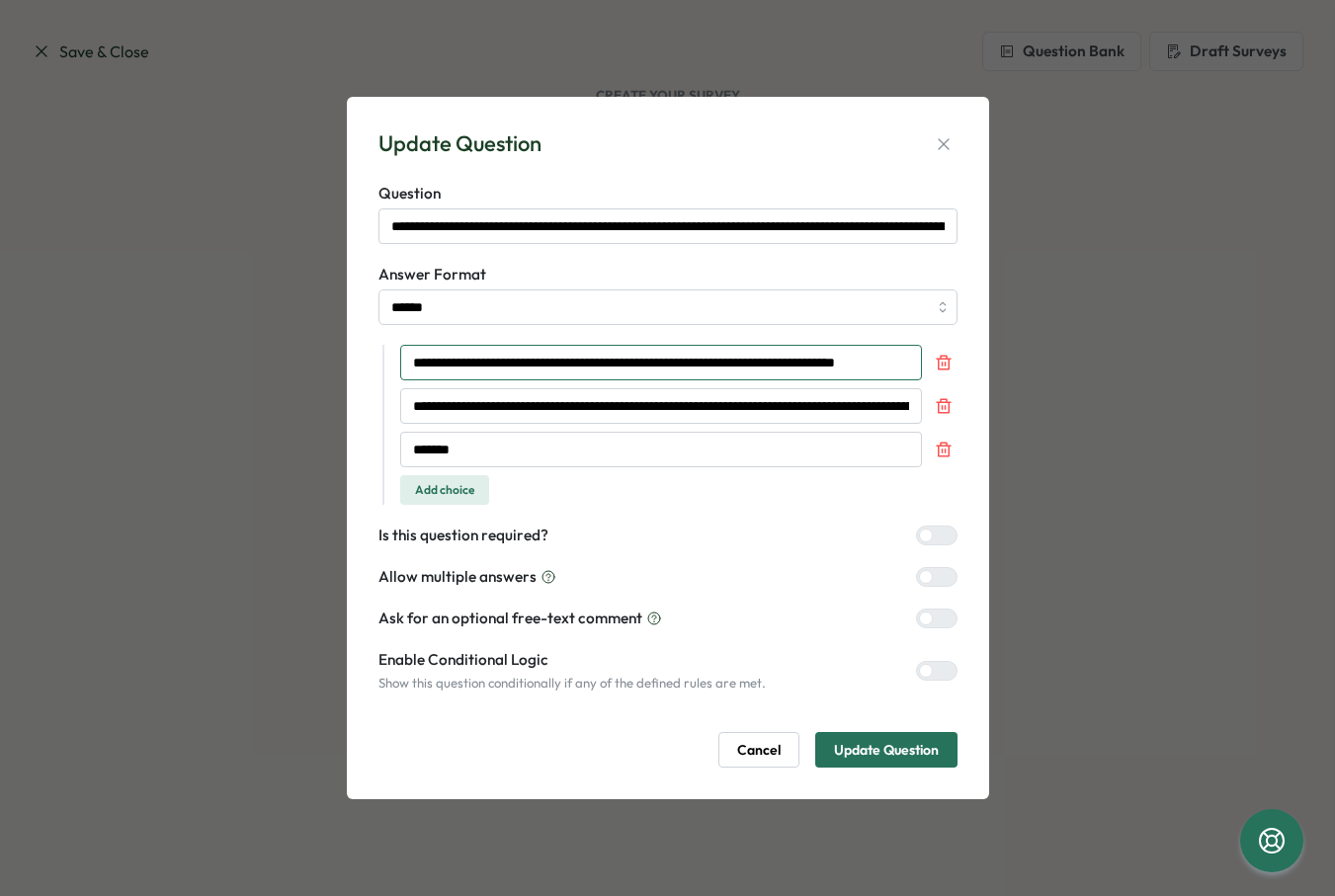 scroll, scrollTop: 0, scrollLeft: 69, axis: horizontal 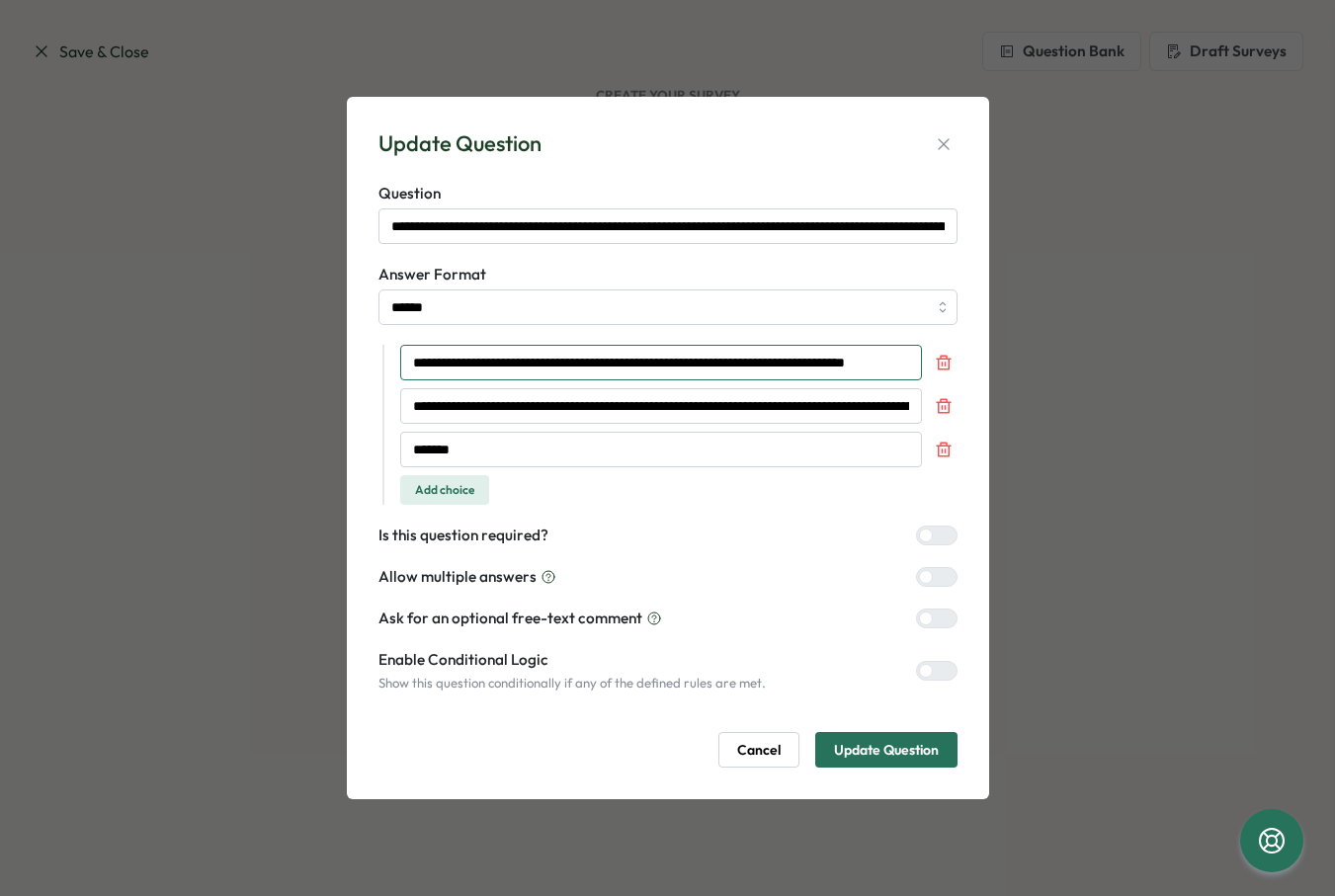 type on "**********" 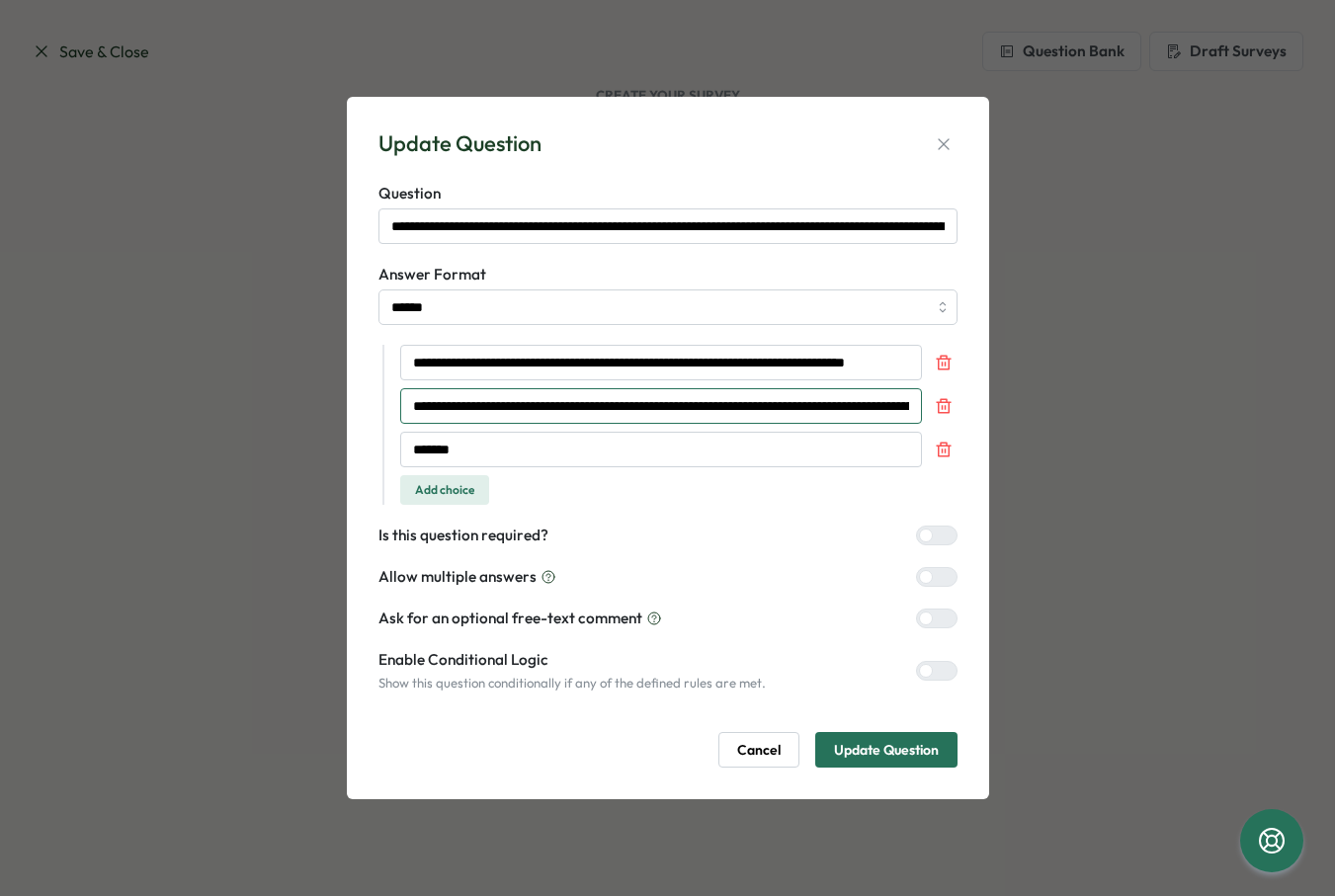 scroll, scrollTop: 0, scrollLeft: 0, axis: both 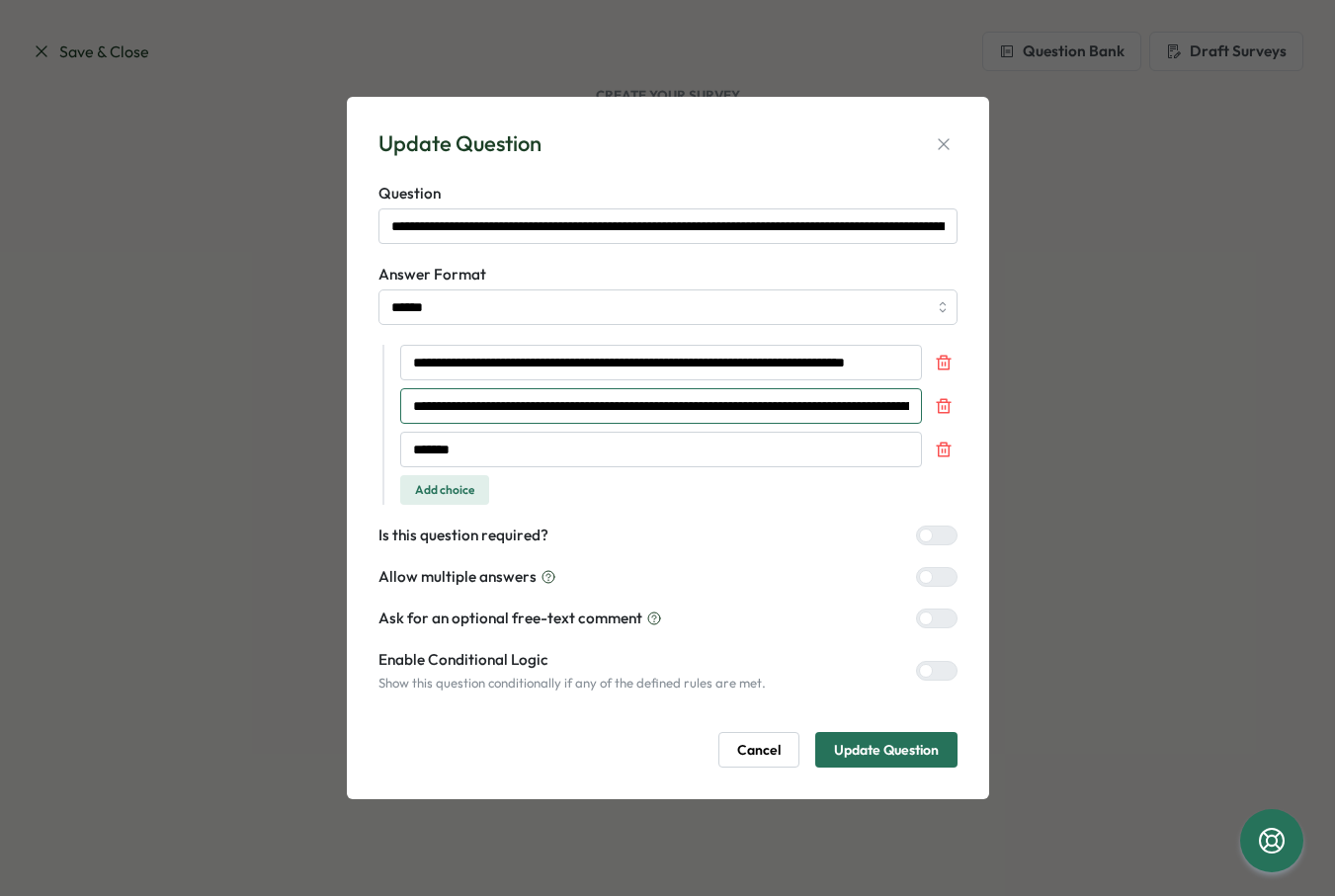 click on "**********" at bounding box center [661, 406] 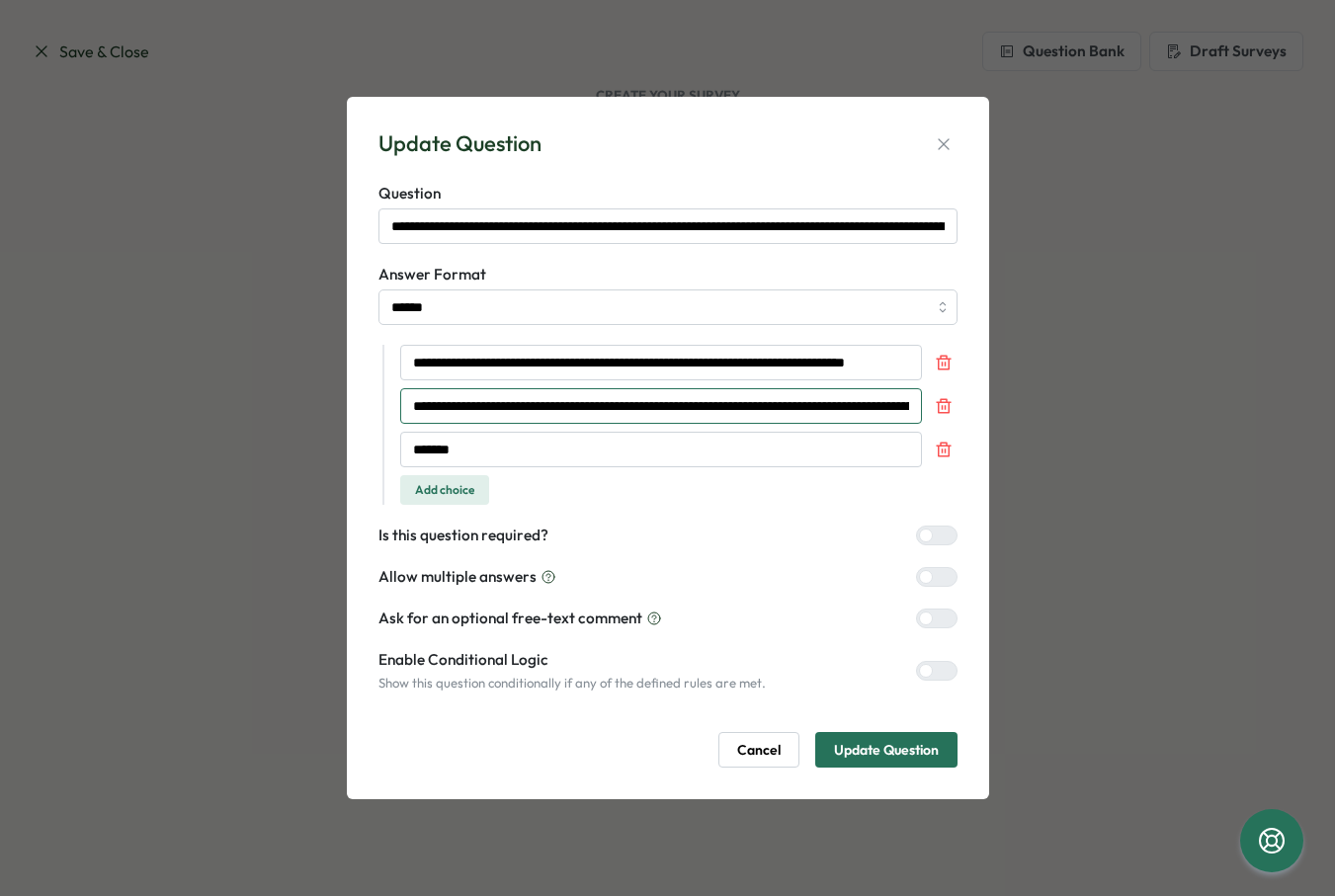 scroll, scrollTop: 0, scrollLeft: 220, axis: horizontal 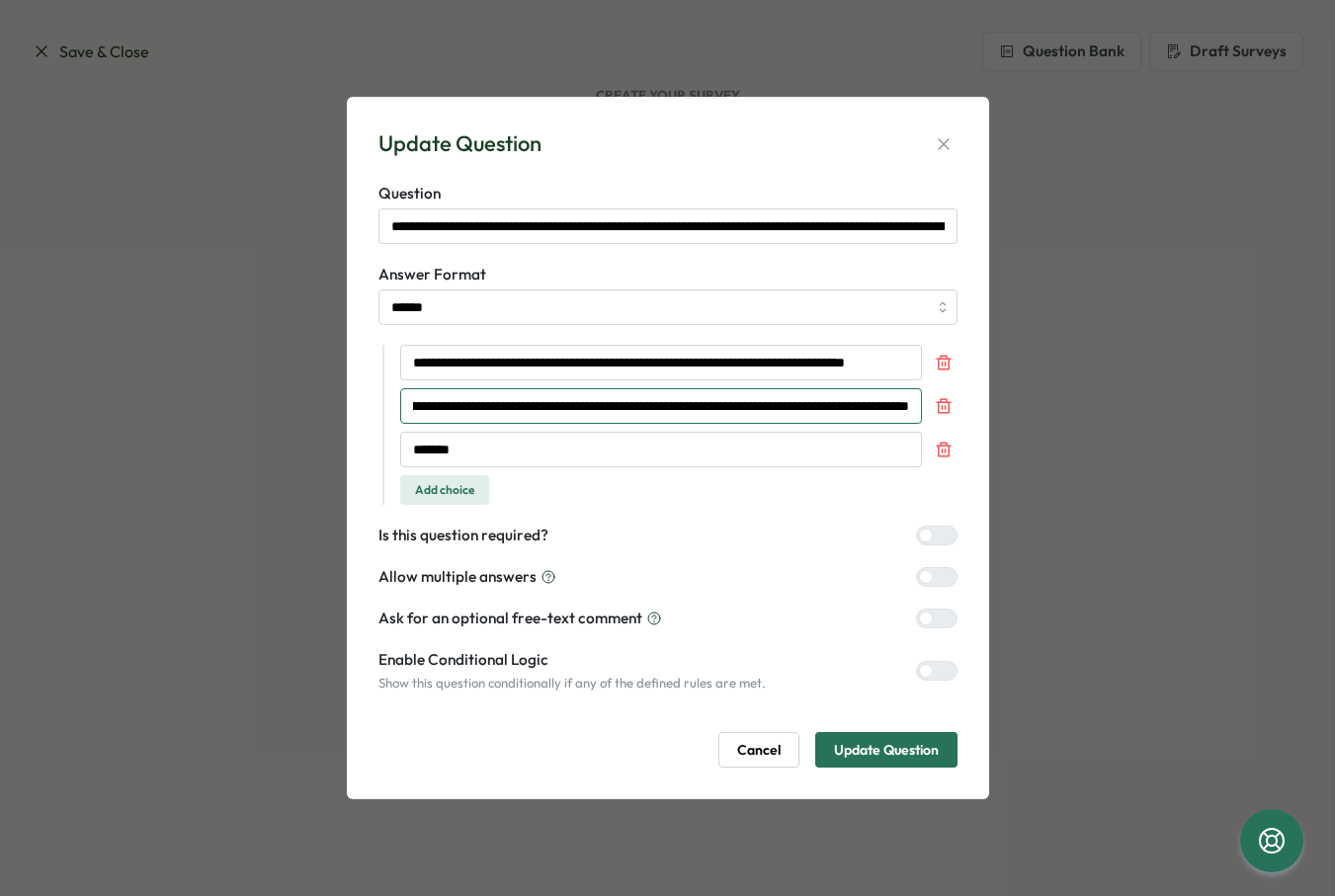 click on "**********" at bounding box center [661, 406] 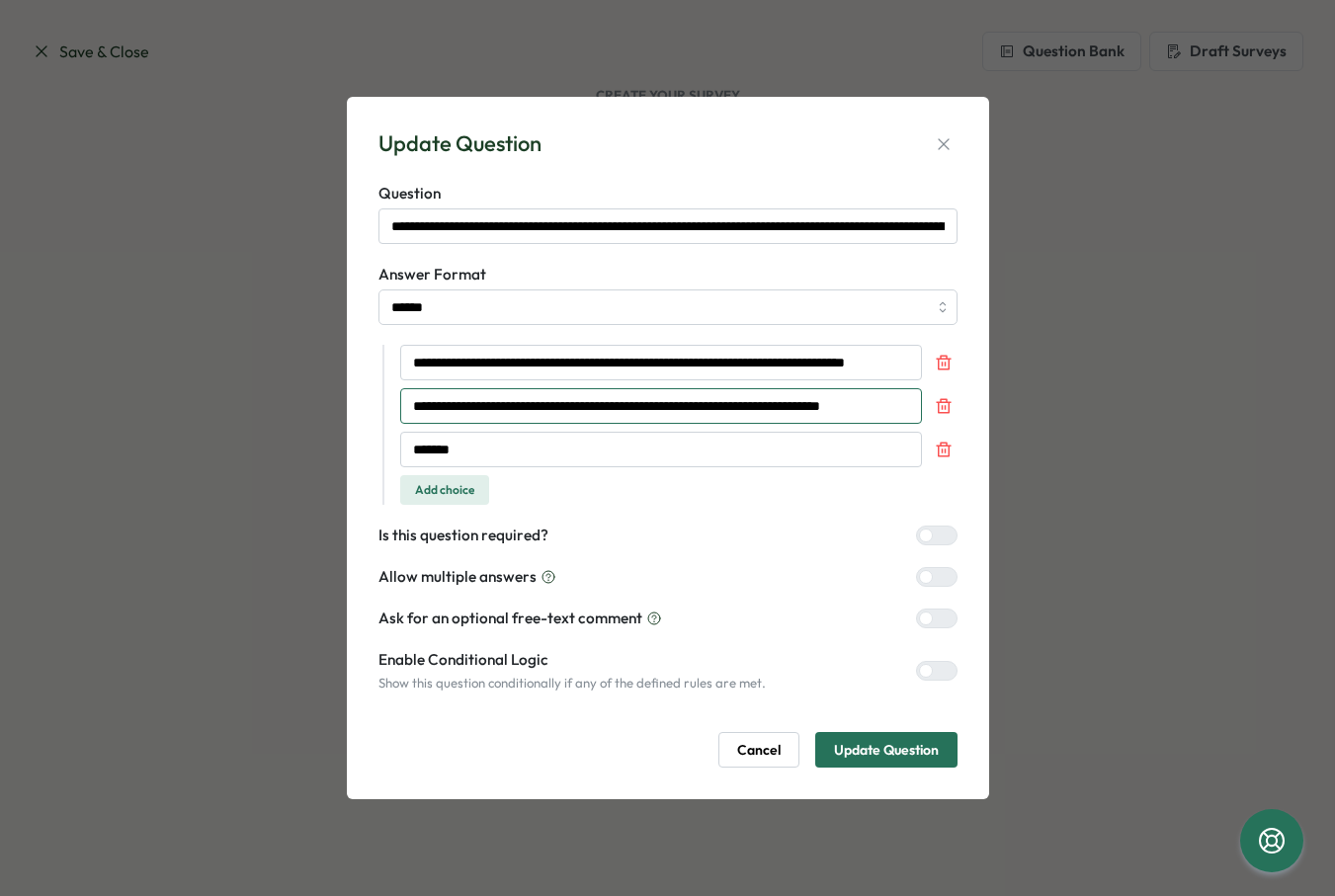 scroll, scrollTop: 0, scrollLeft: 42, axis: horizontal 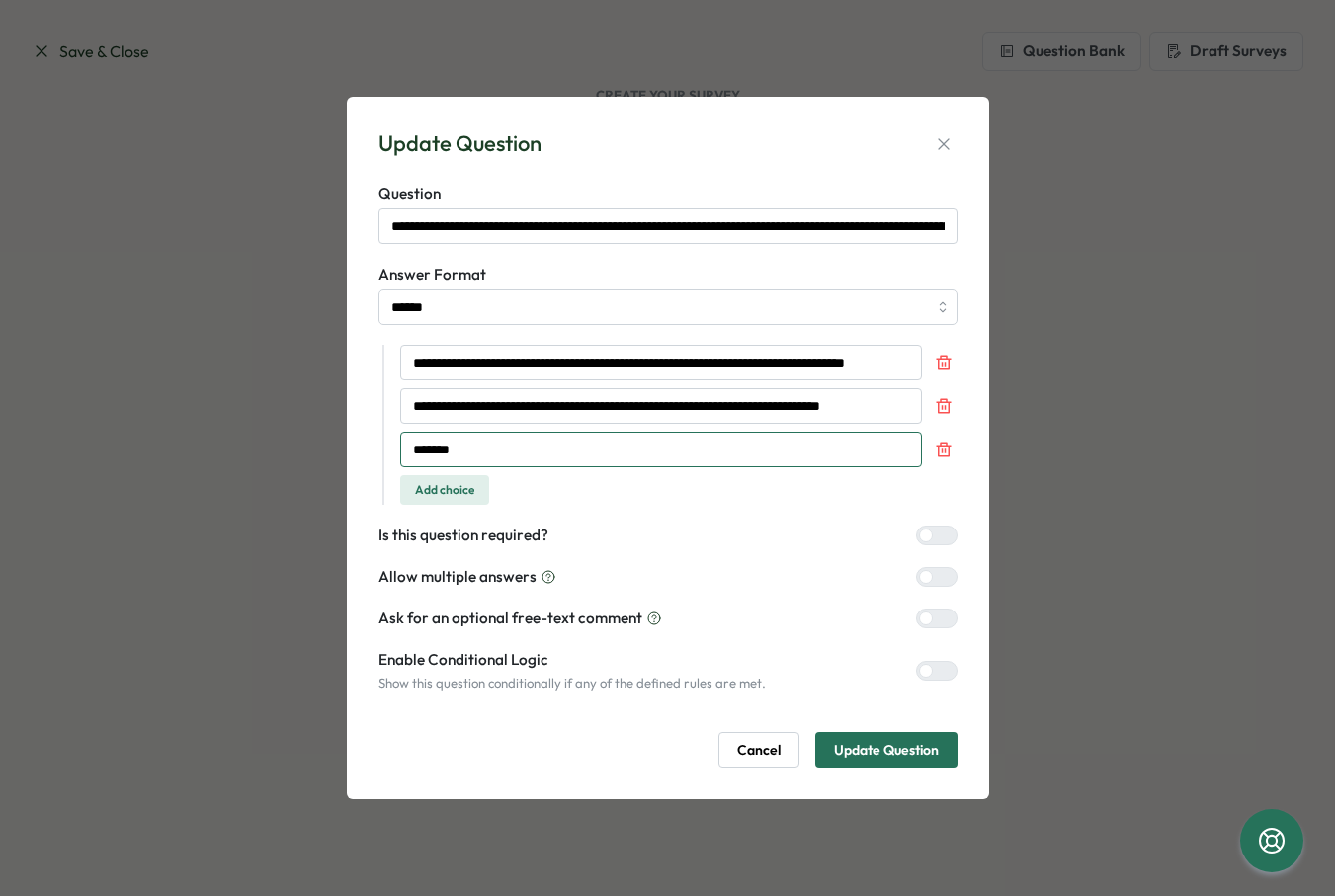 click on "*******" at bounding box center (661, 449) 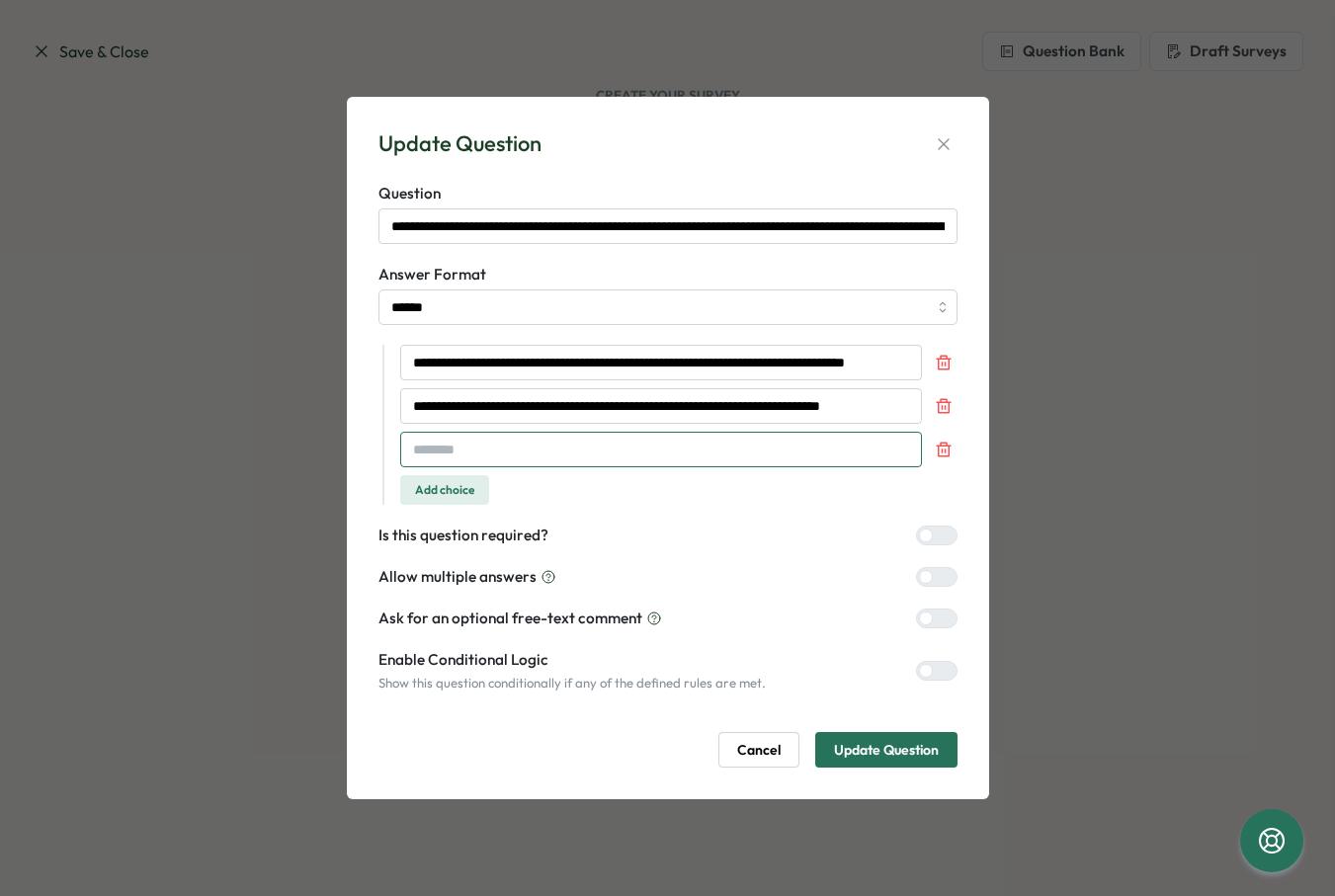 type 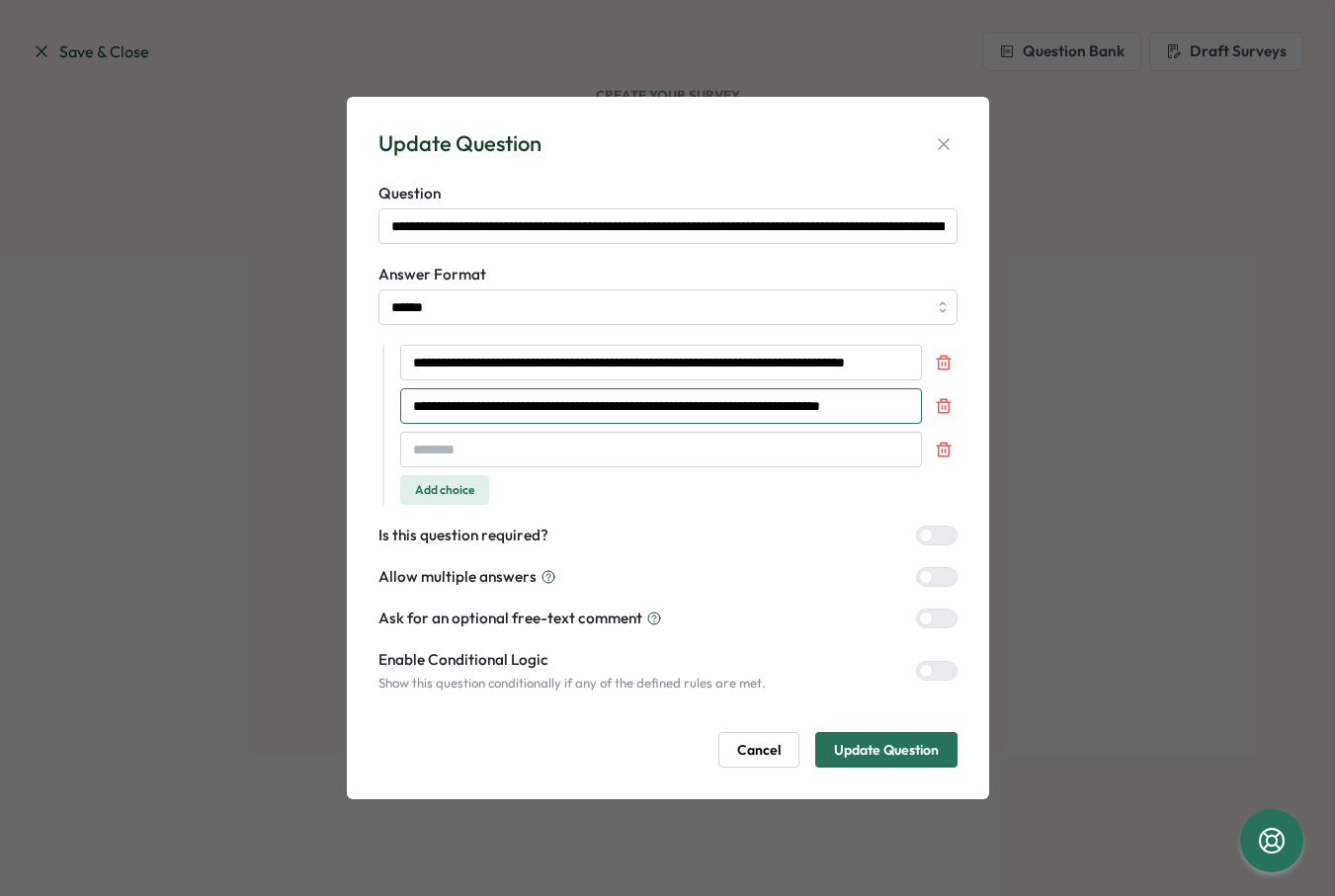 click on "**********" at bounding box center [661, 406] 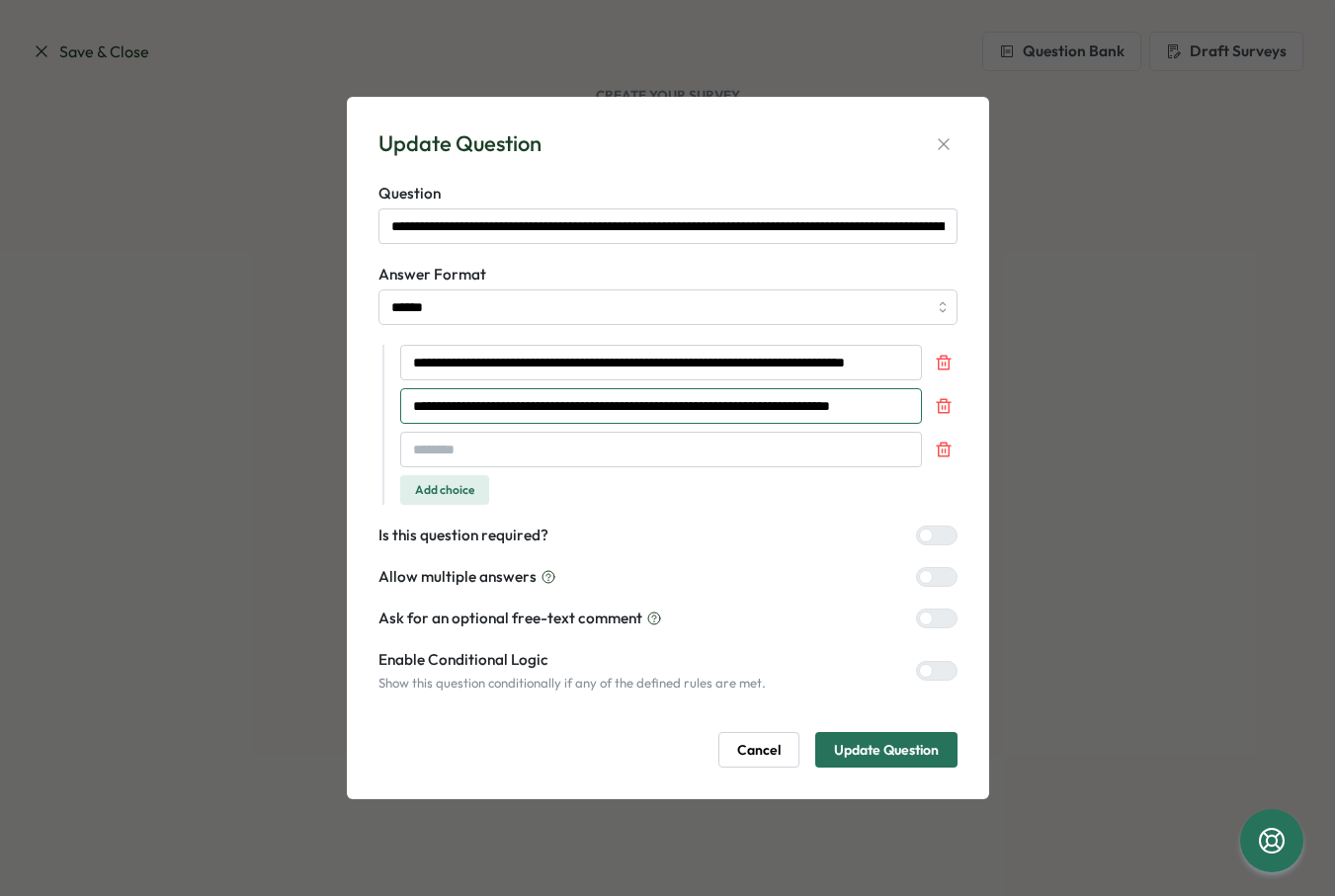 type on "**********" 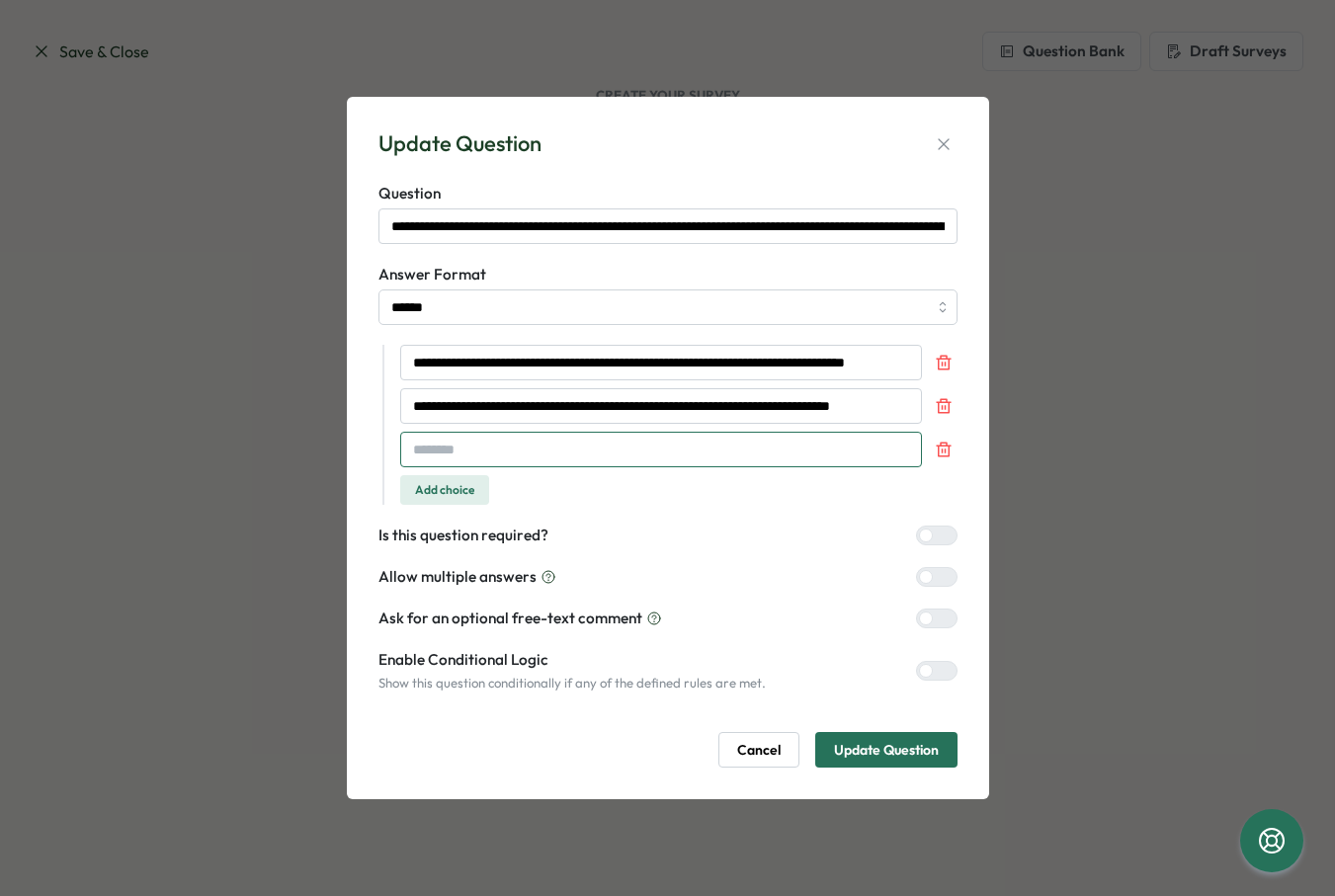 click at bounding box center (661, 449) 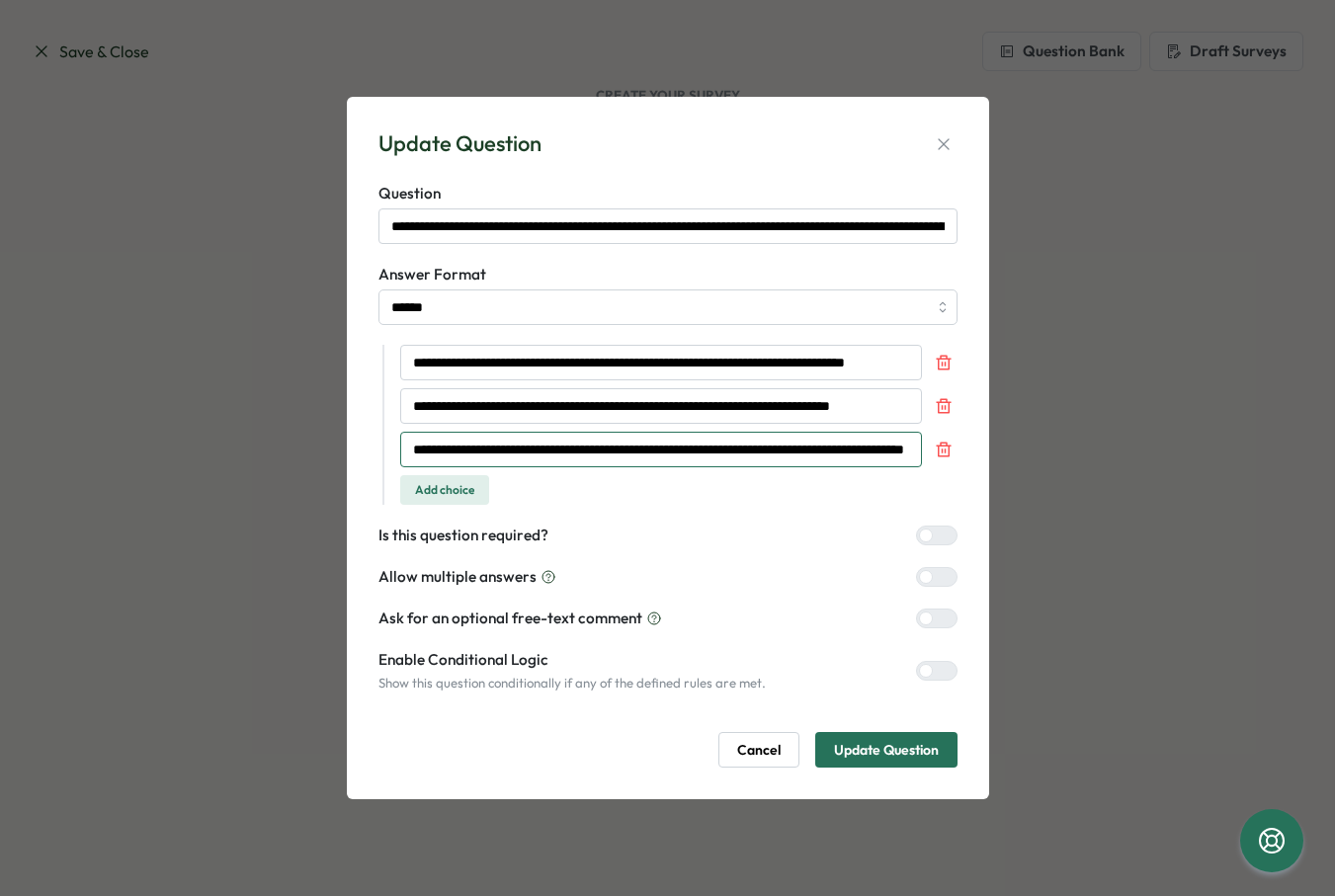 scroll, scrollTop: 0, scrollLeft: 157, axis: horizontal 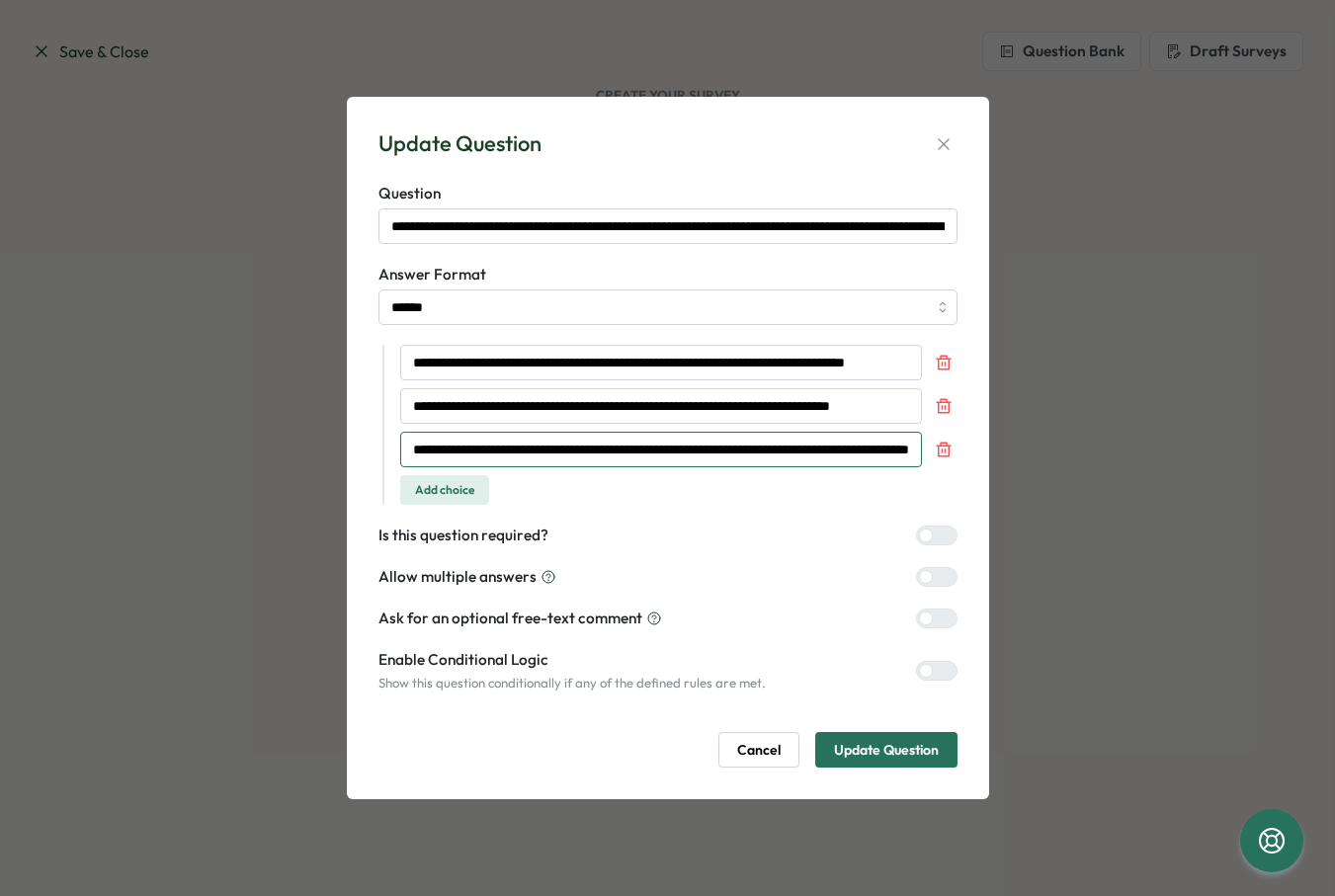 type on "**********" 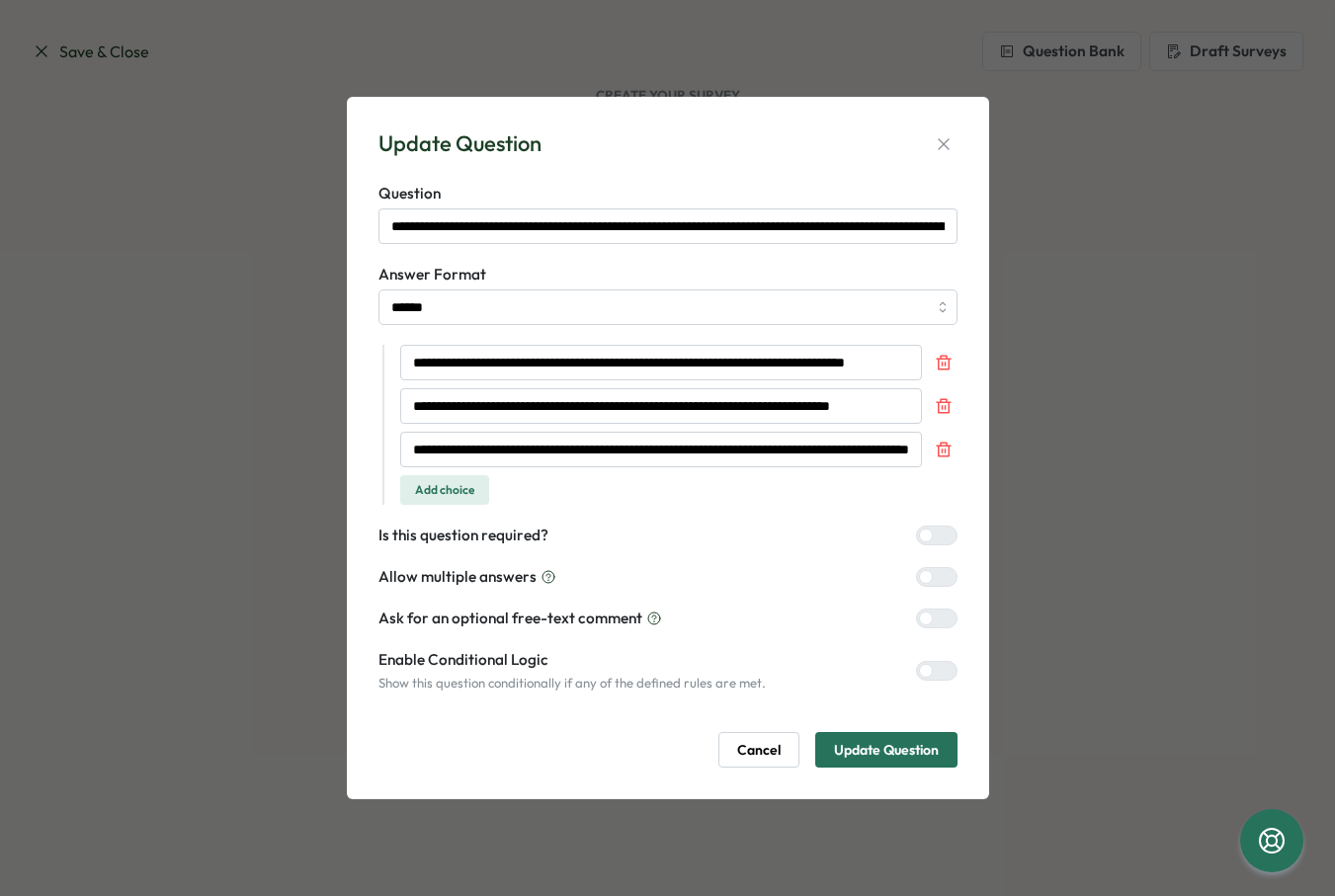 scroll, scrollTop: 0, scrollLeft: 0, axis: both 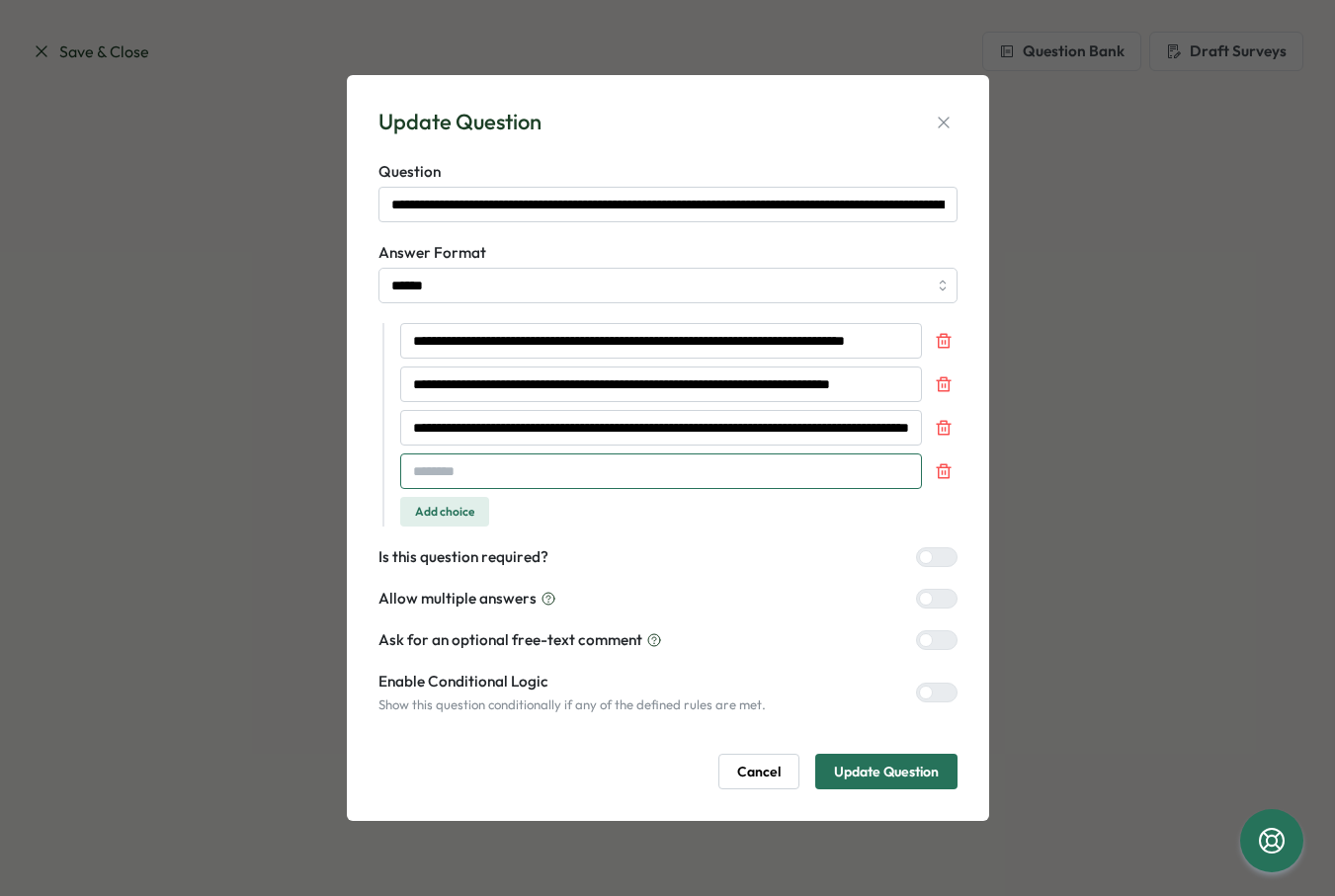 click at bounding box center [661, 471] 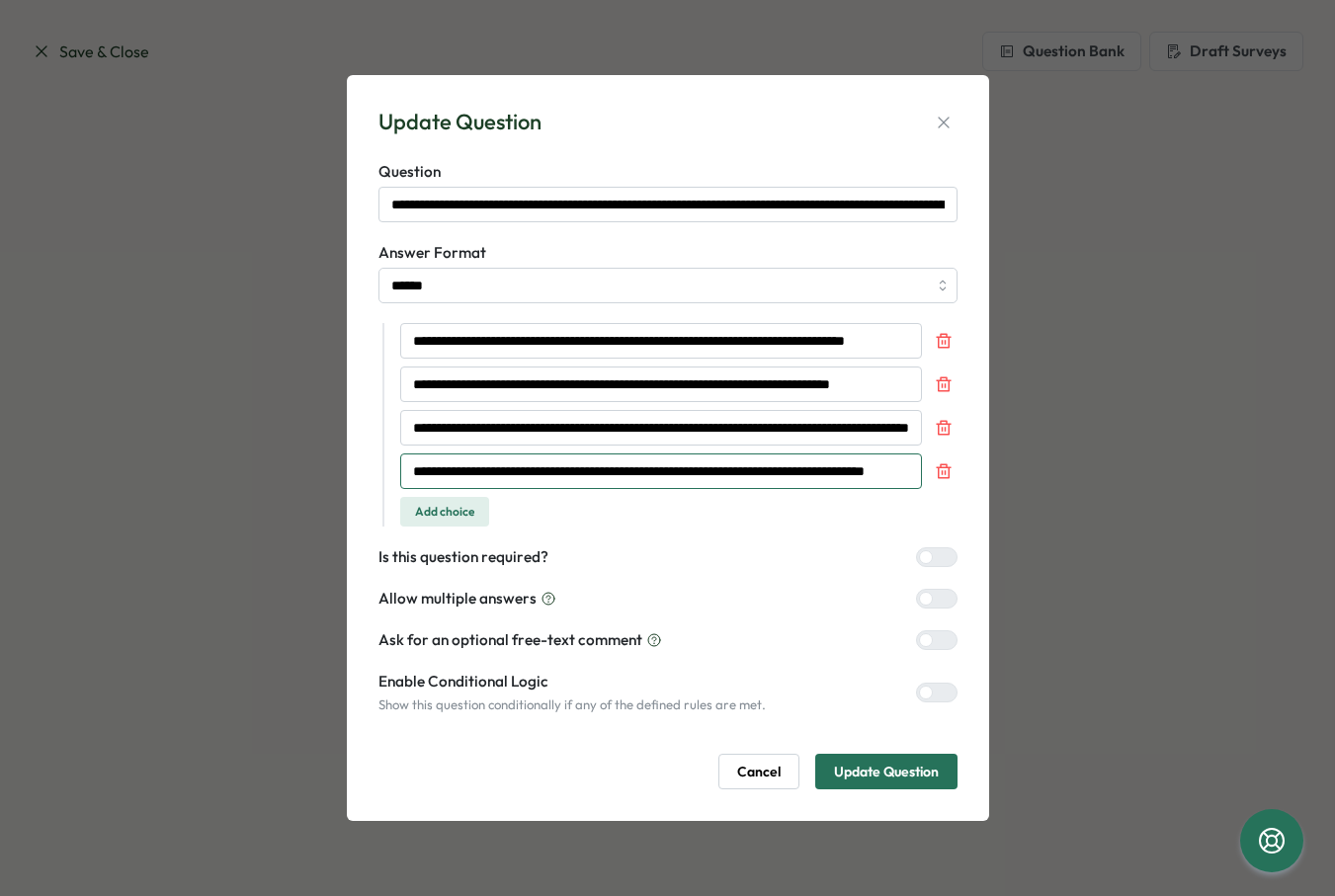 scroll, scrollTop: 0, scrollLeft: 112, axis: horizontal 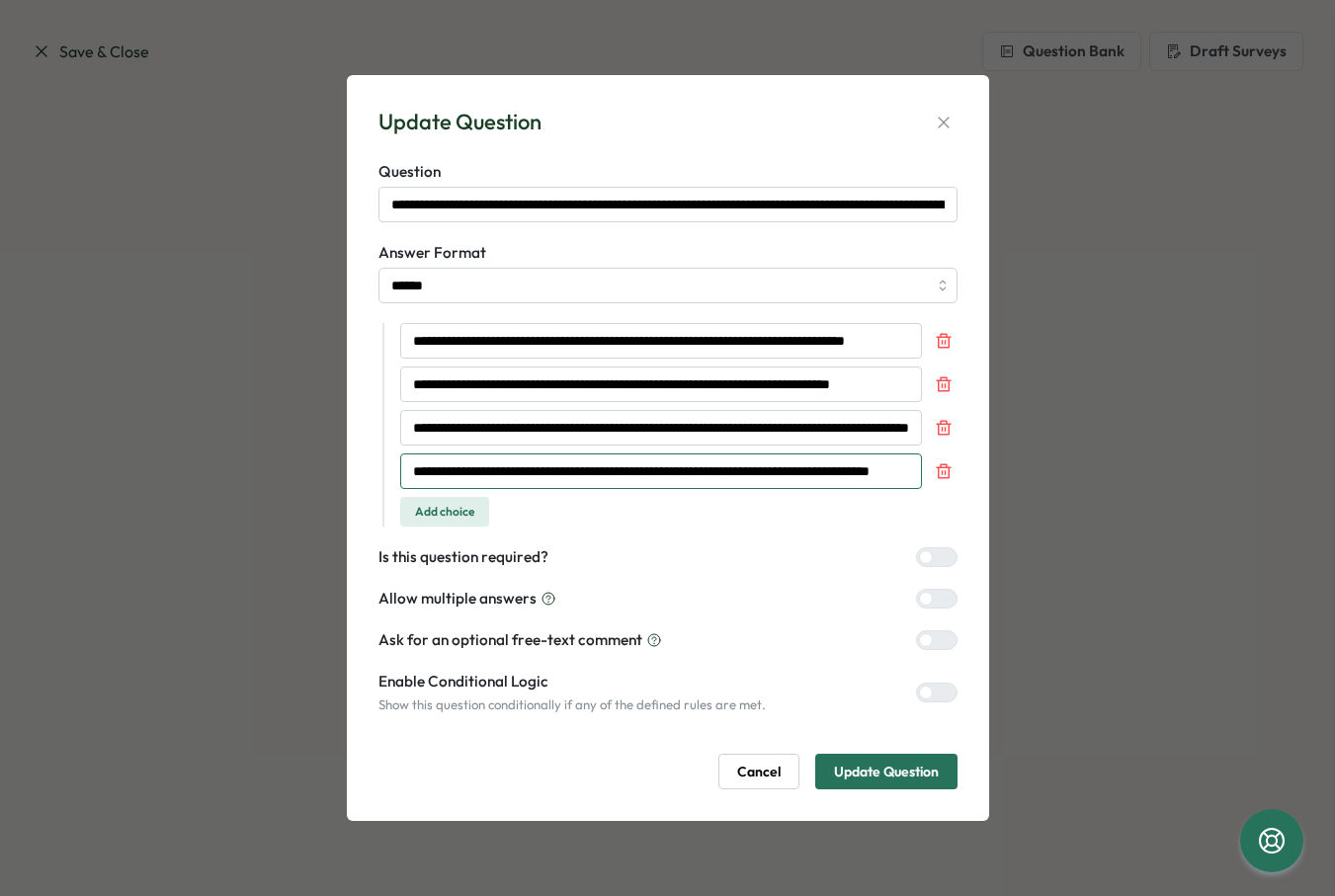 click on "**********" at bounding box center [661, 471] 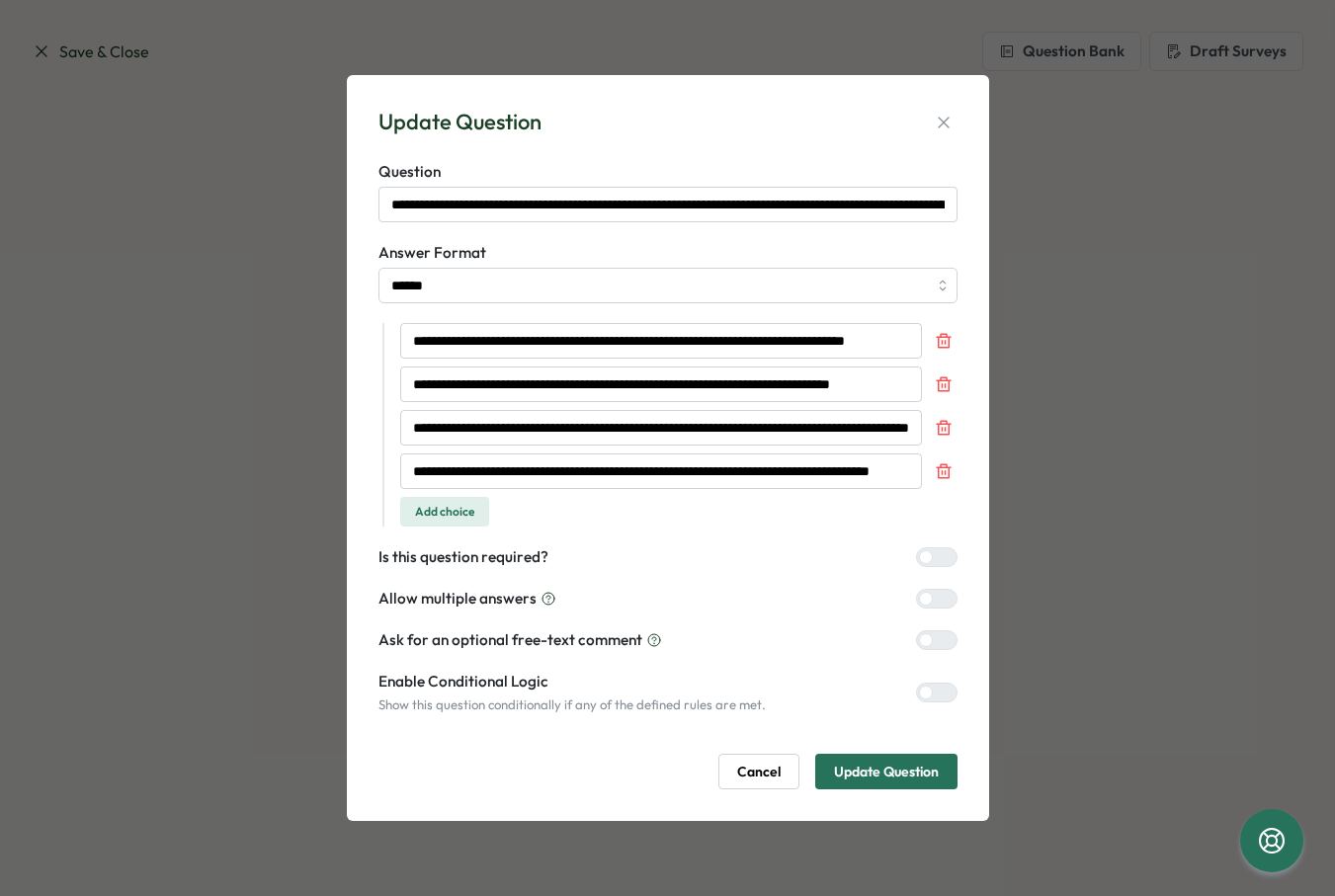 scroll, scrollTop: 0, scrollLeft: 0, axis: both 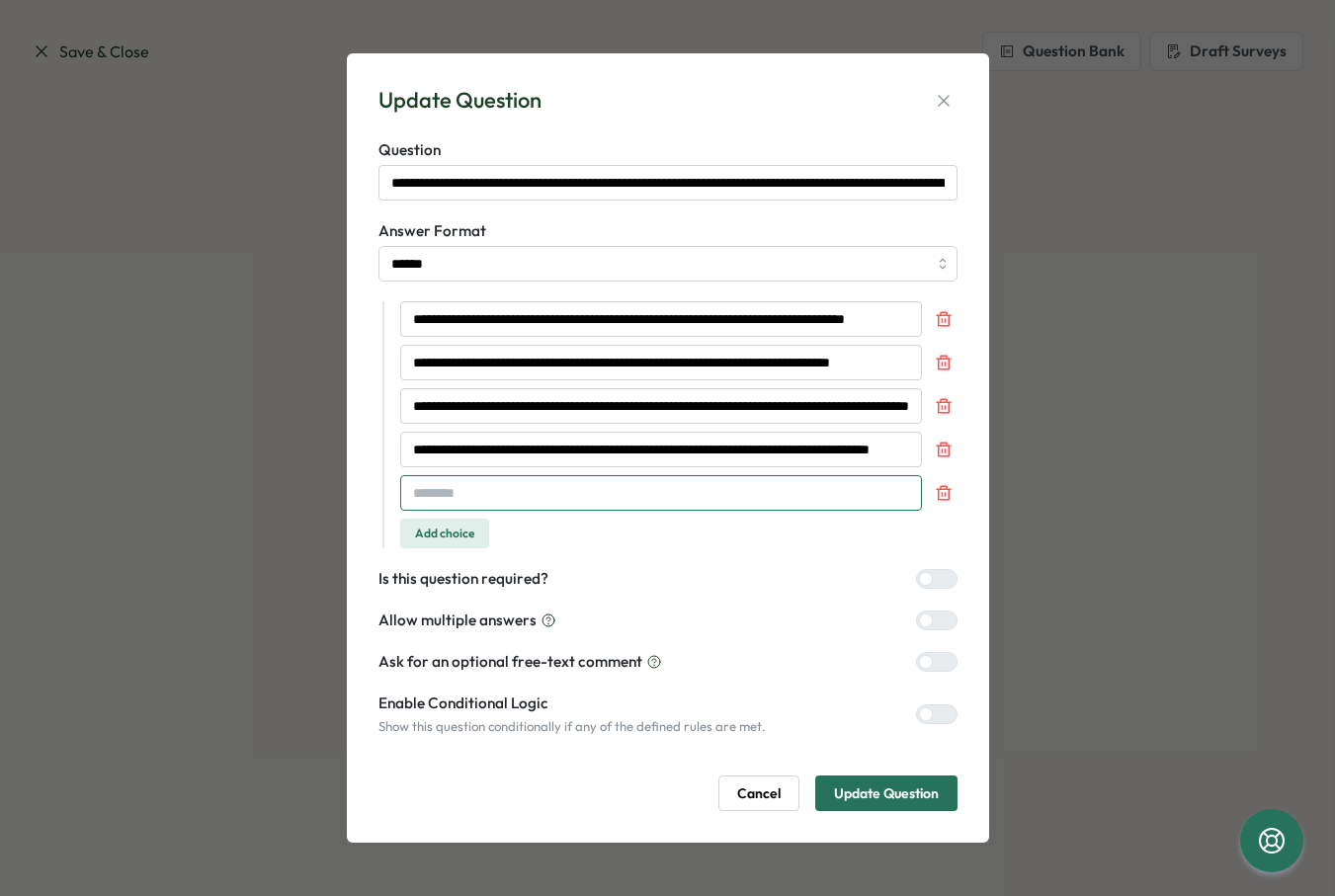 click at bounding box center [661, 493] 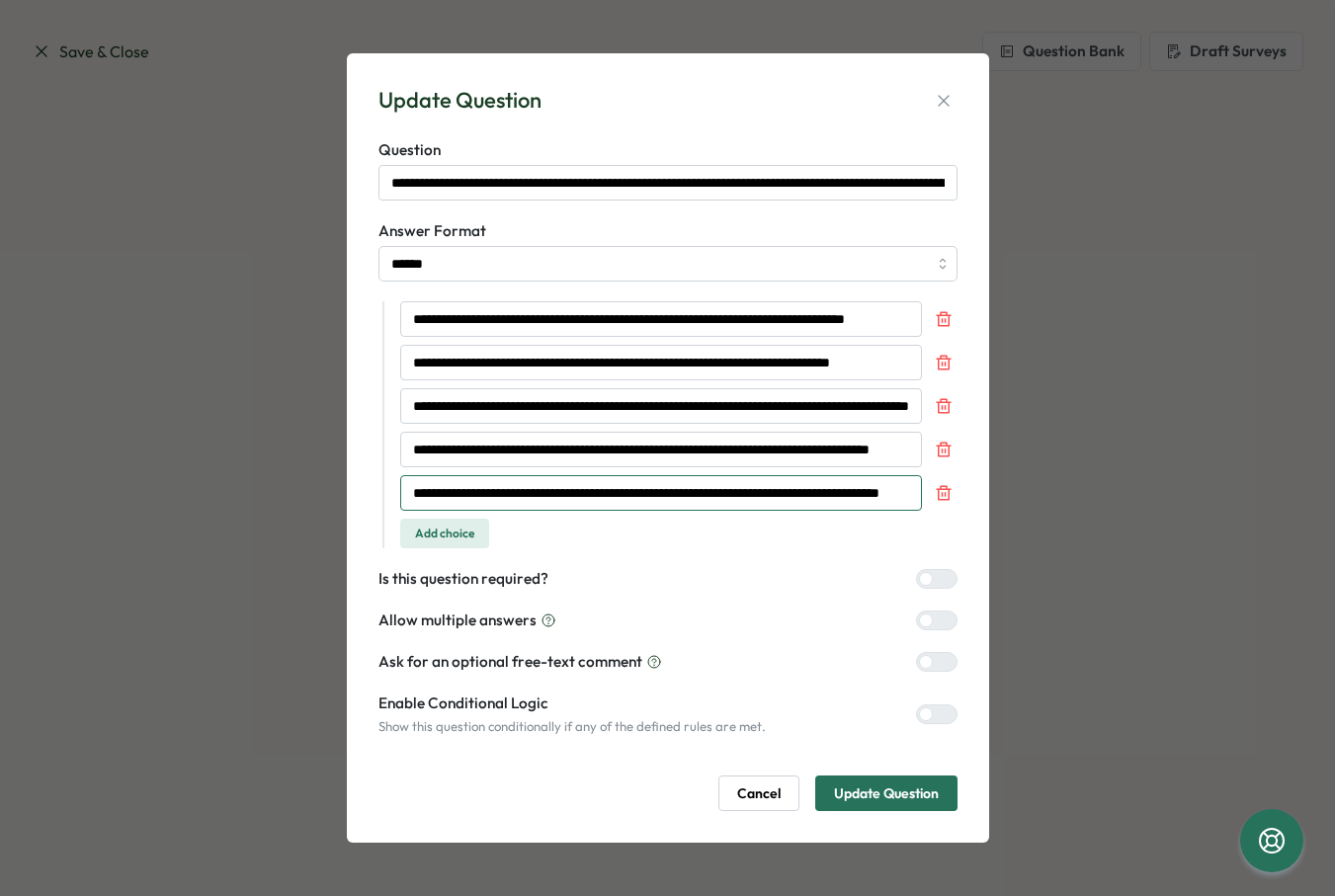 scroll, scrollTop: 0, scrollLeft: 122, axis: horizontal 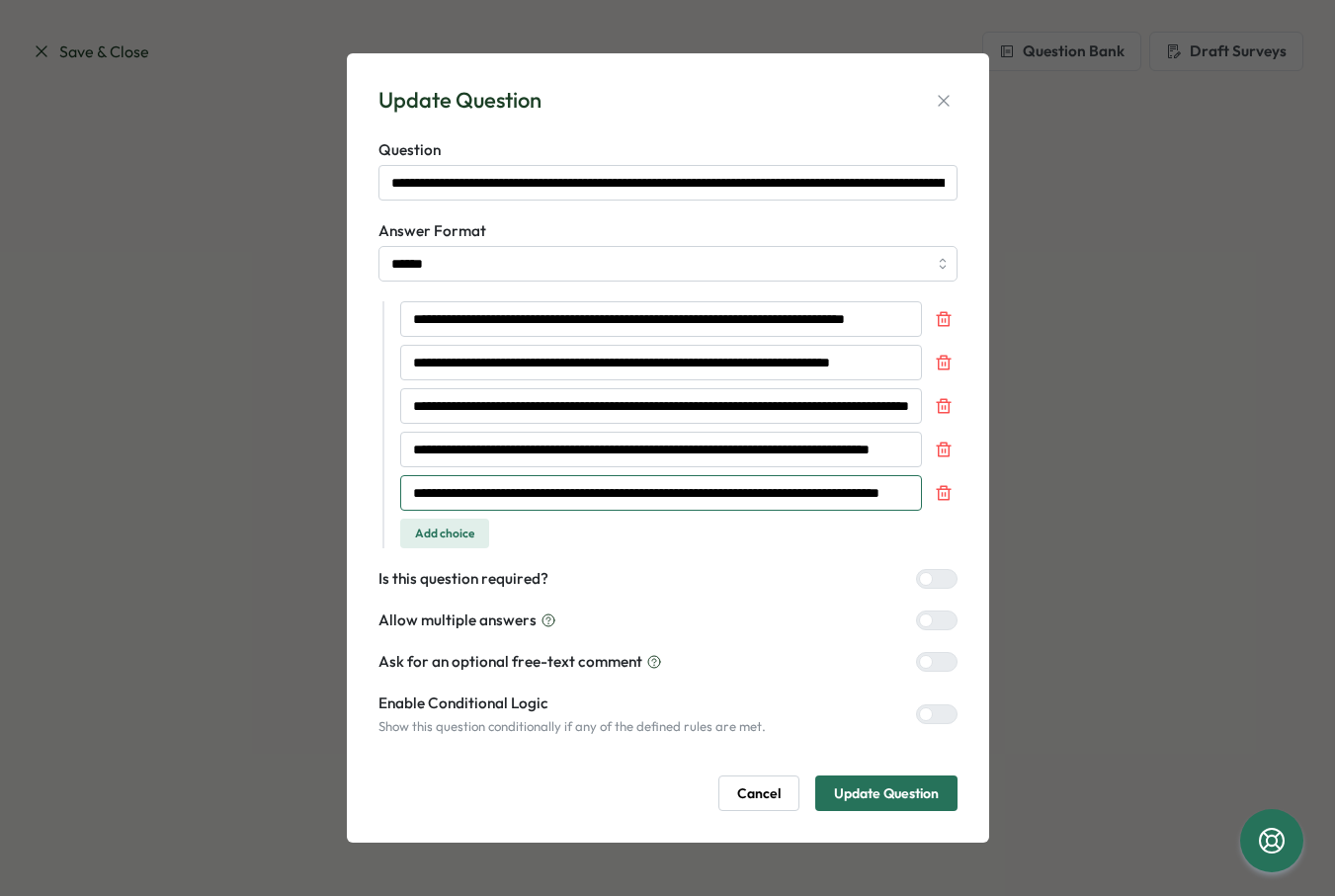 drag, startPoint x: 823, startPoint y: 498, endPoint x: 933, endPoint y: 497, distance: 110.0045 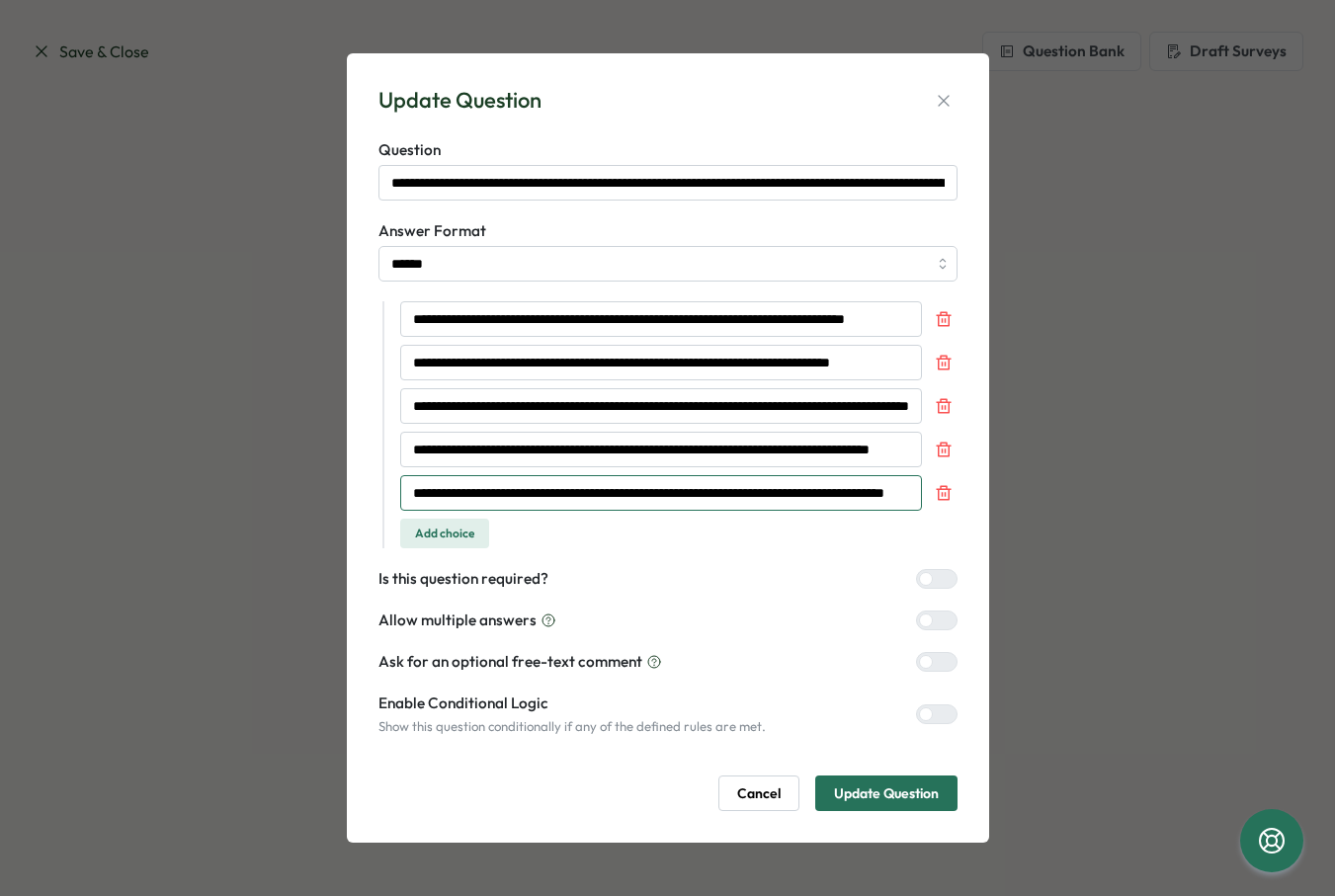 scroll, scrollTop: 0, scrollLeft: 126, axis: horizontal 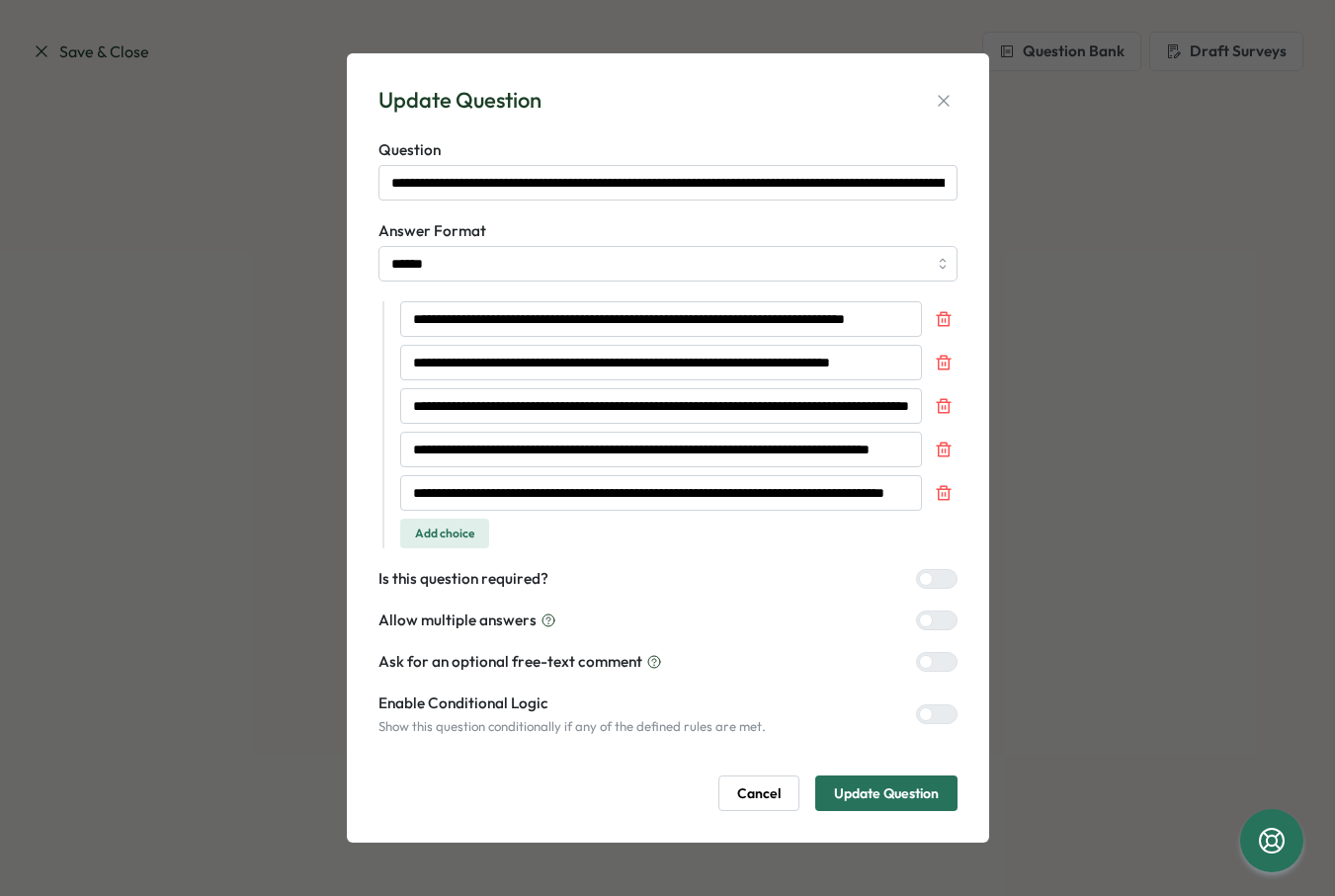 click on "Add choice" at bounding box center [445, 533] 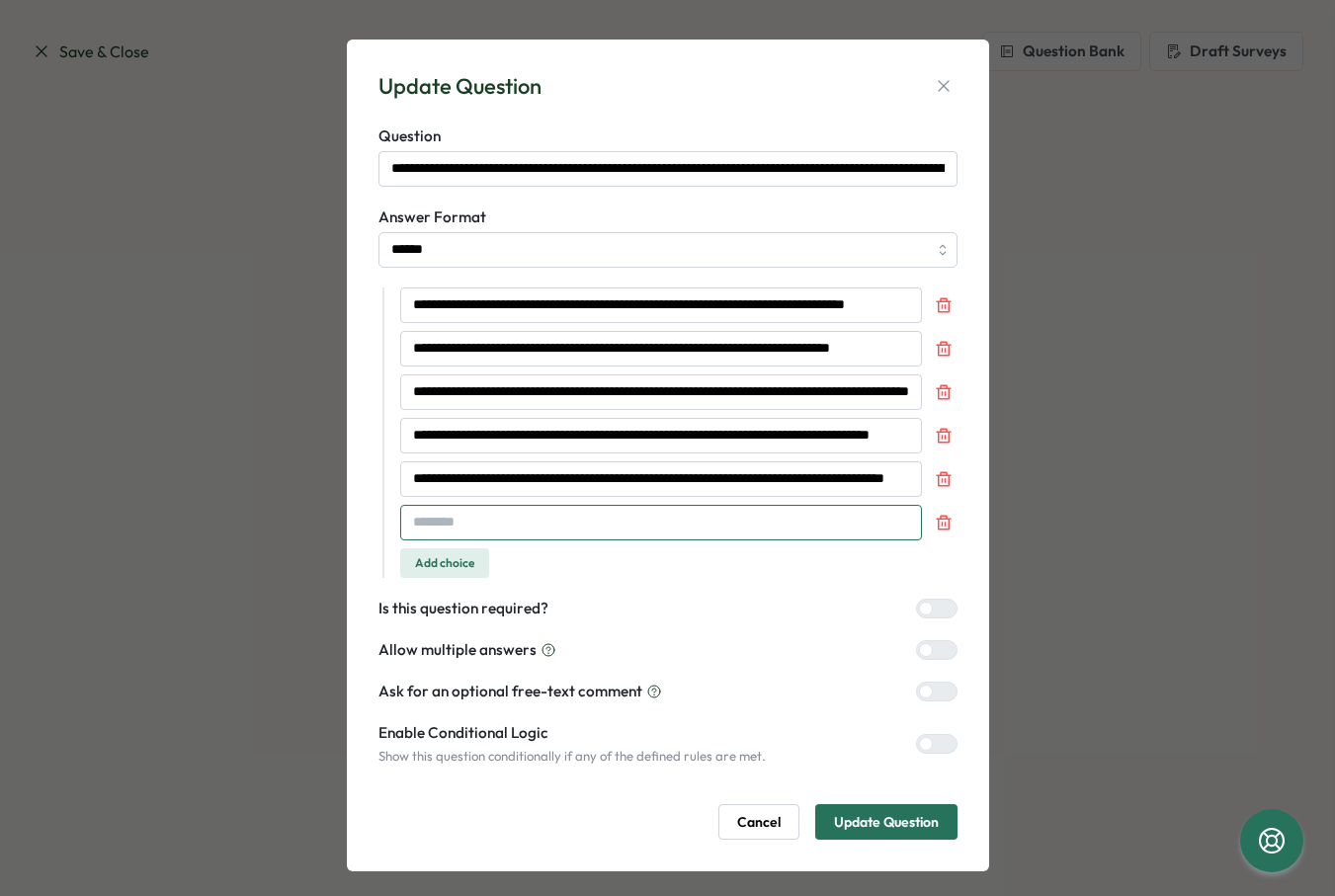click at bounding box center [661, 523] 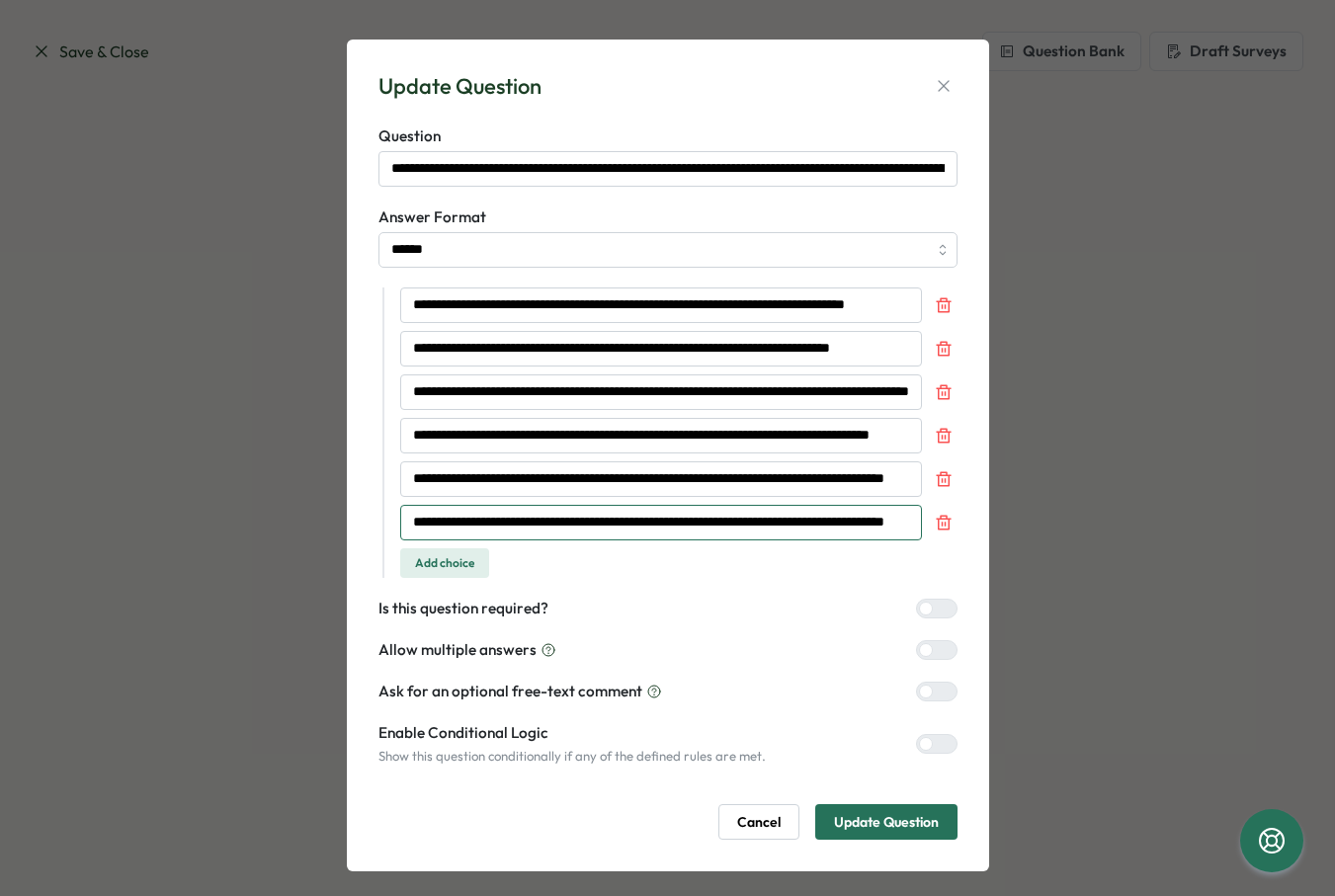 scroll, scrollTop: 0, scrollLeft: 116, axis: horizontal 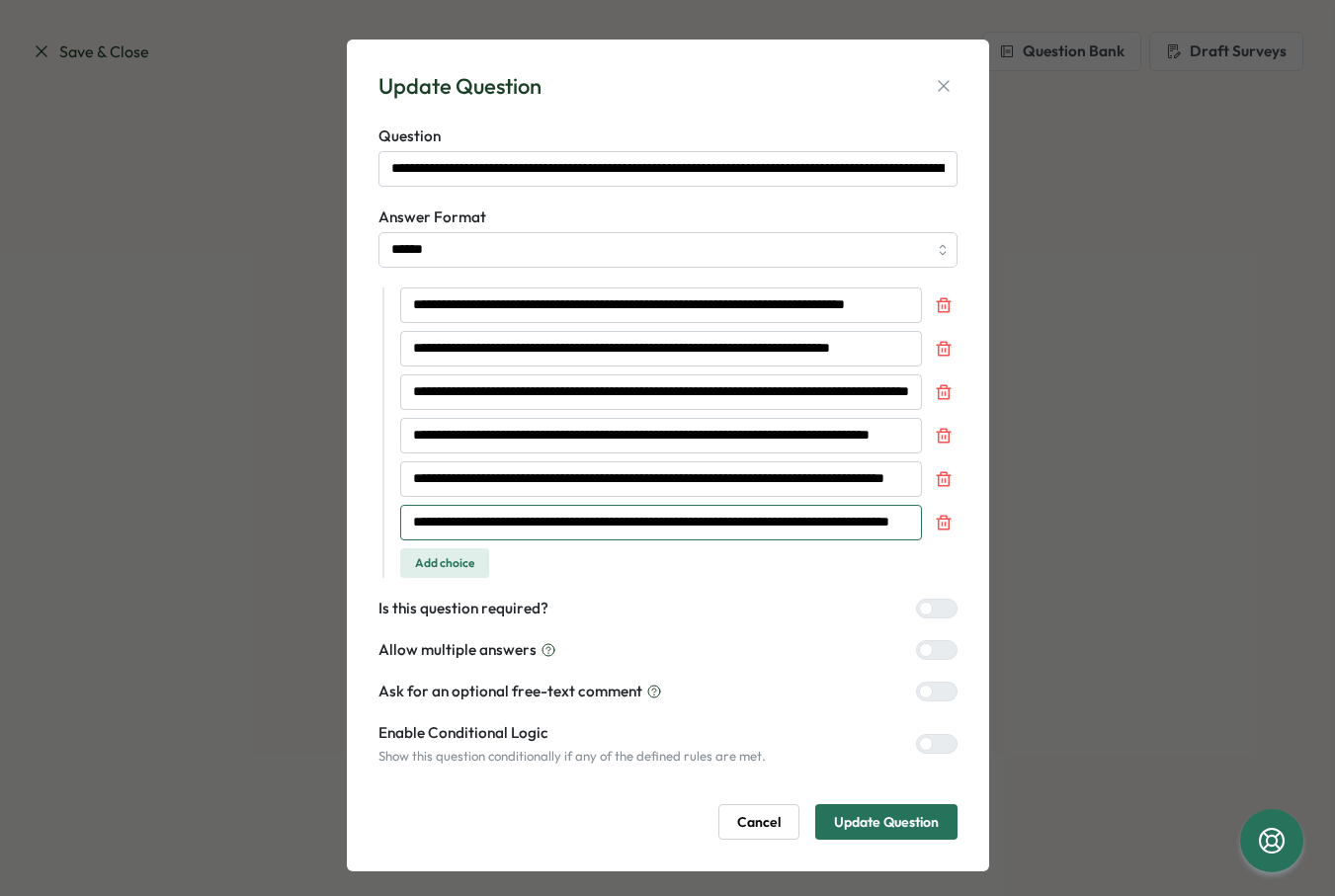 click on "**********" at bounding box center [661, 523] 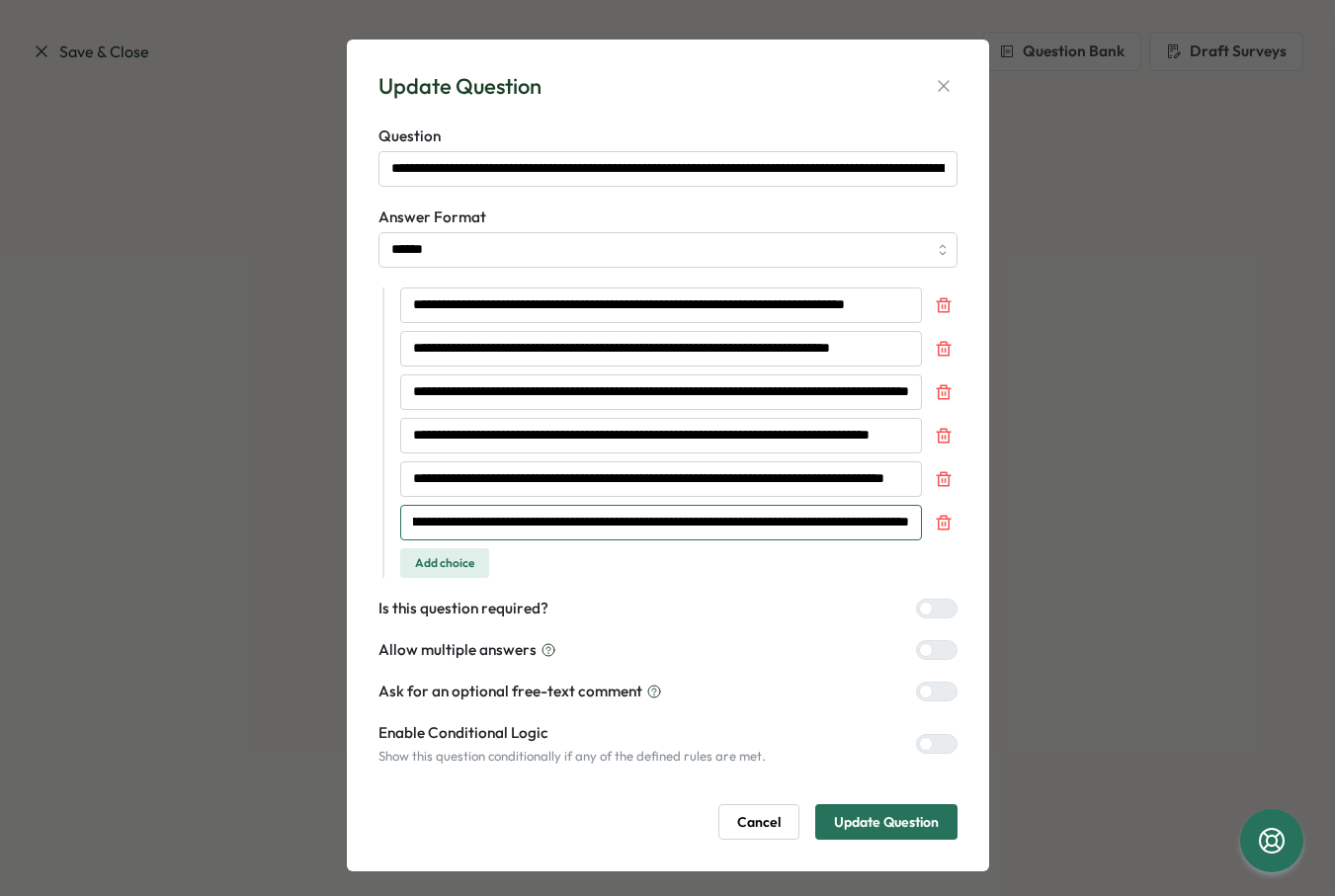 scroll, scrollTop: 0, scrollLeft: 200, axis: horizontal 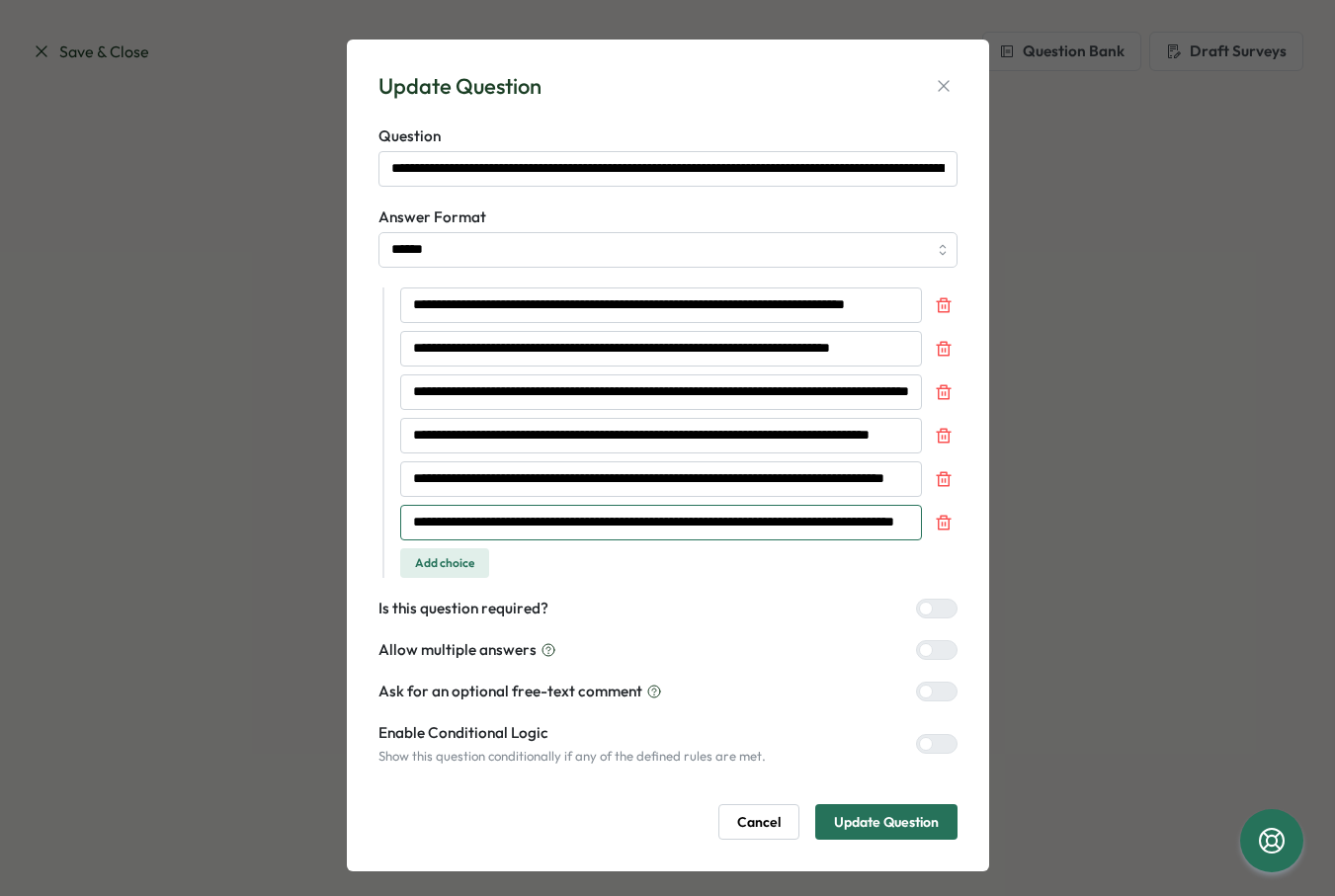 type on "**********" 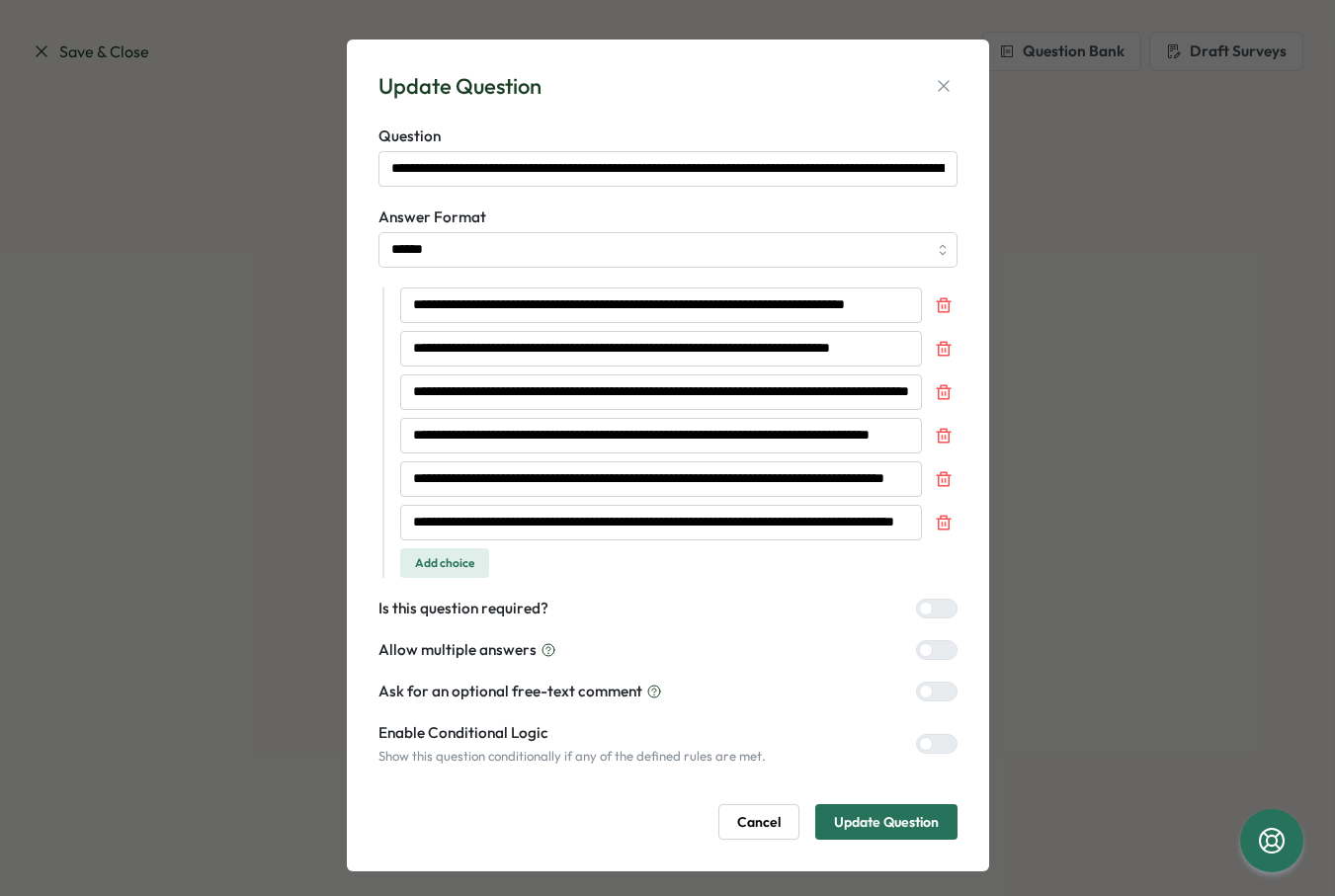 scroll, scrollTop: 0, scrollLeft: 0, axis: both 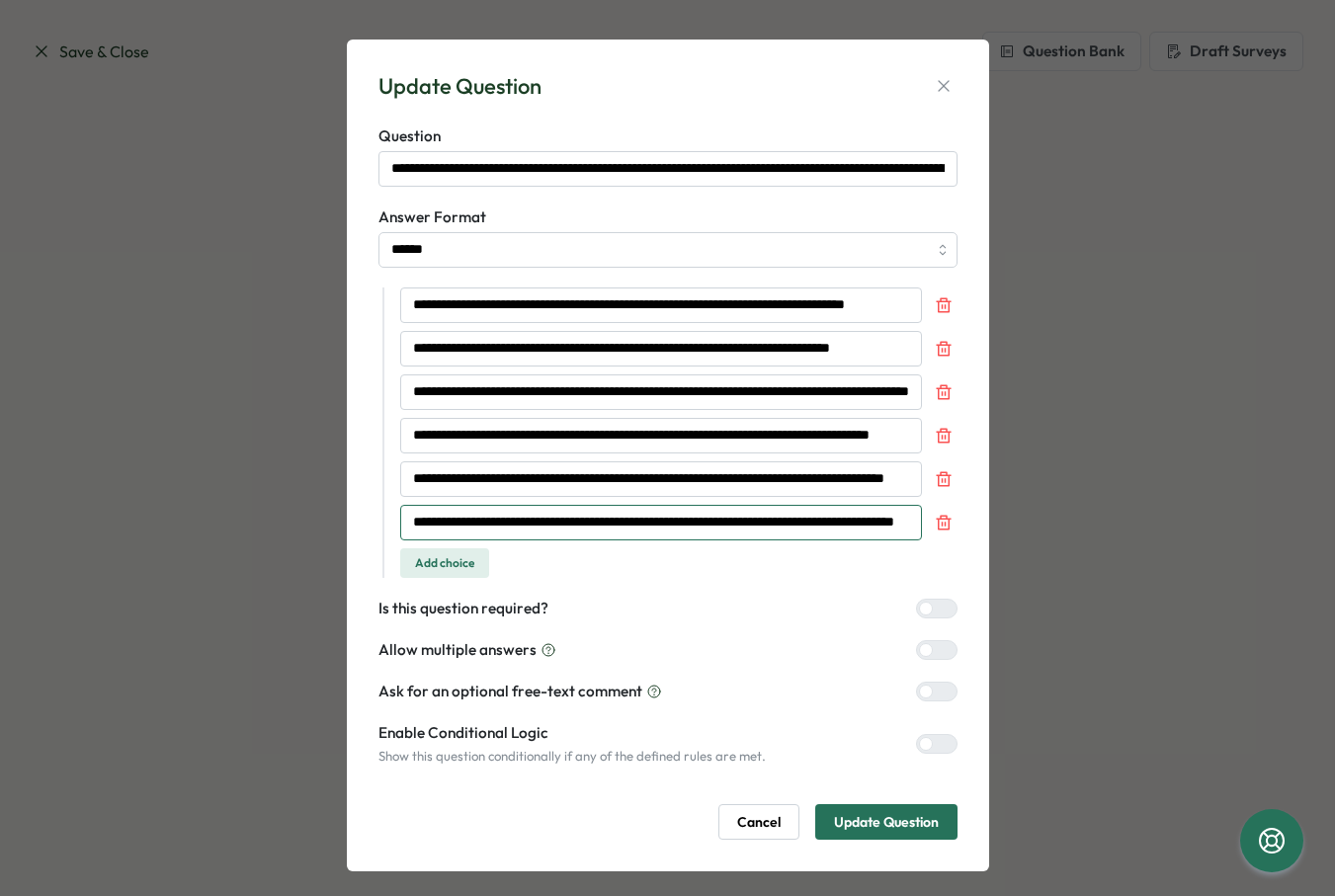 click on "**********" at bounding box center (661, 523) 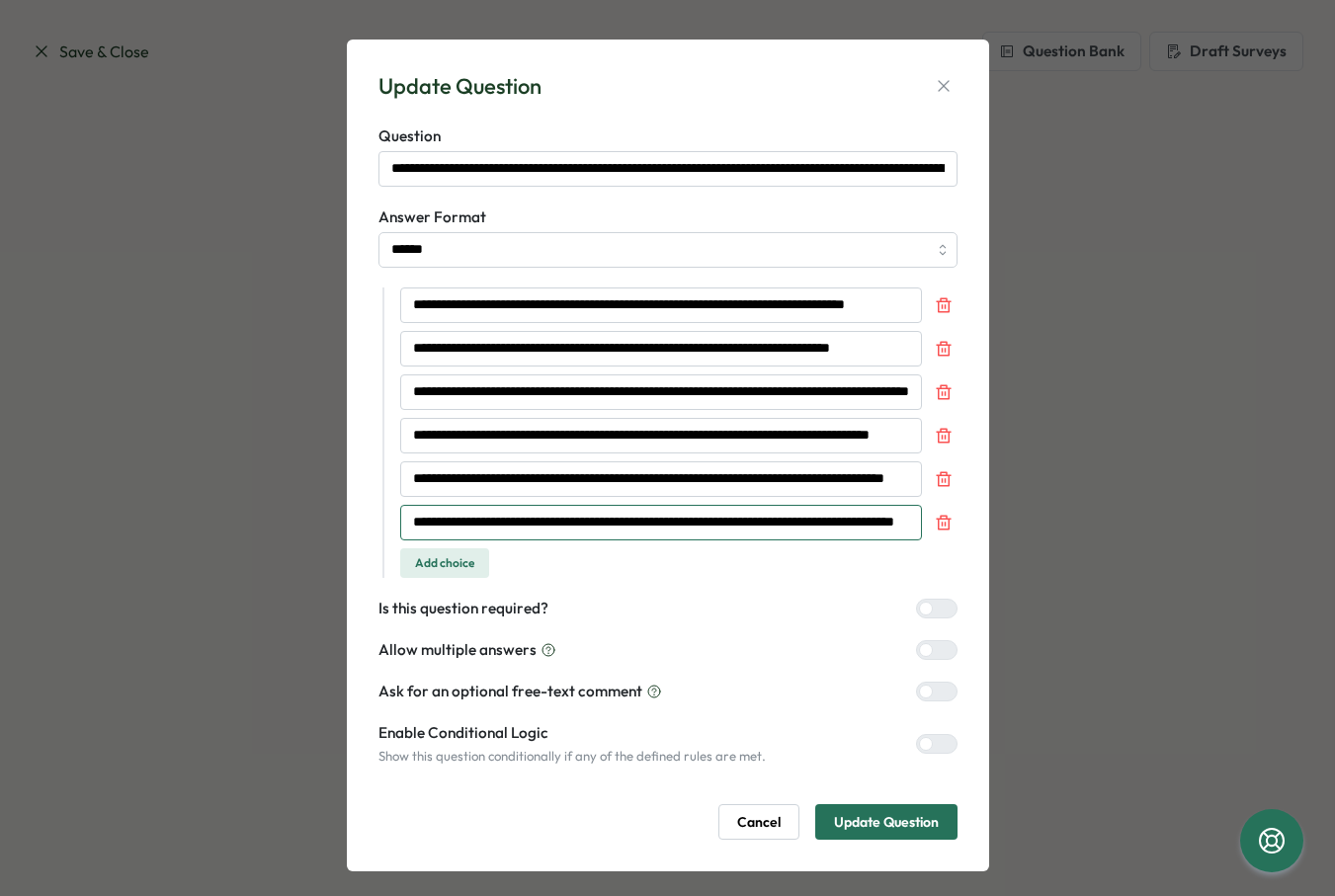 scroll, scrollTop: 15, scrollLeft: 0, axis: vertical 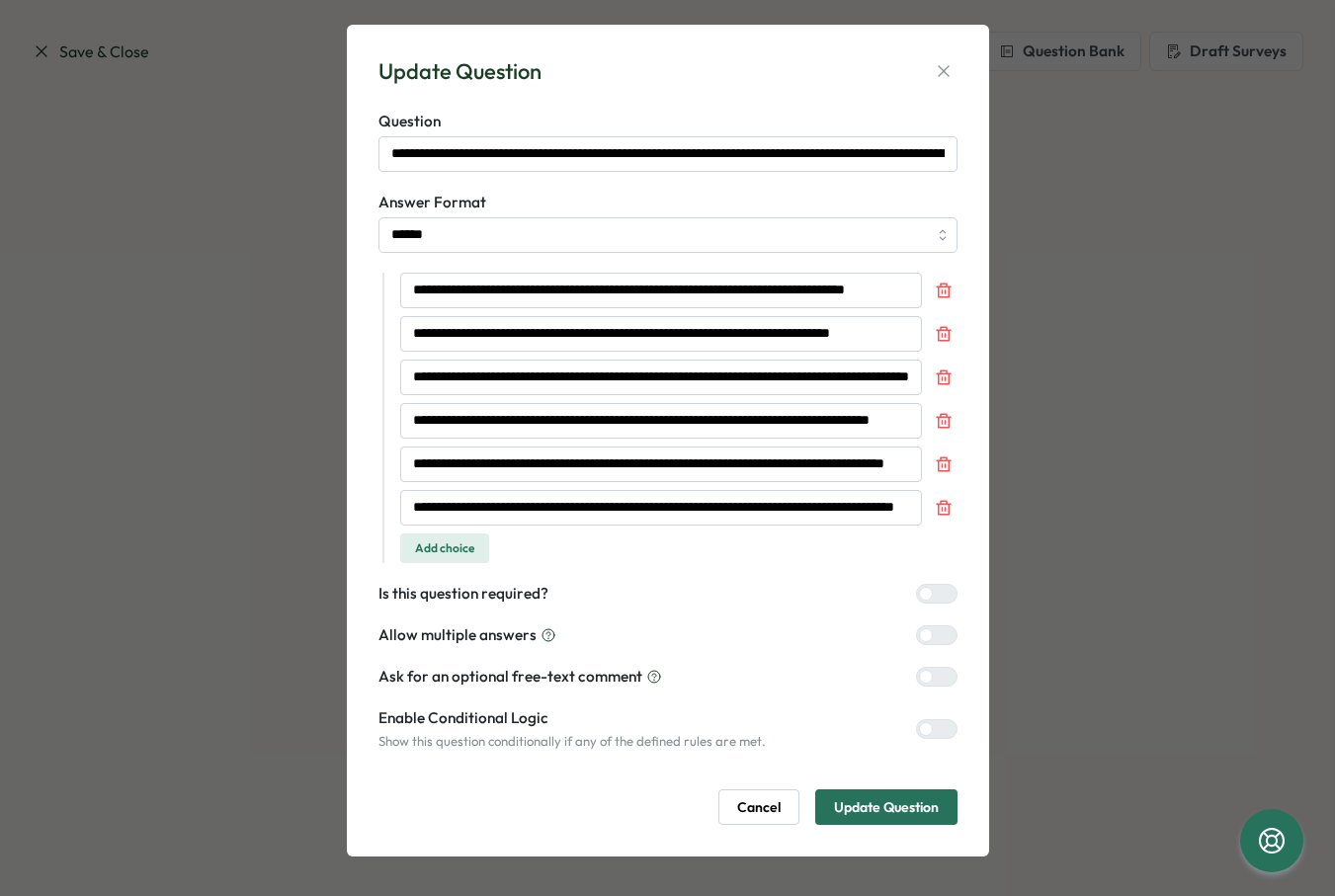 click at bounding box center (926, 677) 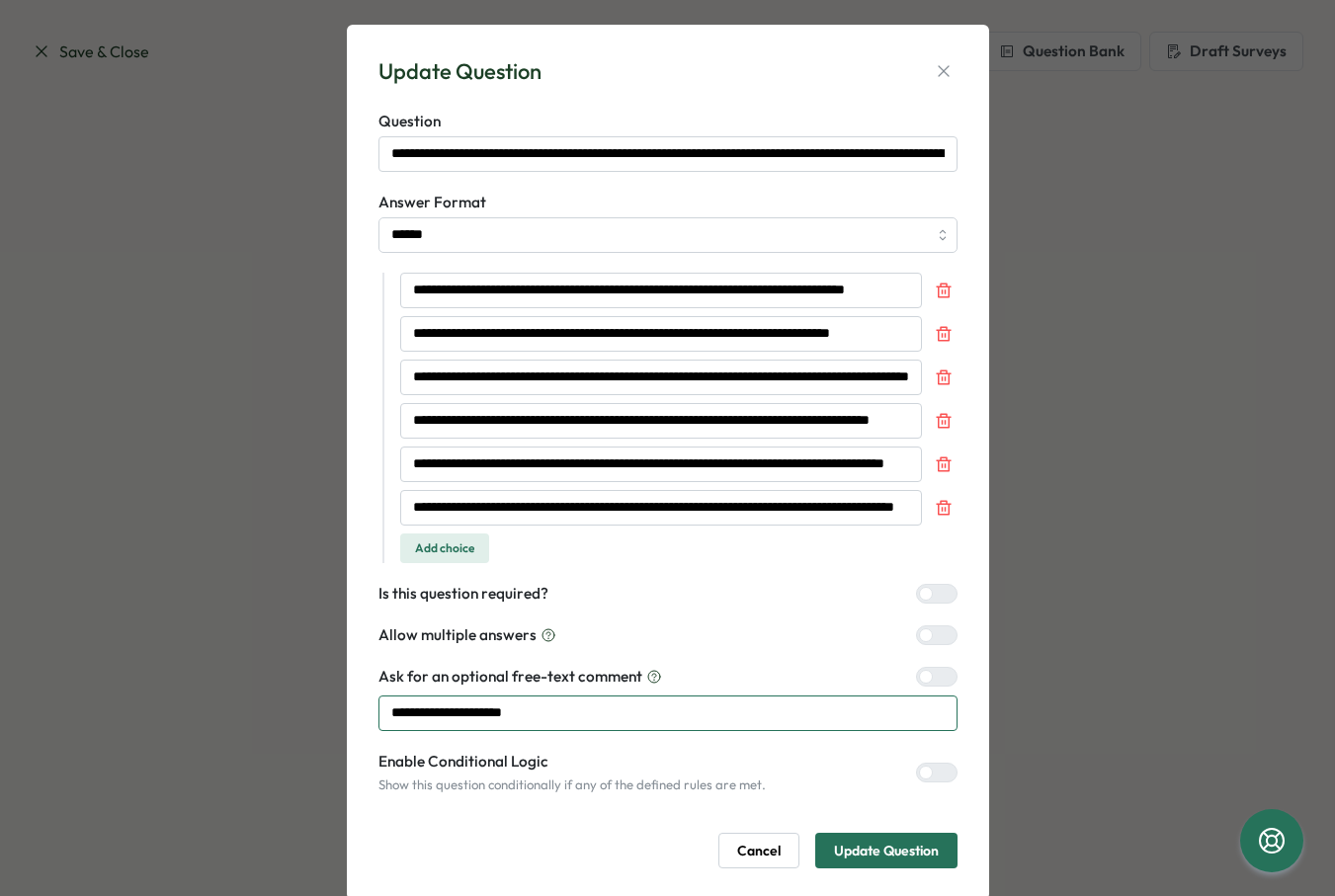 click on "**********" at bounding box center [668, 713] 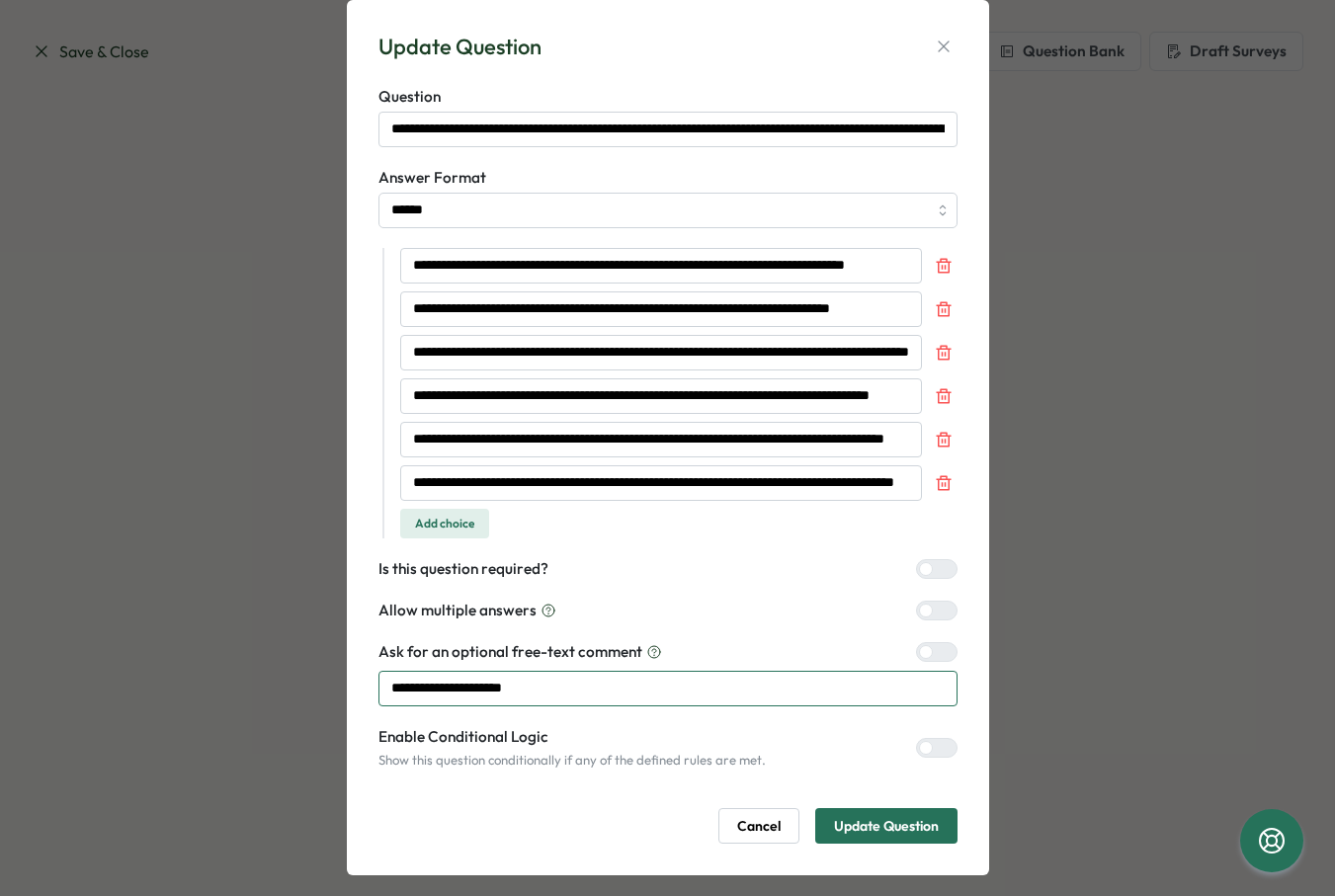 scroll, scrollTop: 58, scrollLeft: 0, axis: vertical 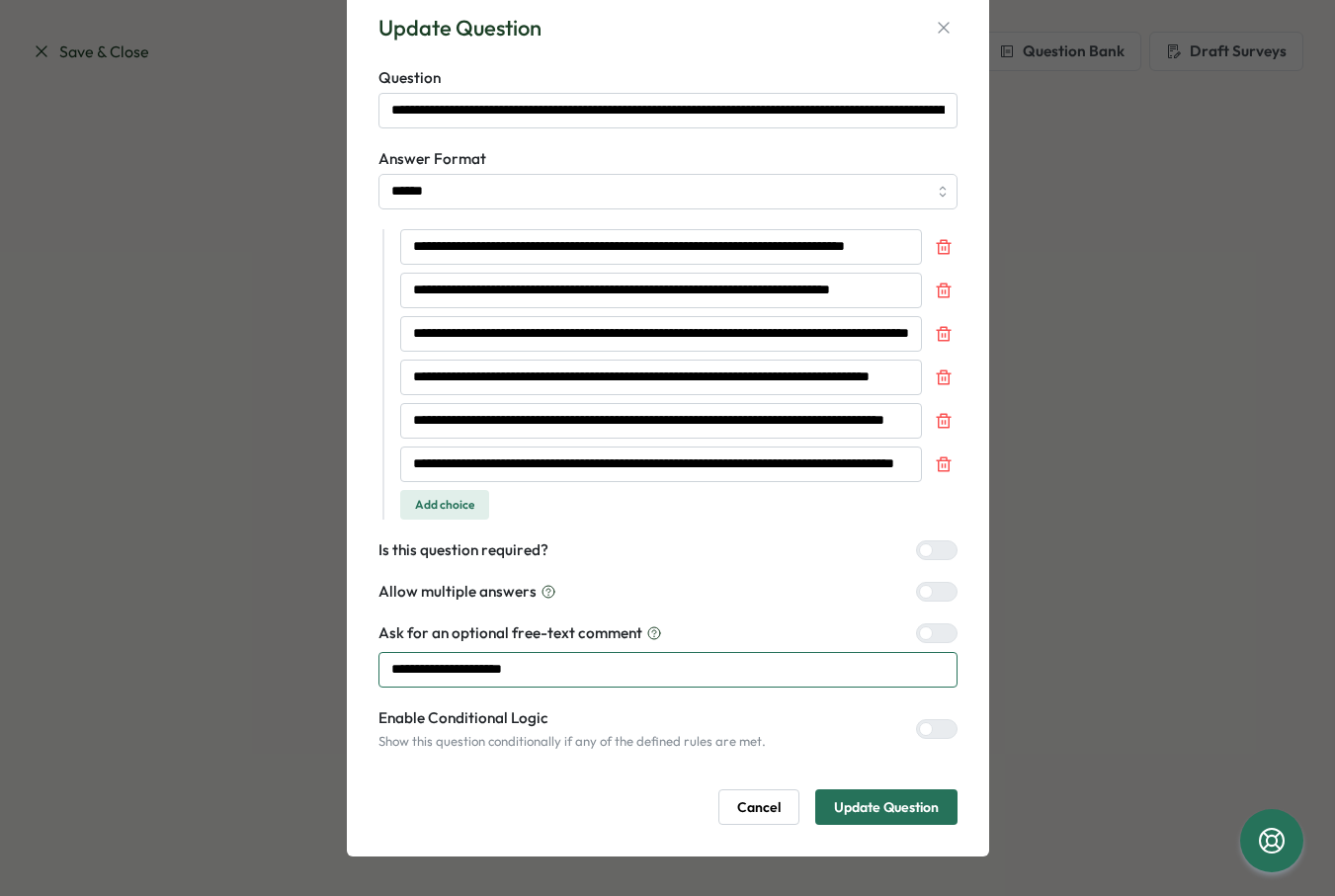 drag, startPoint x: 542, startPoint y: 671, endPoint x: 361, endPoint y: 672, distance: 181.00276 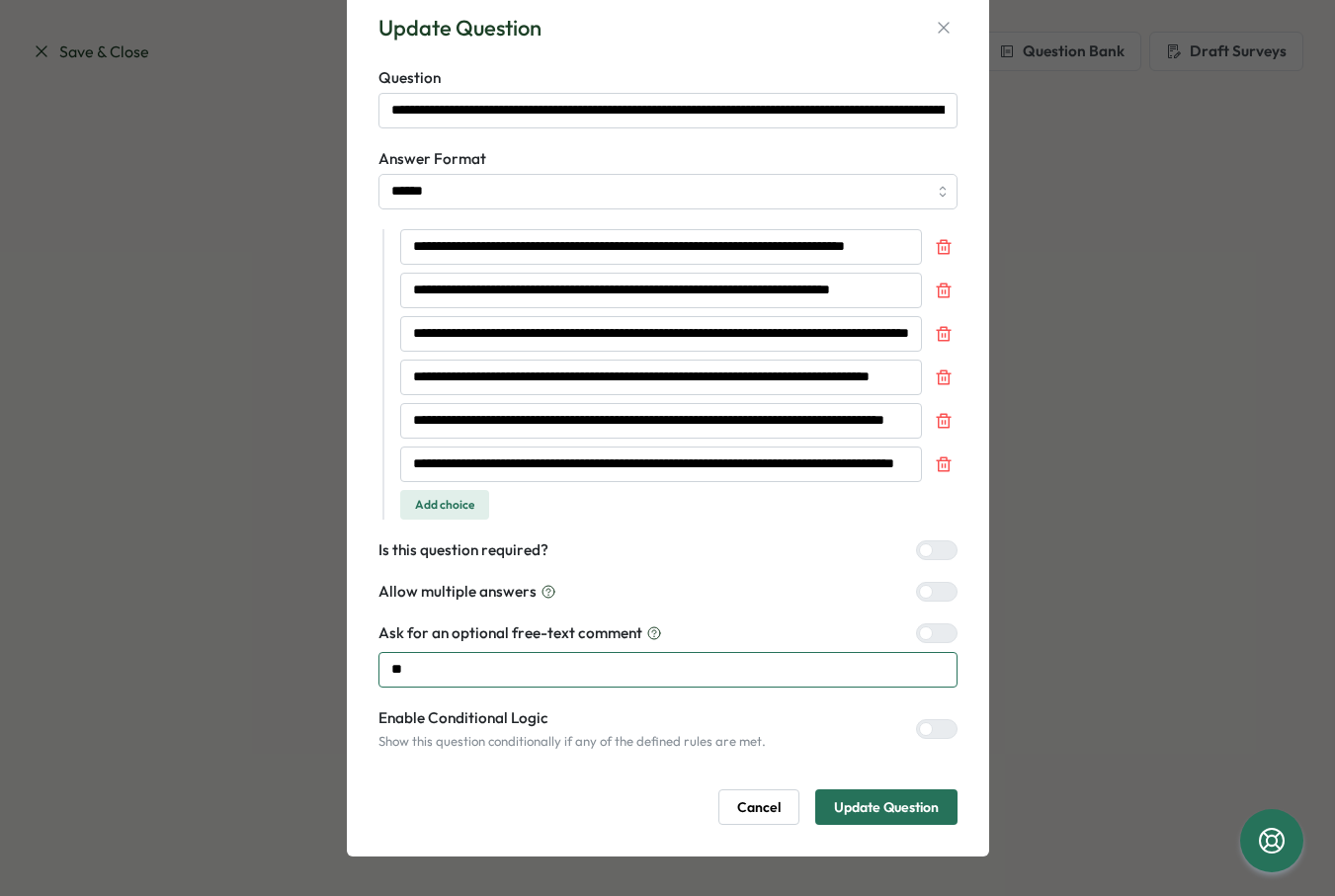 type on "*" 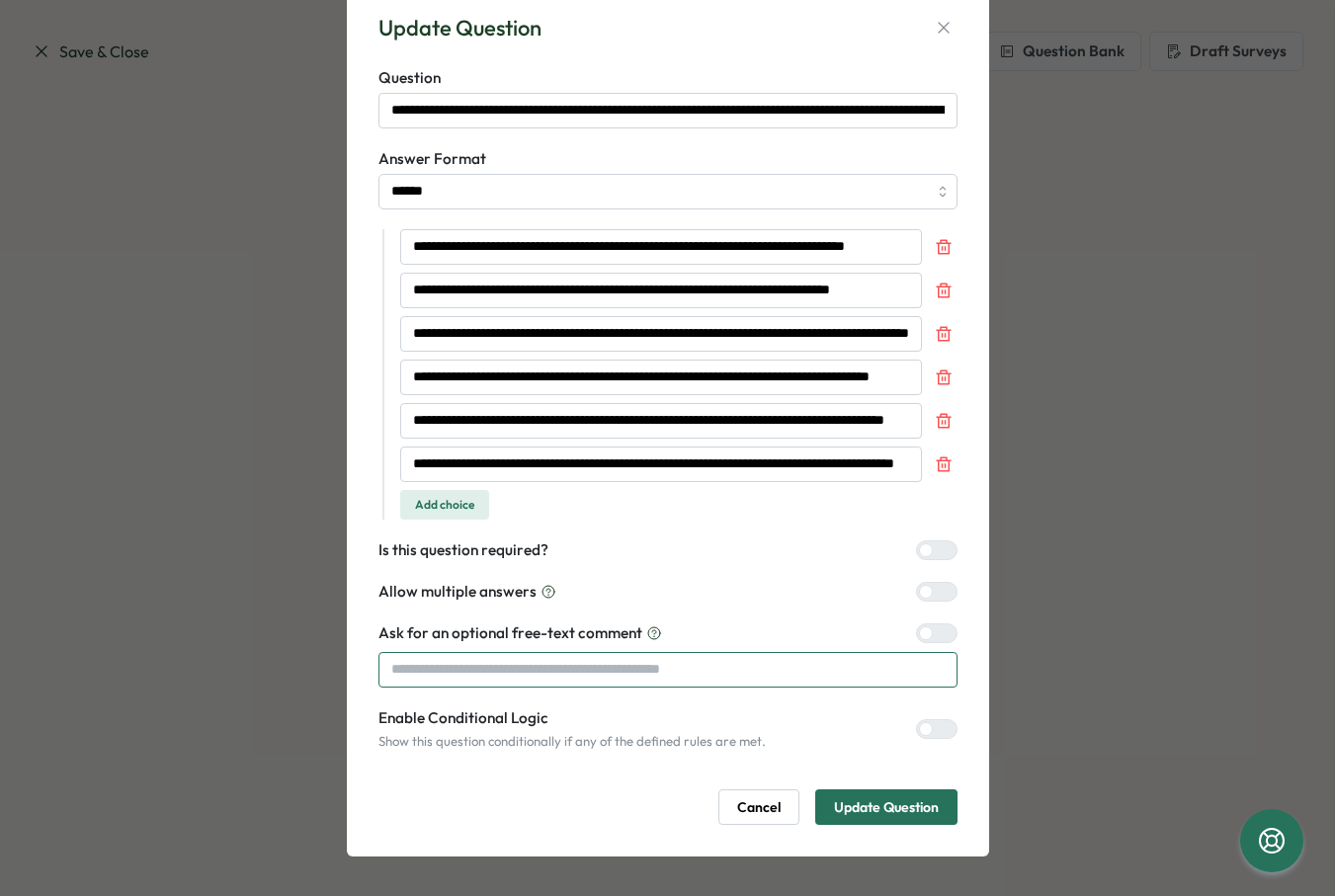 type 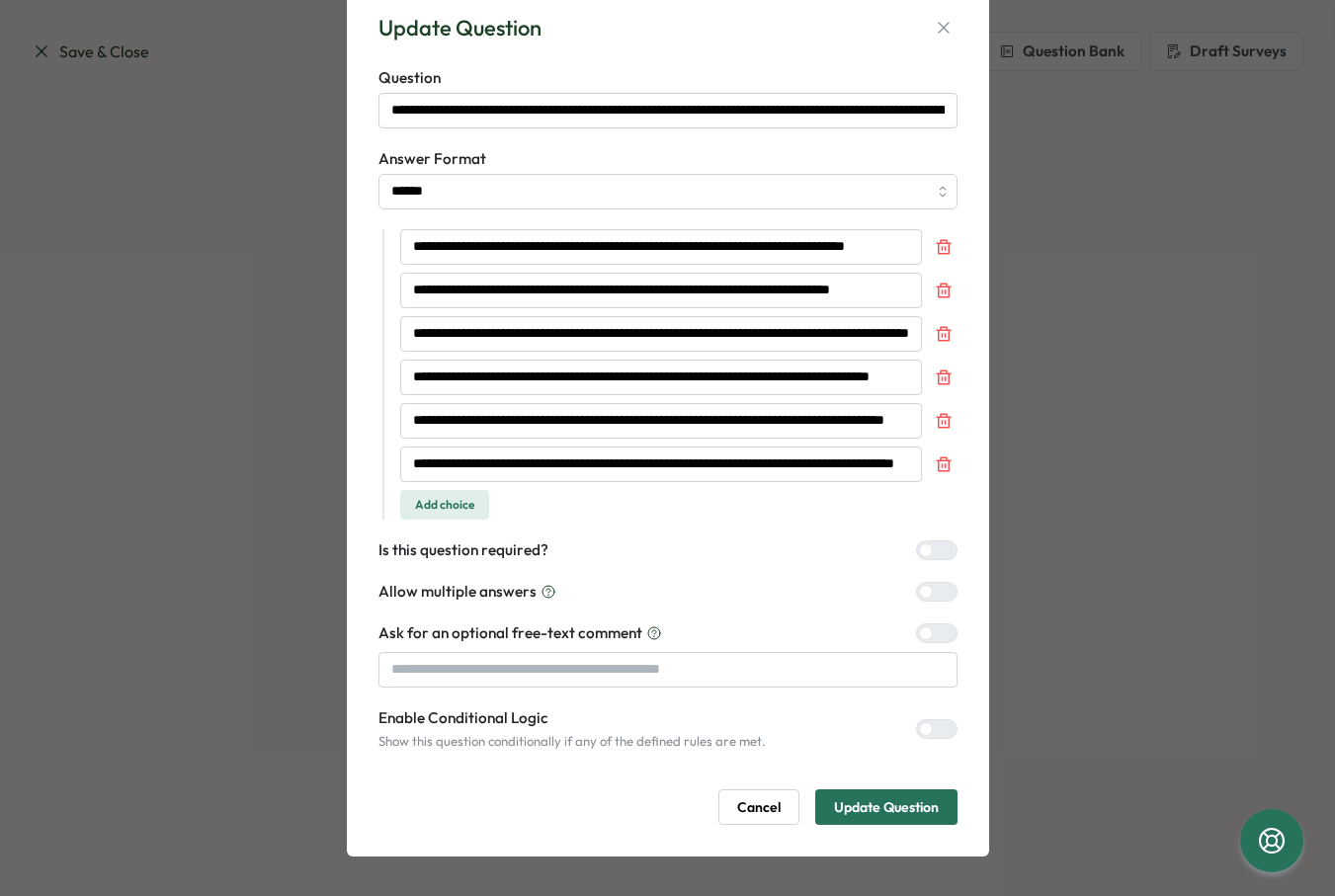 click at bounding box center (926, 633) 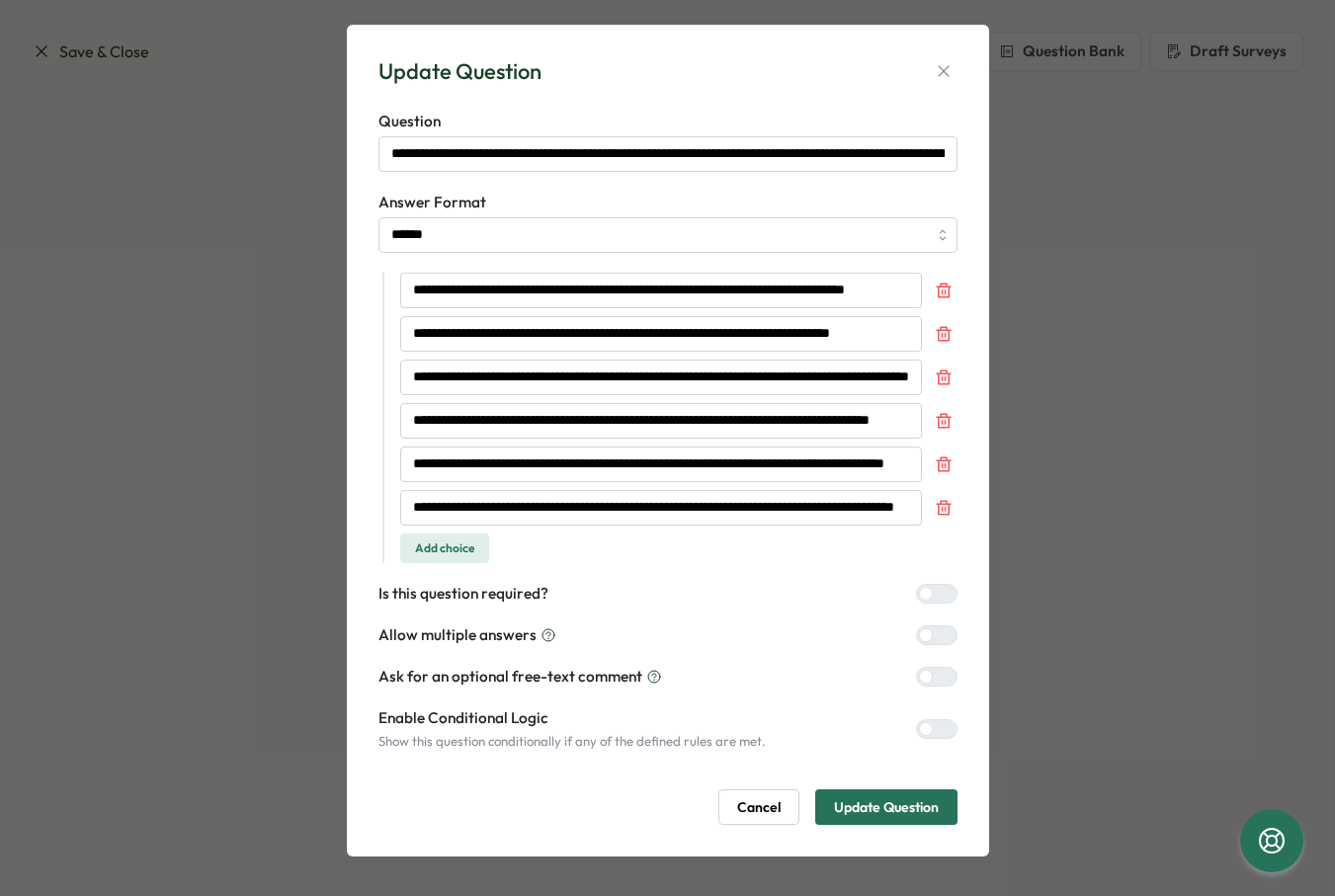 scroll, scrollTop: 15, scrollLeft: 0, axis: vertical 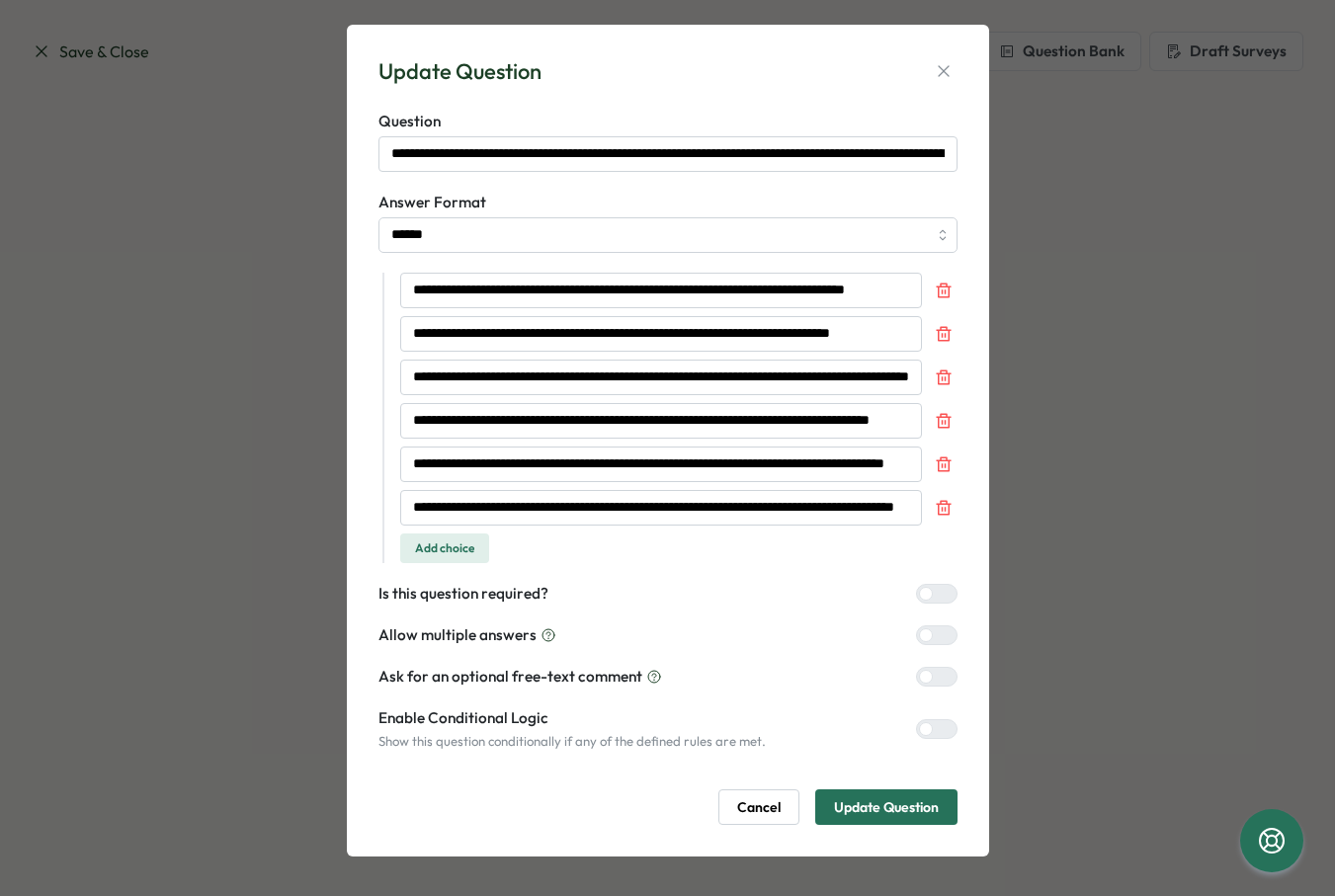 click on "Update Question" at bounding box center [886, 807] 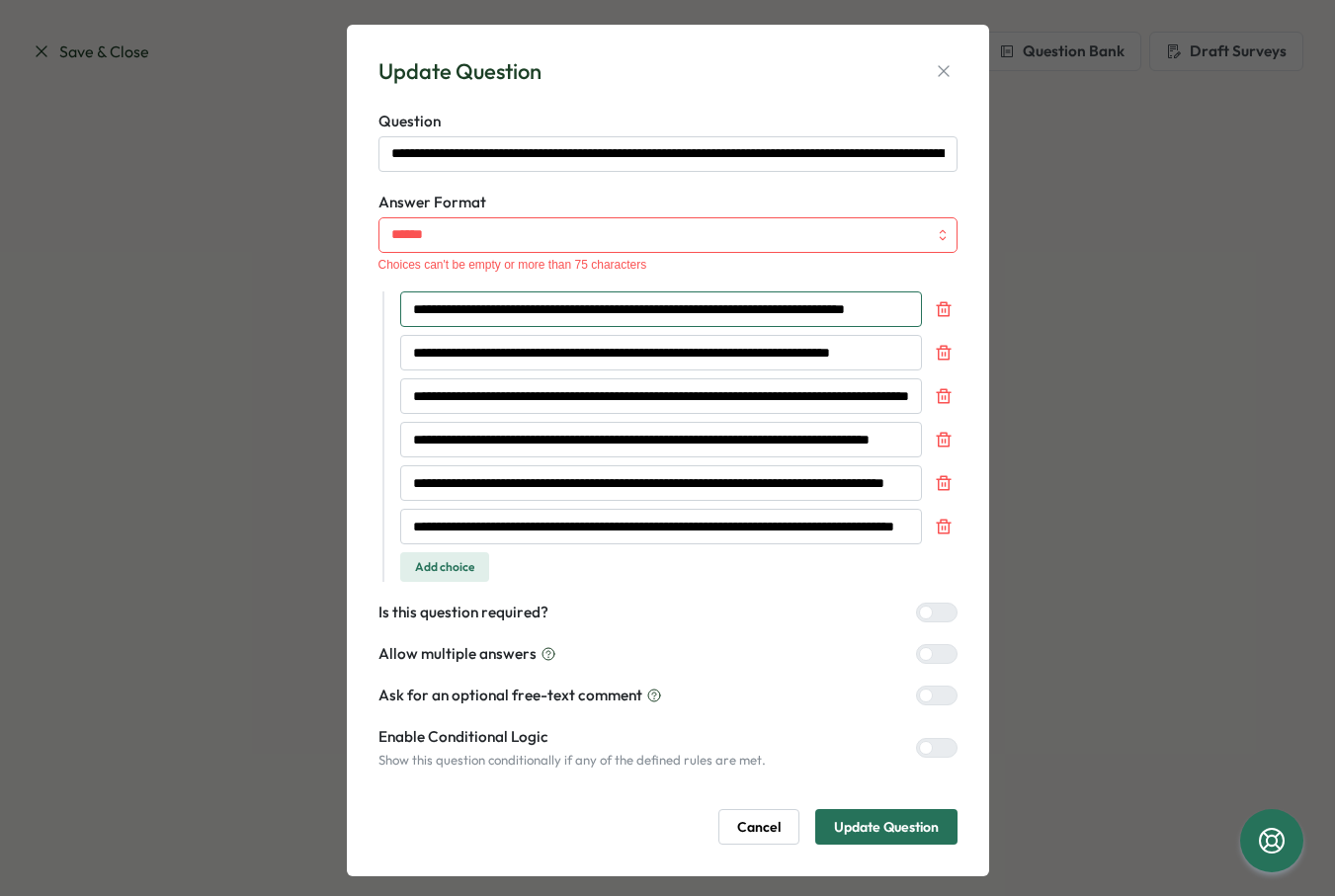 click on "**********" at bounding box center (661, 309) 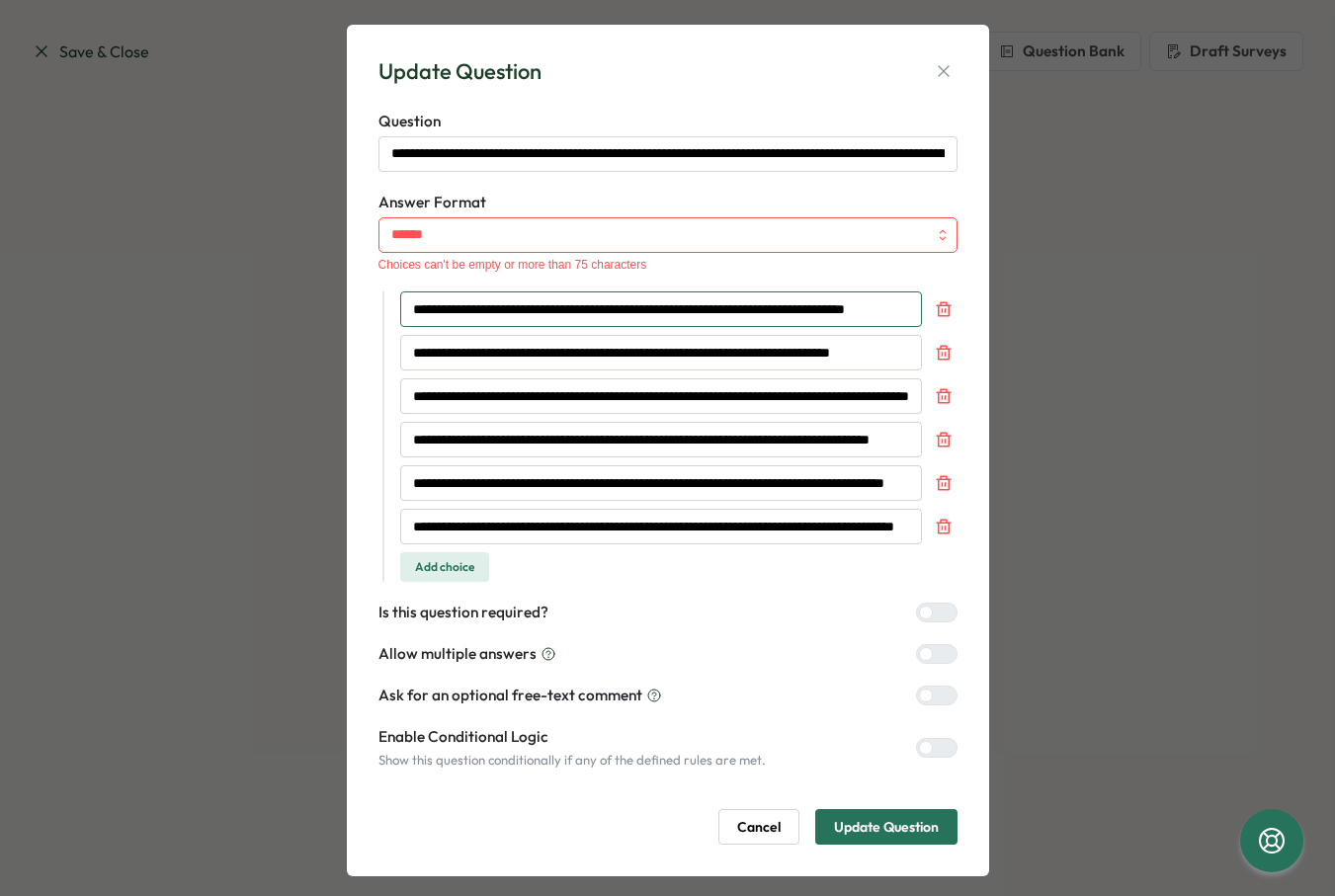 click on "**********" at bounding box center [661, 309] 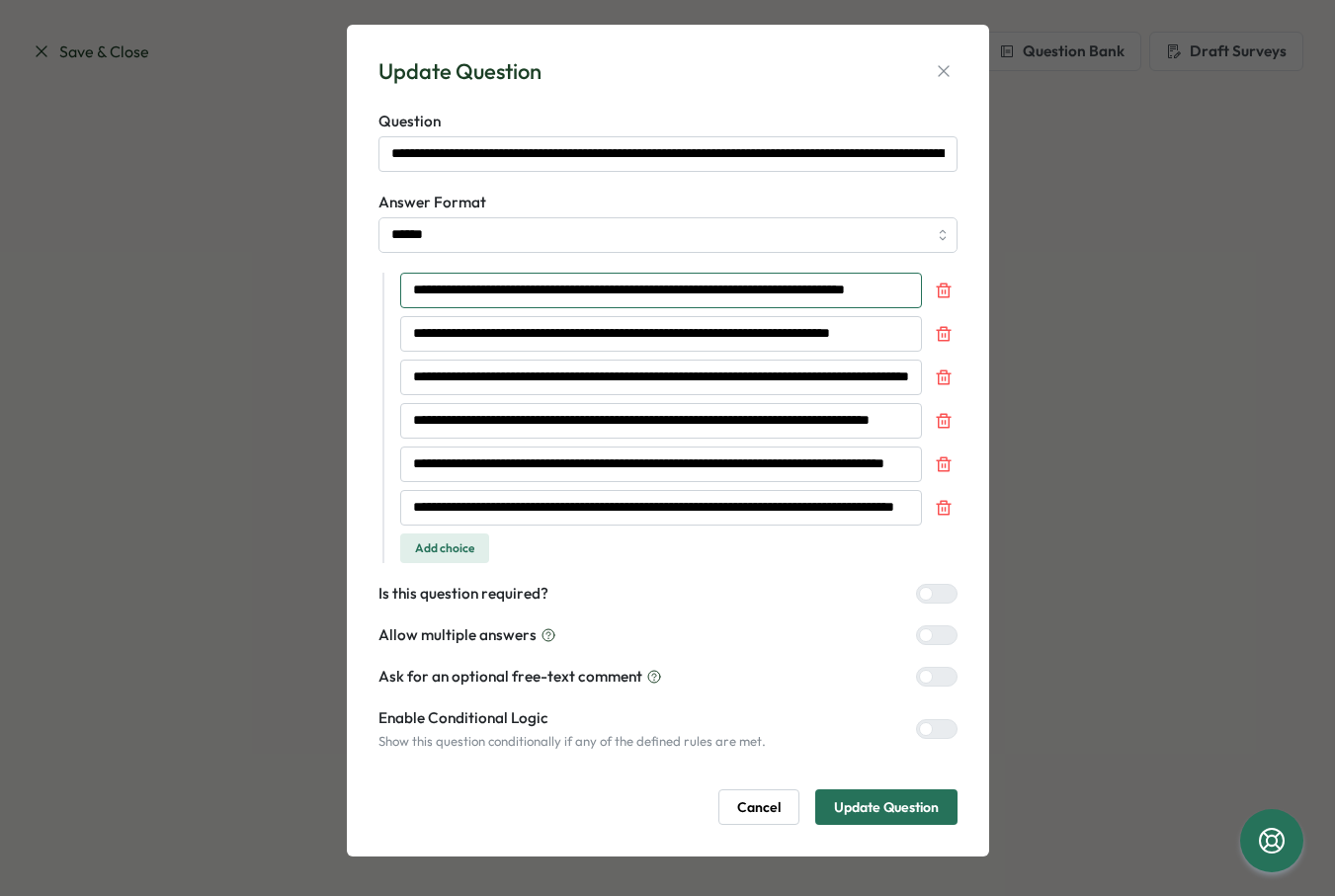 scroll, scrollTop: 0, scrollLeft: 68, axis: horizontal 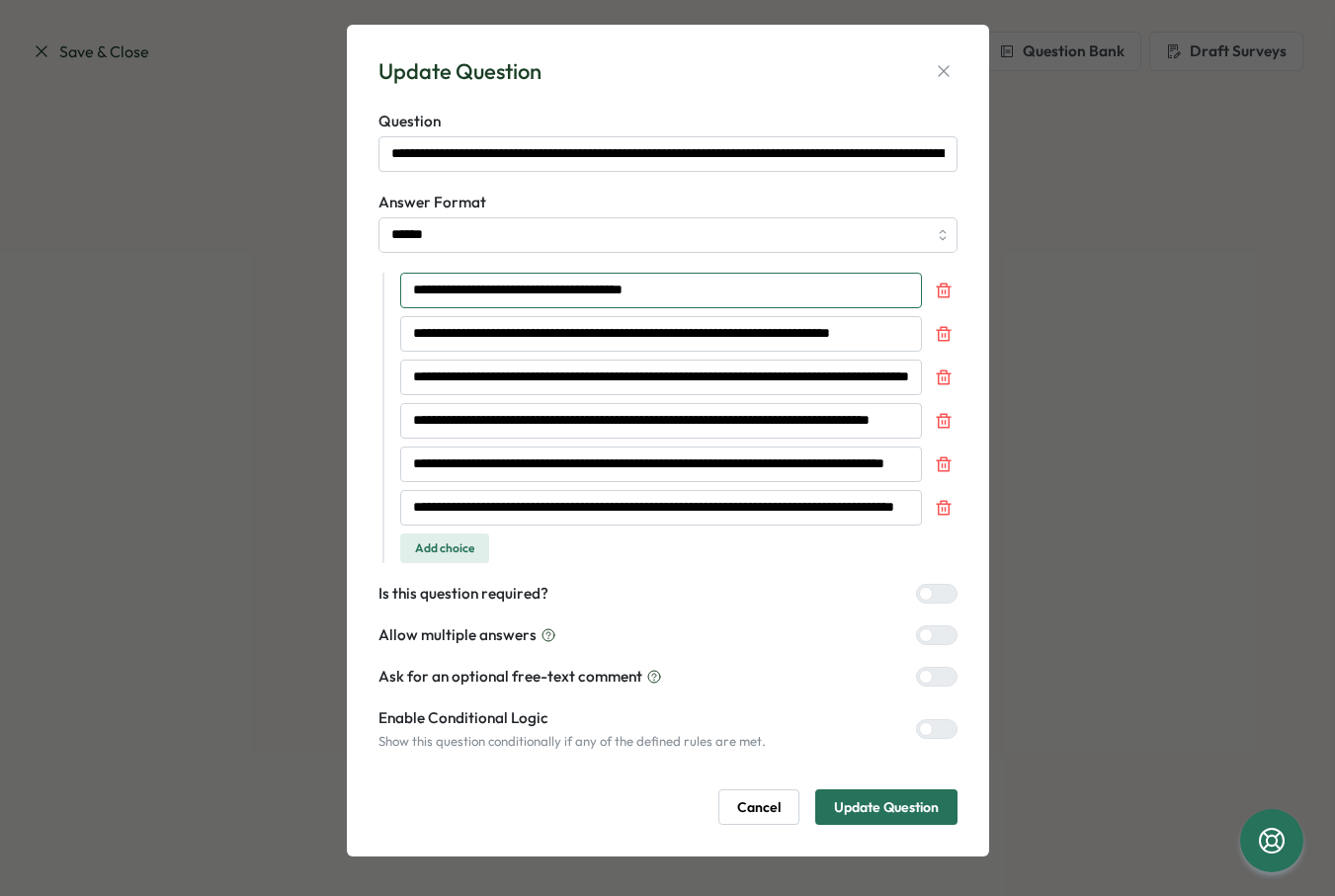 type on "**********" 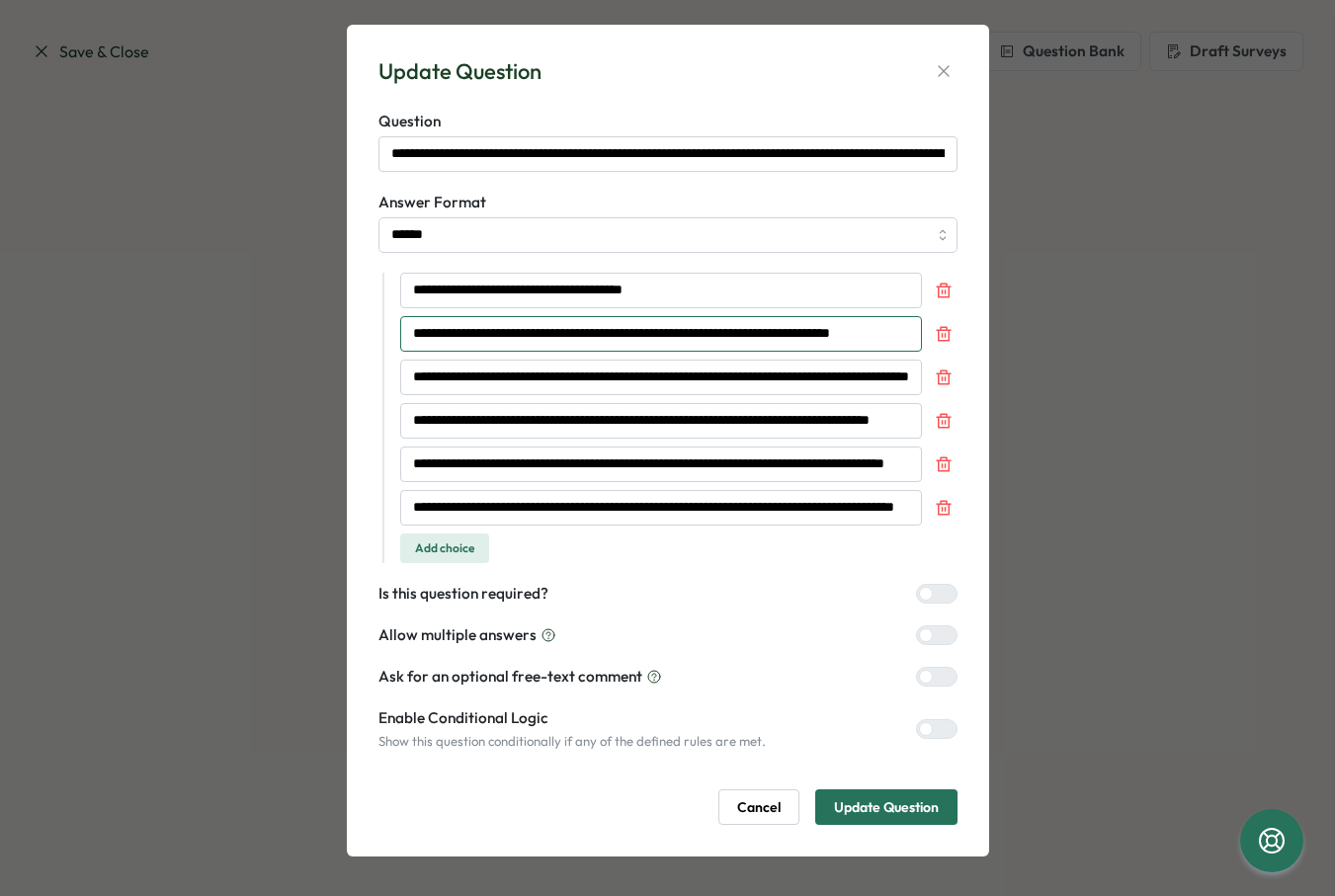 click on "**********" at bounding box center (661, 334) 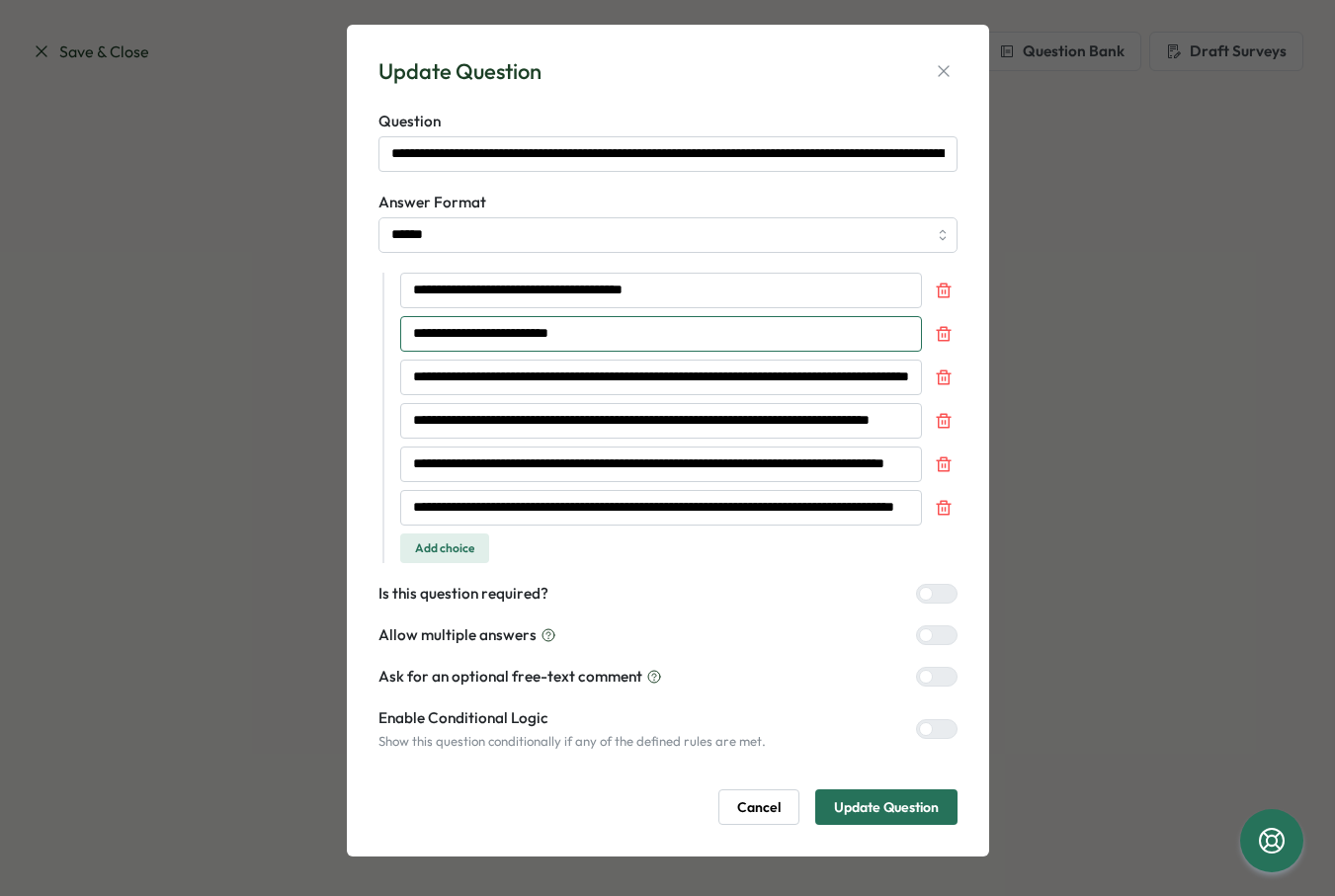scroll, scrollTop: 0, scrollLeft: 0, axis: both 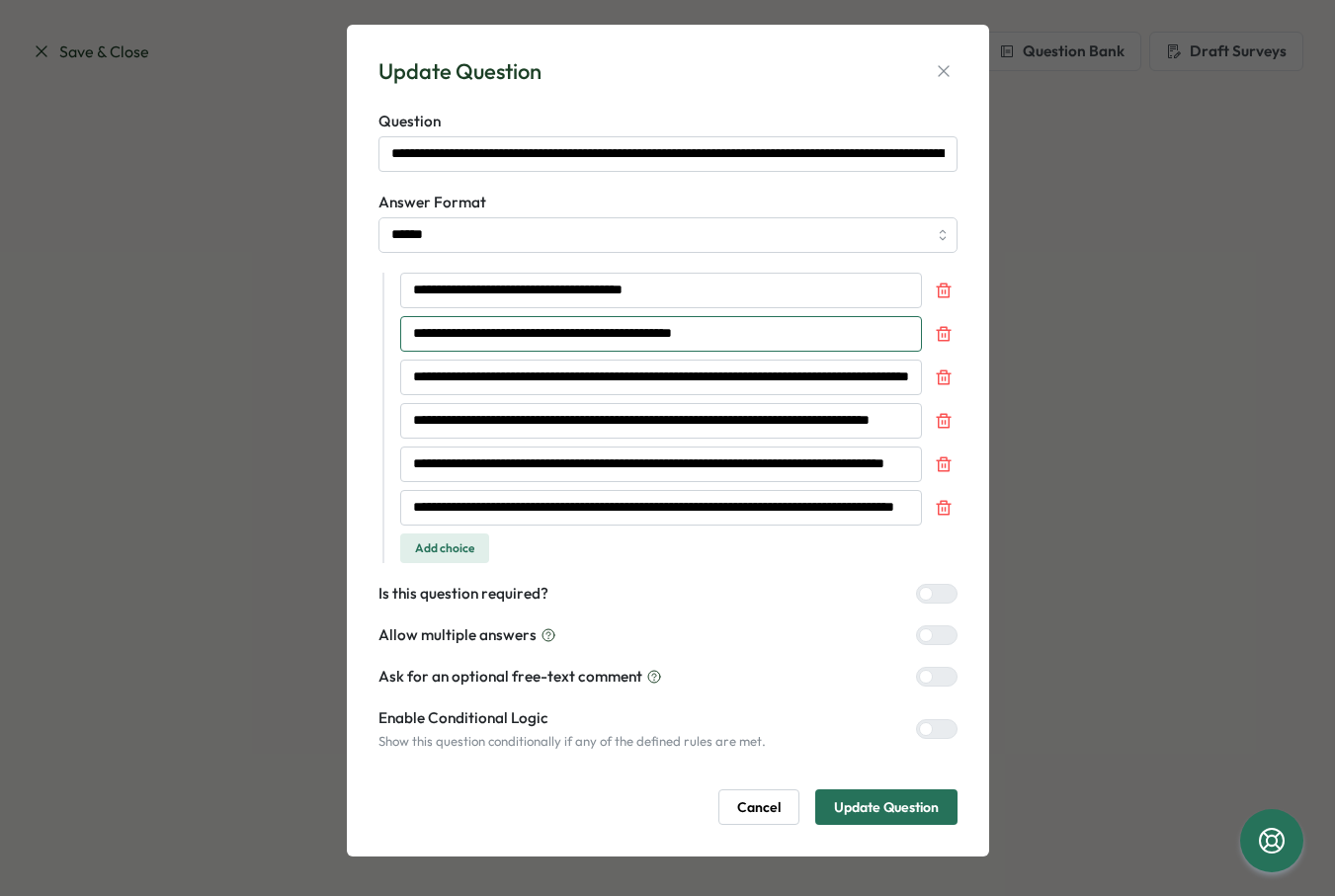 type on "**********" 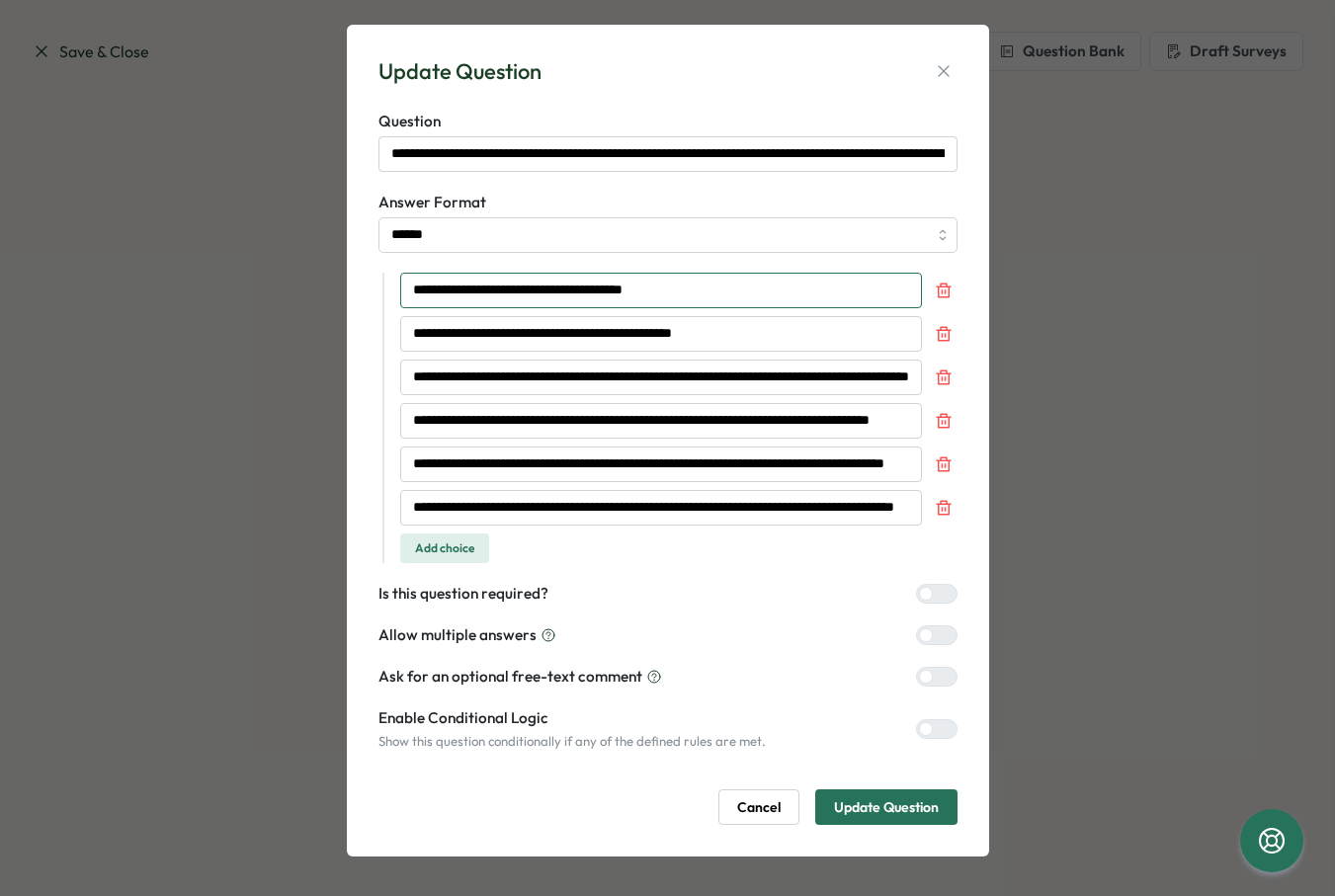 click on "**********" at bounding box center [661, 290] 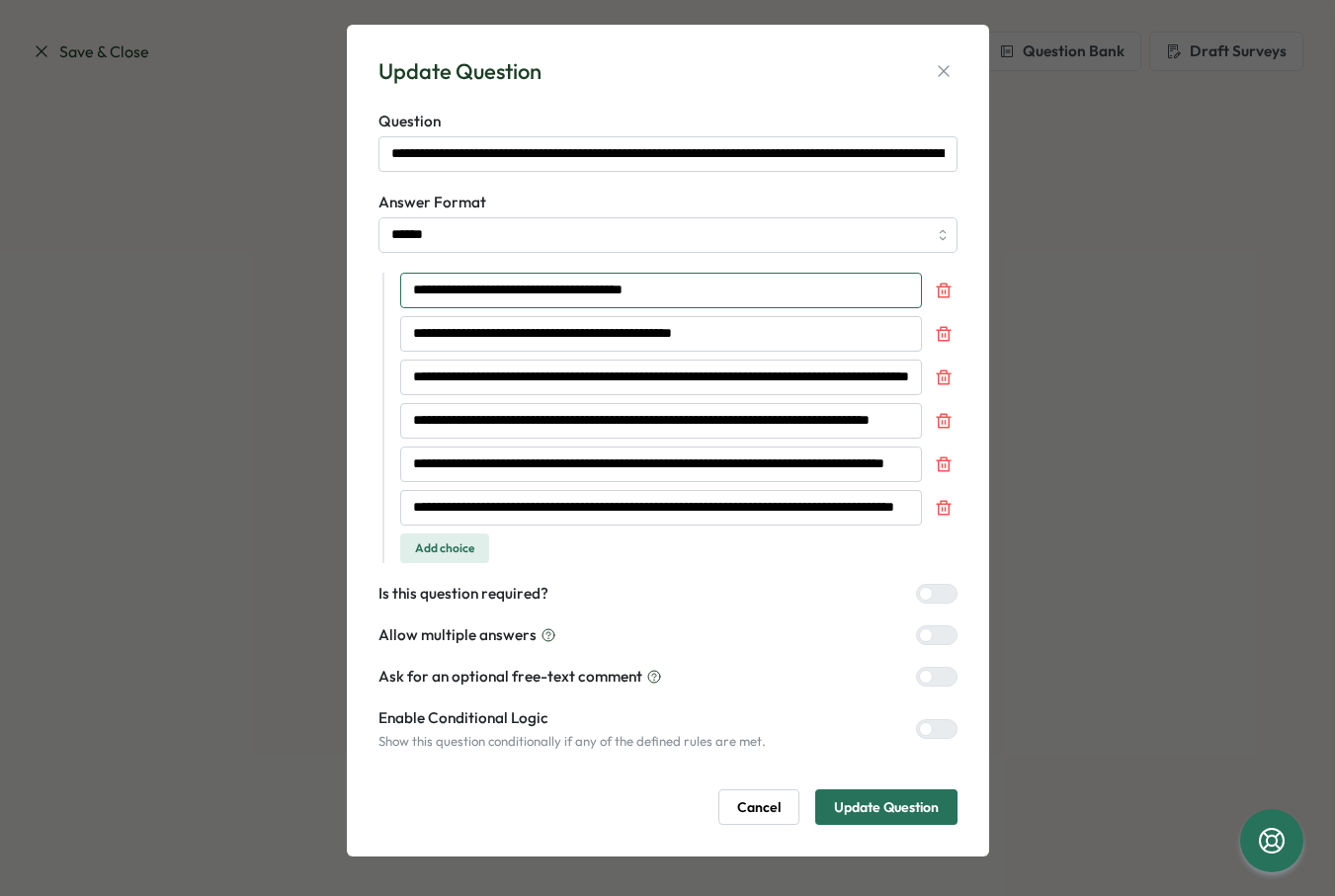type on "**********" 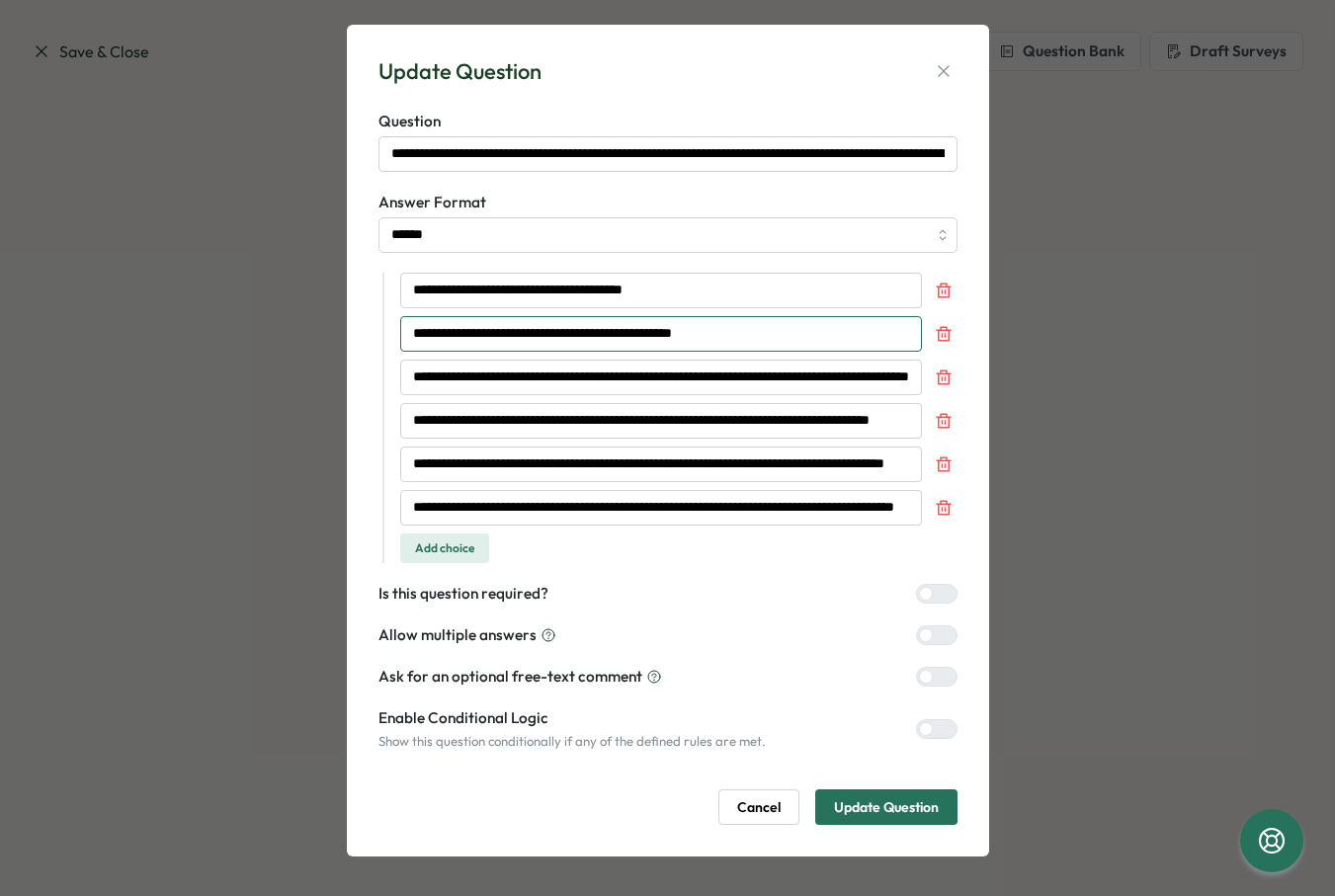 click on "**********" at bounding box center (661, 334) 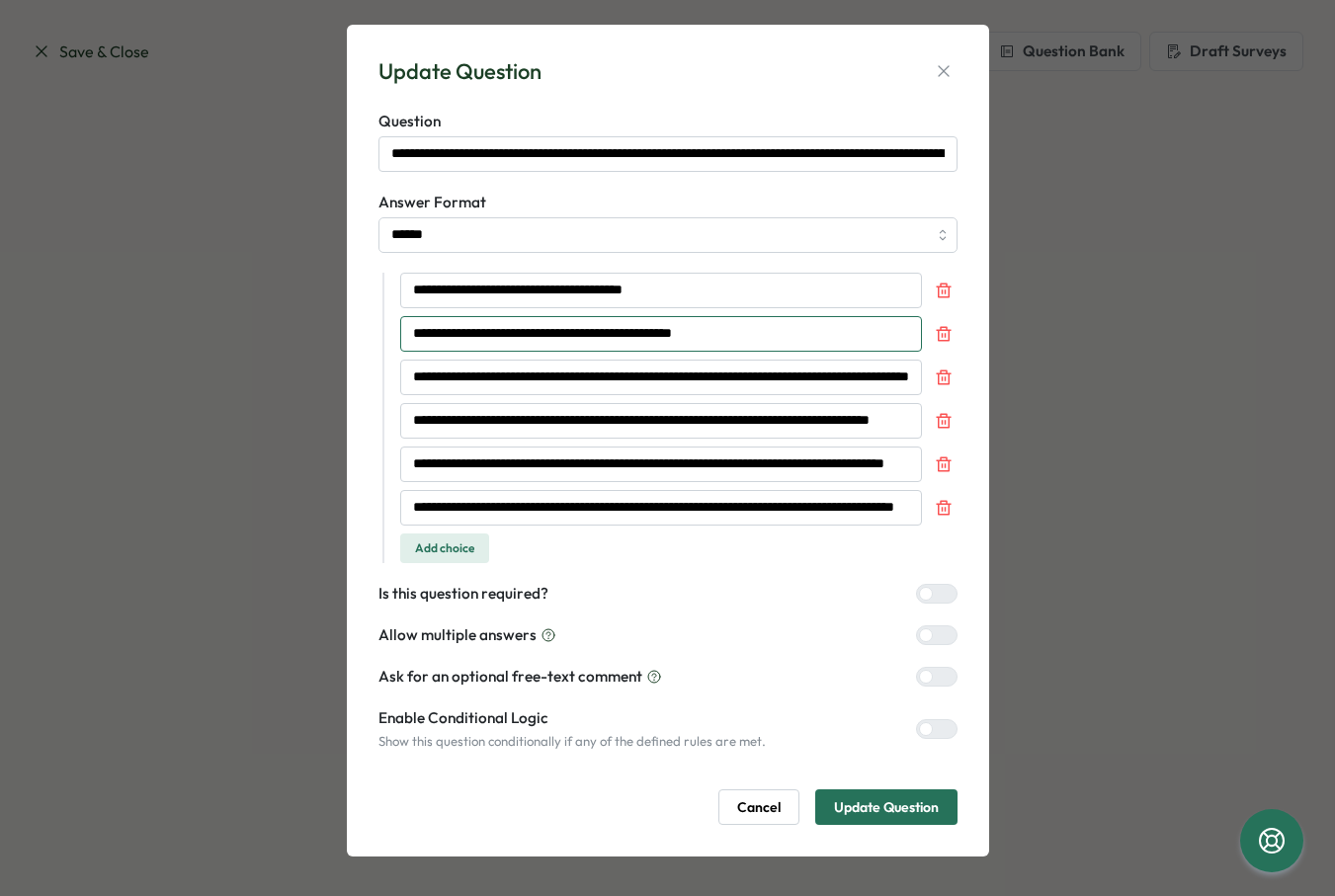 click on "**********" at bounding box center (661, 334) 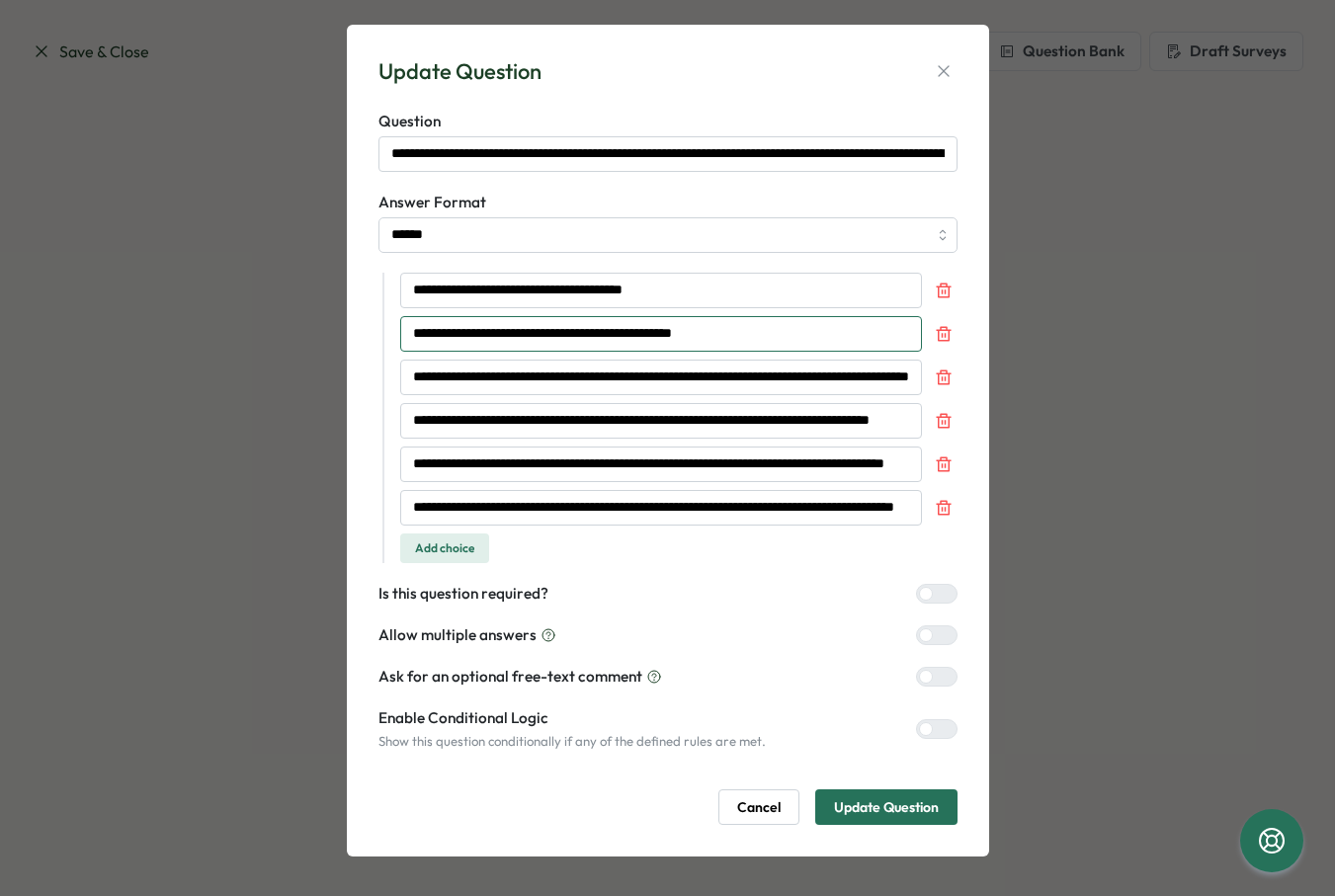 click on "**********" at bounding box center [661, 334] 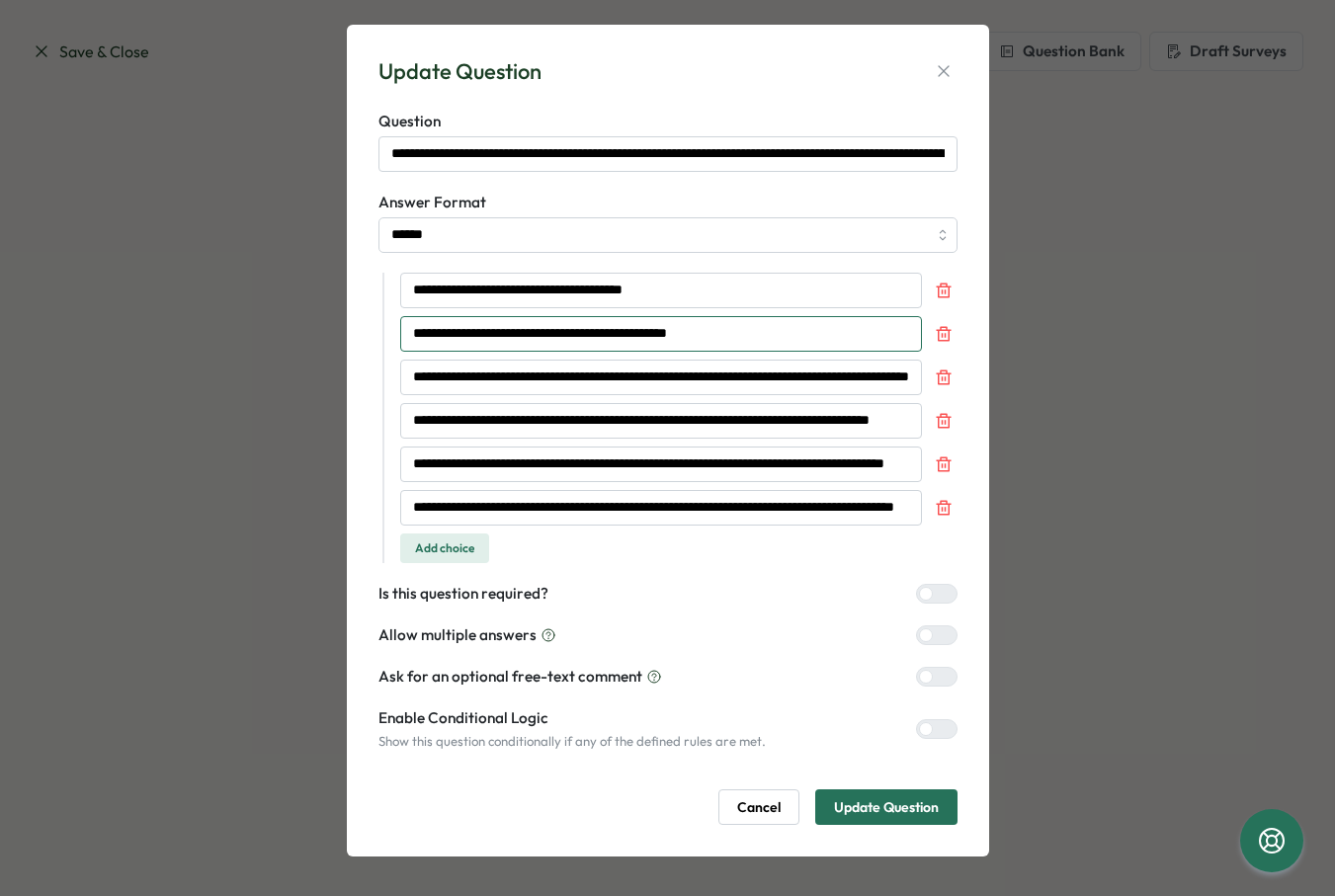 type on "**********" 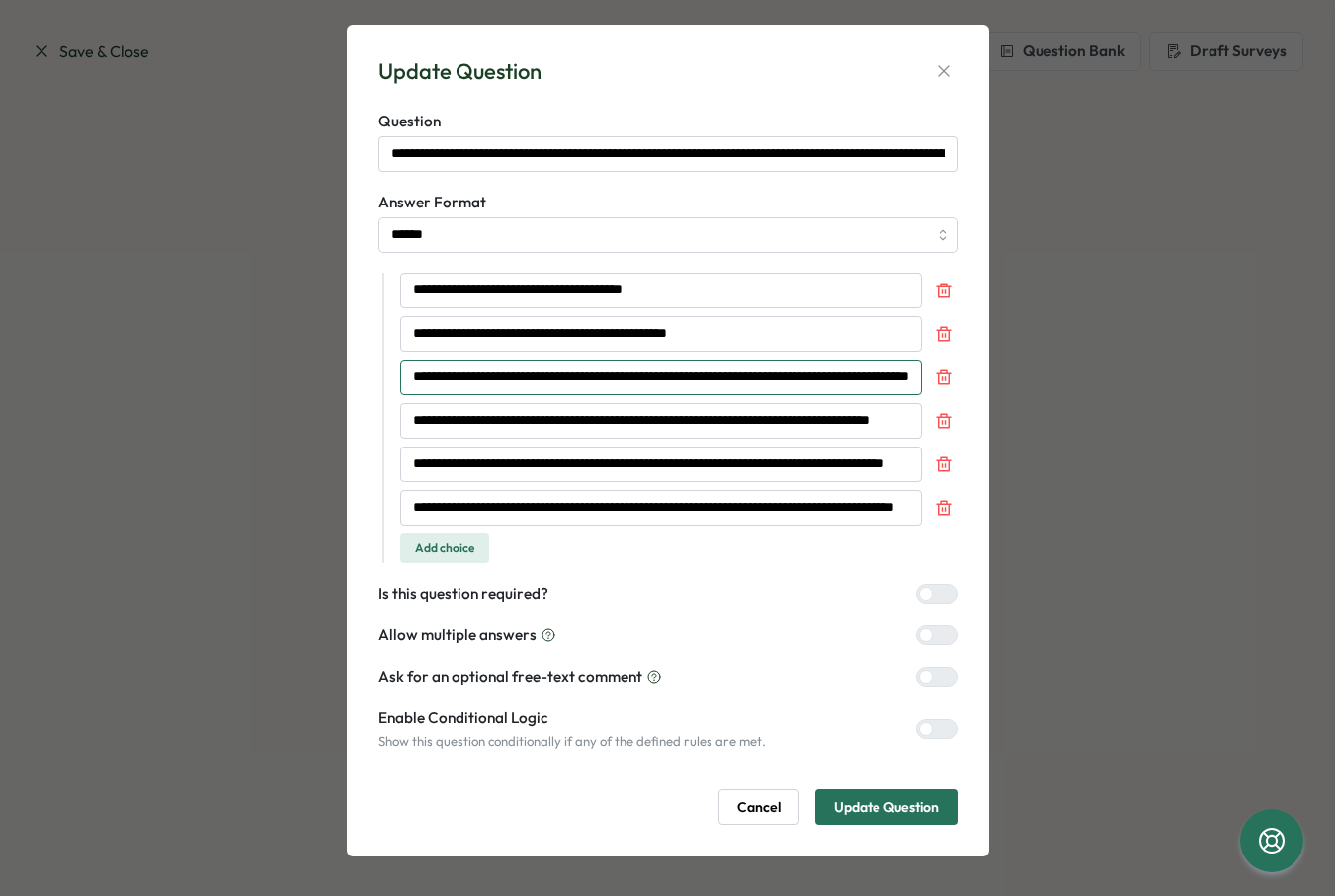 scroll, scrollTop: 0, scrollLeft: 157, axis: horizontal 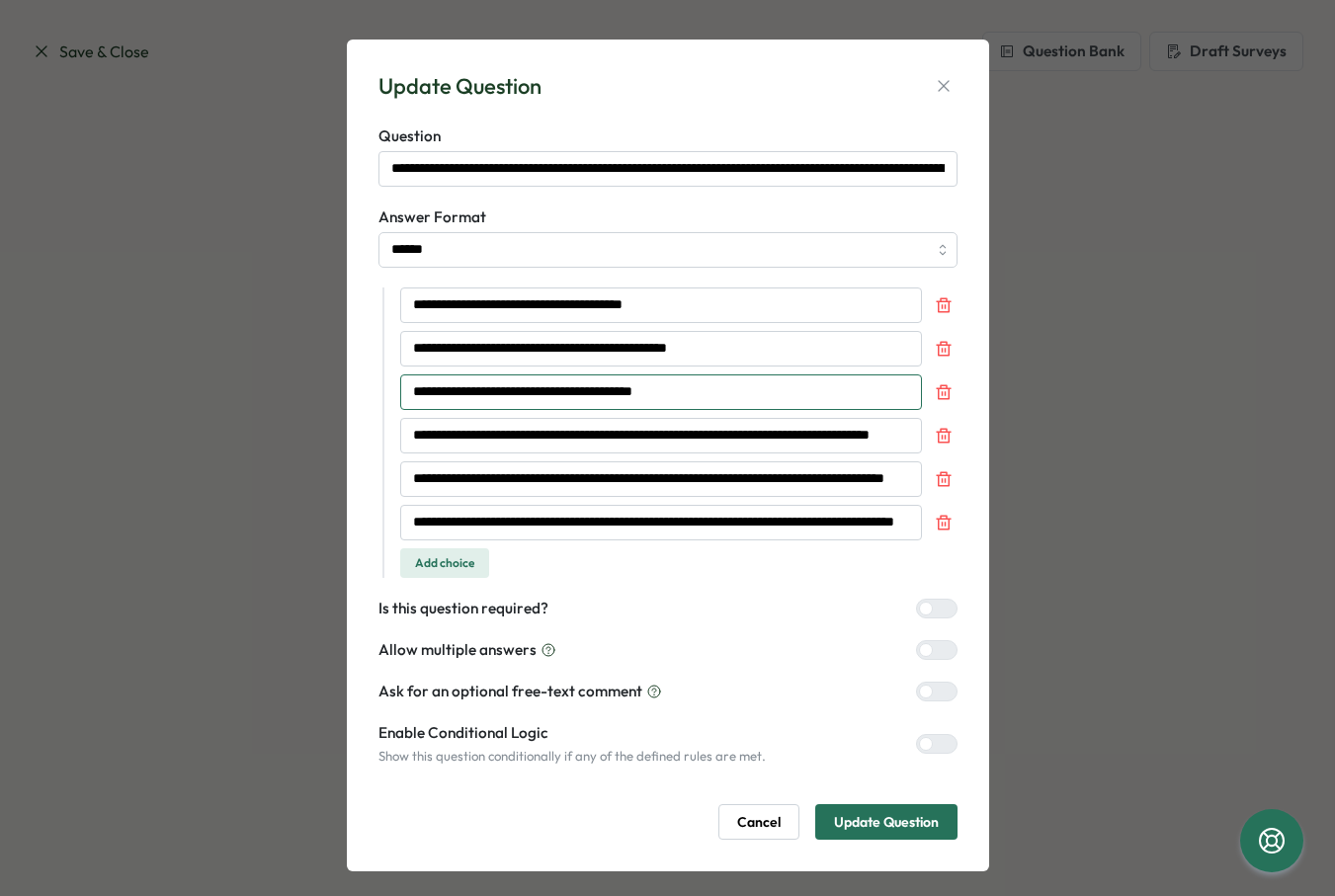 type on "**********" 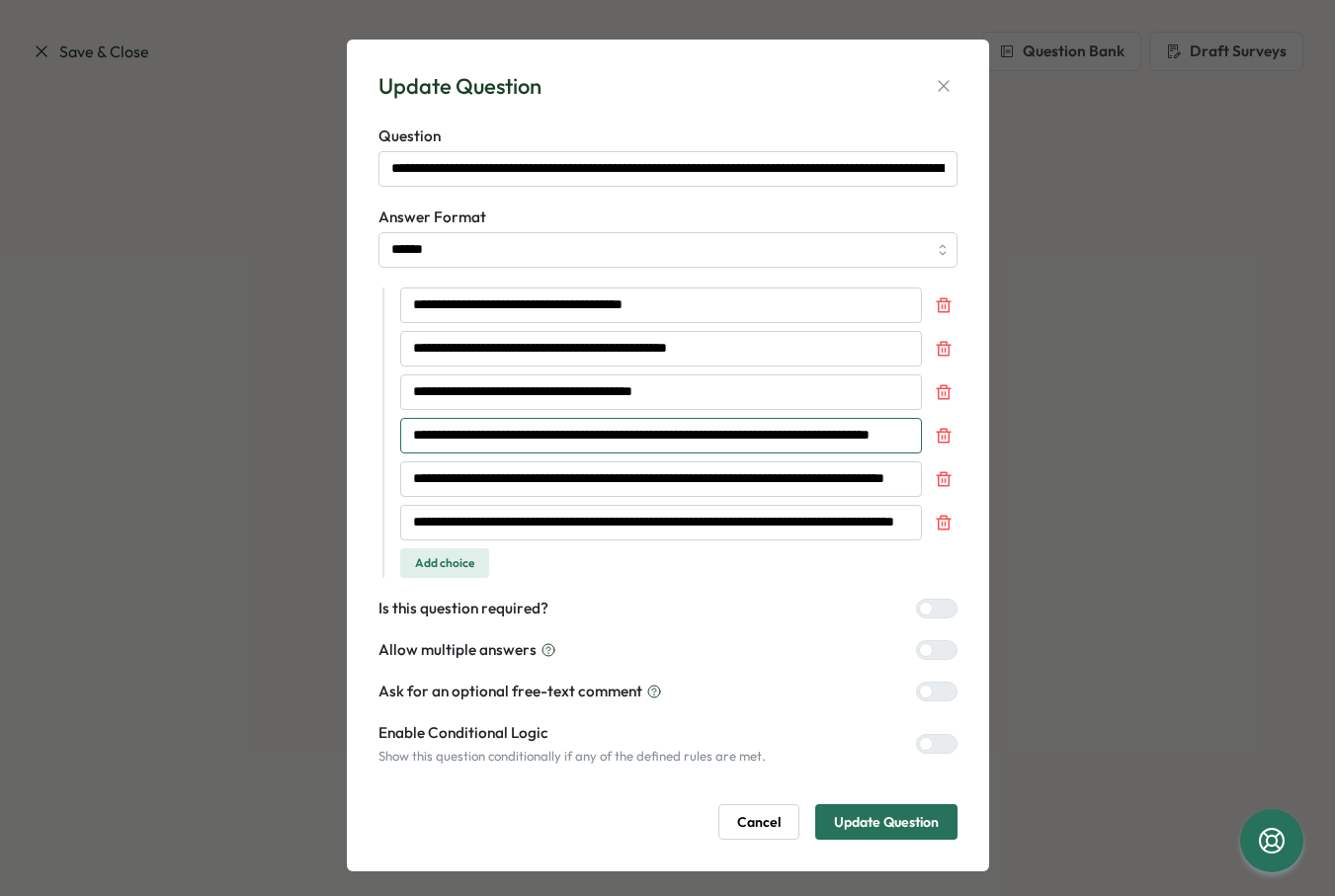 scroll, scrollTop: 0, scrollLeft: 112, axis: horizontal 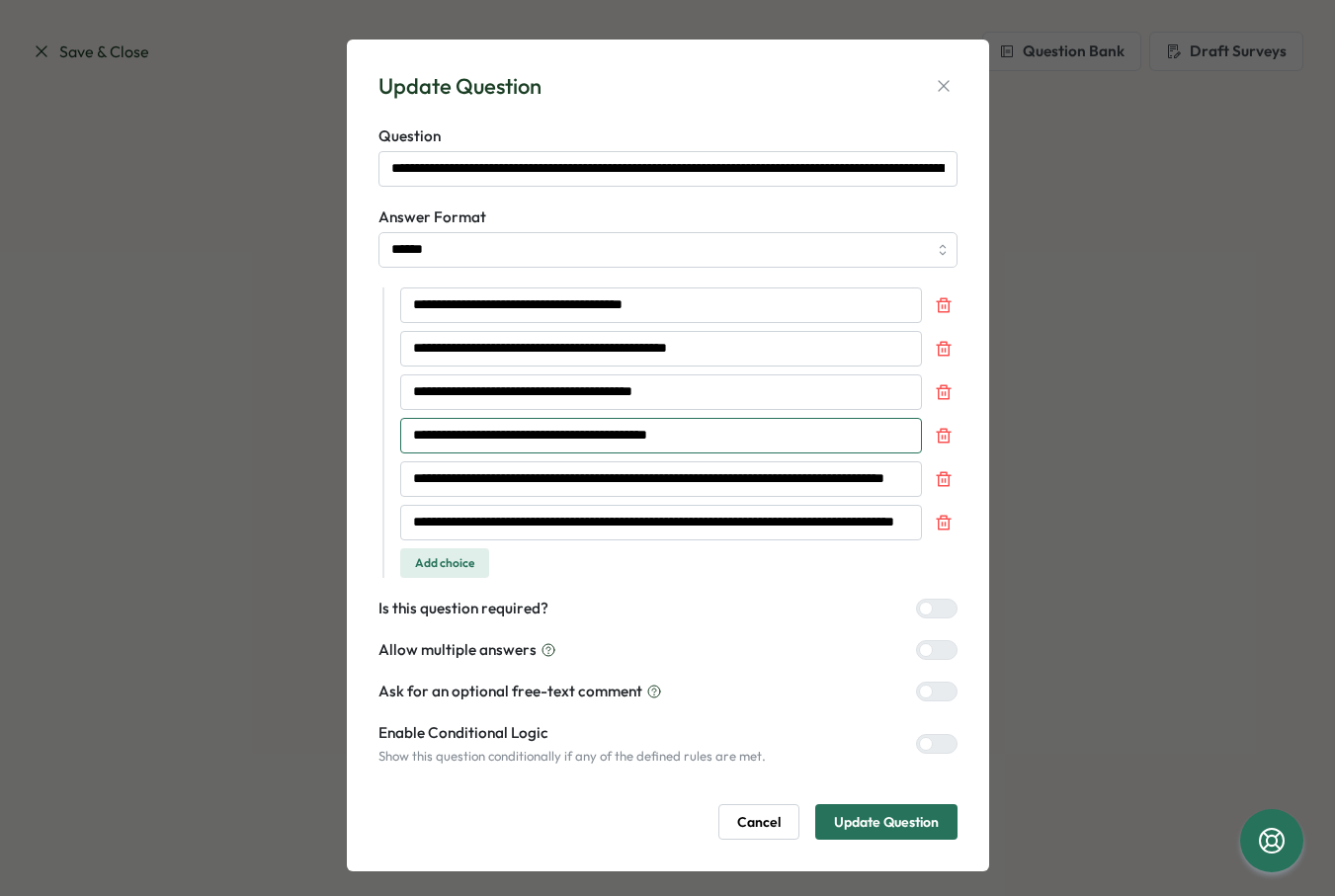 type on "**********" 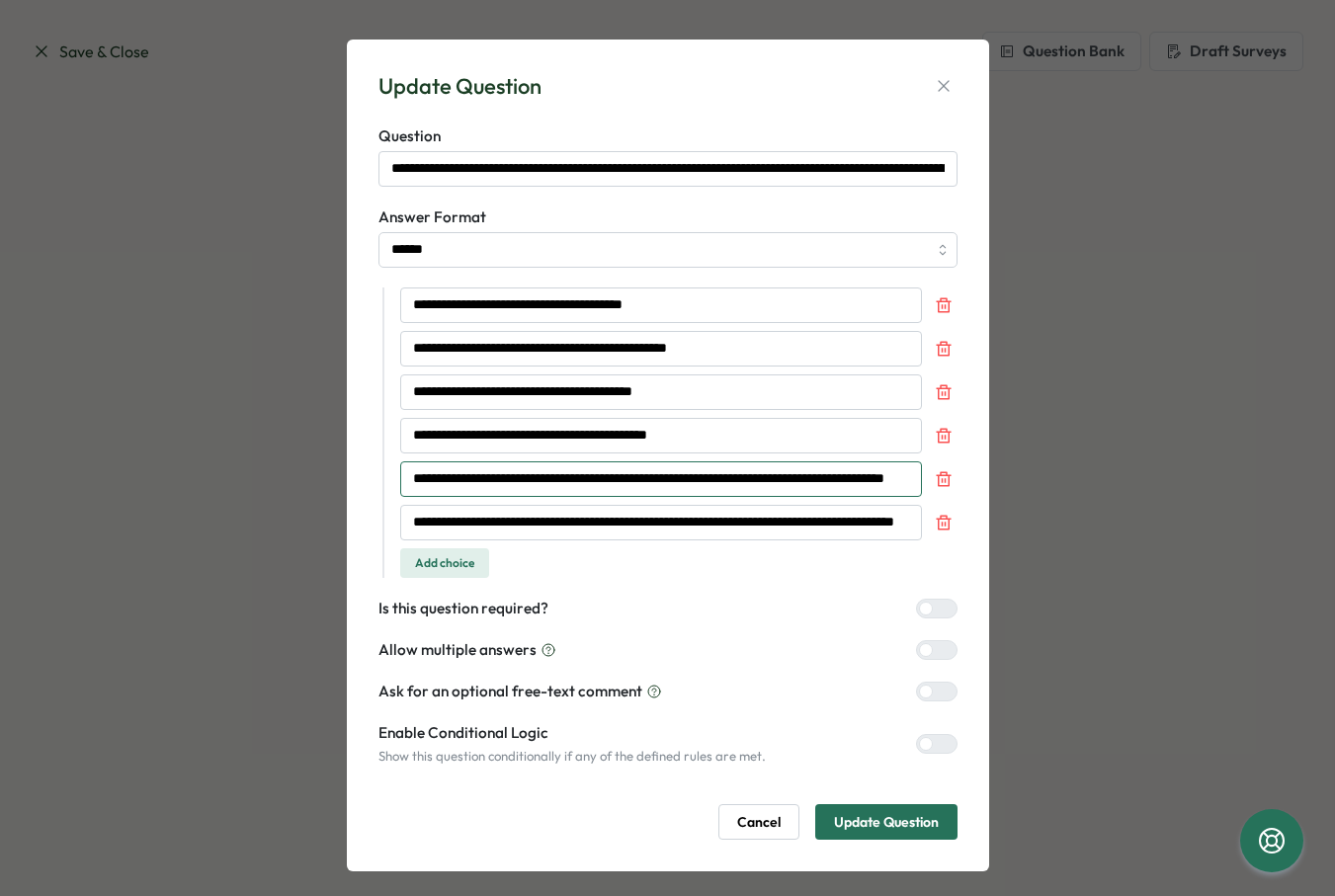 click on "**********" at bounding box center [661, 479] 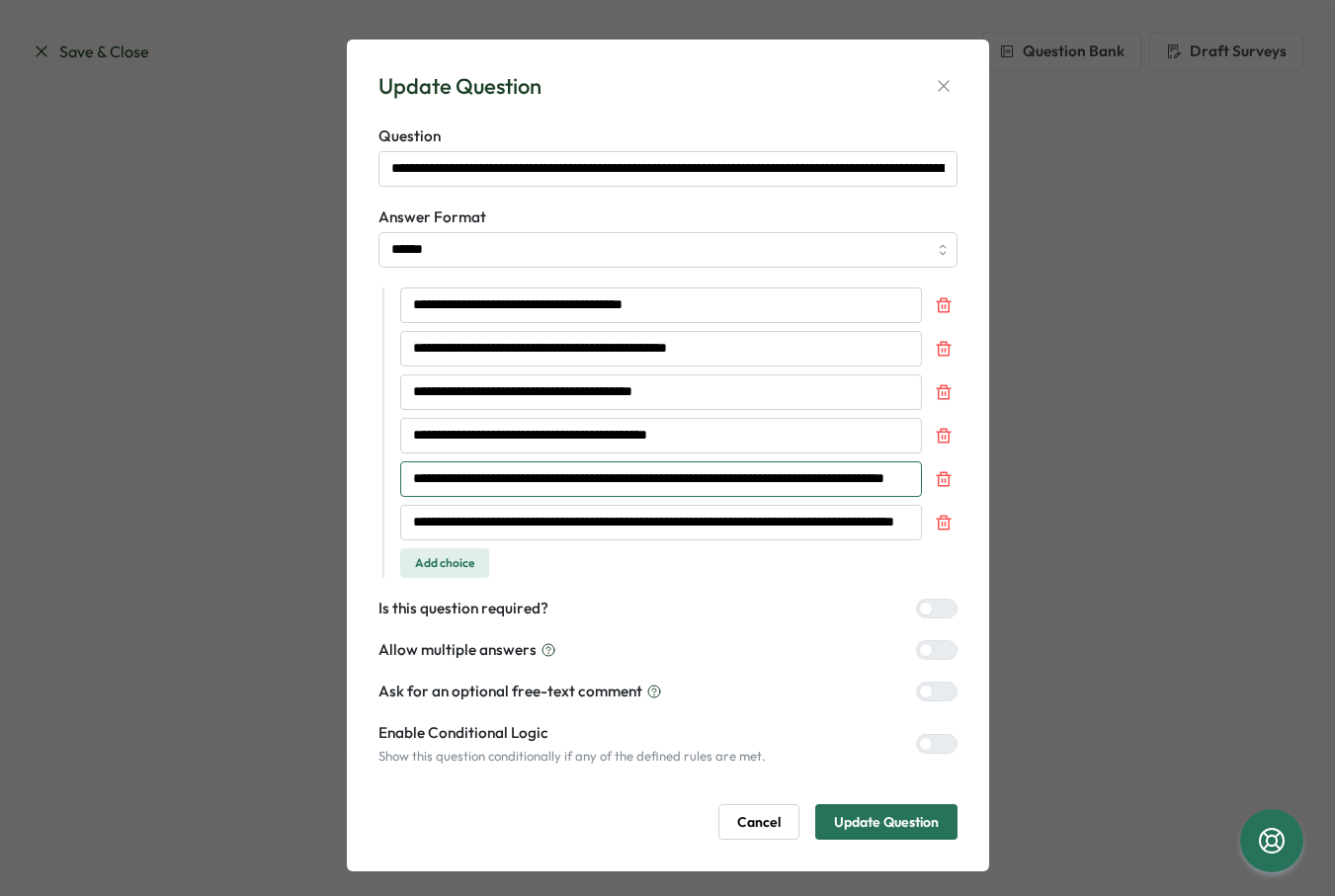 click on "**********" at bounding box center (661, 479) 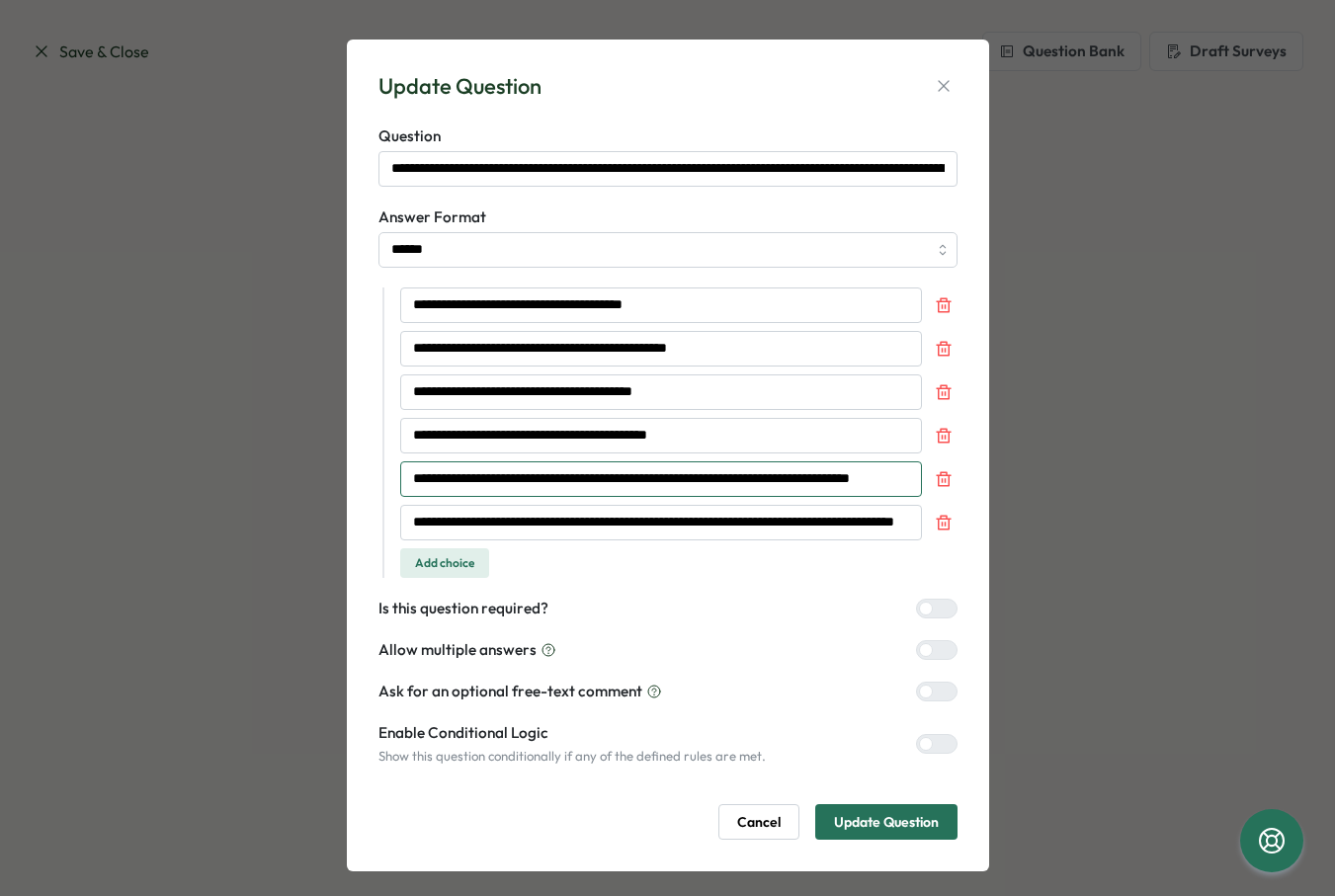 click on "**********" at bounding box center [661, 479] 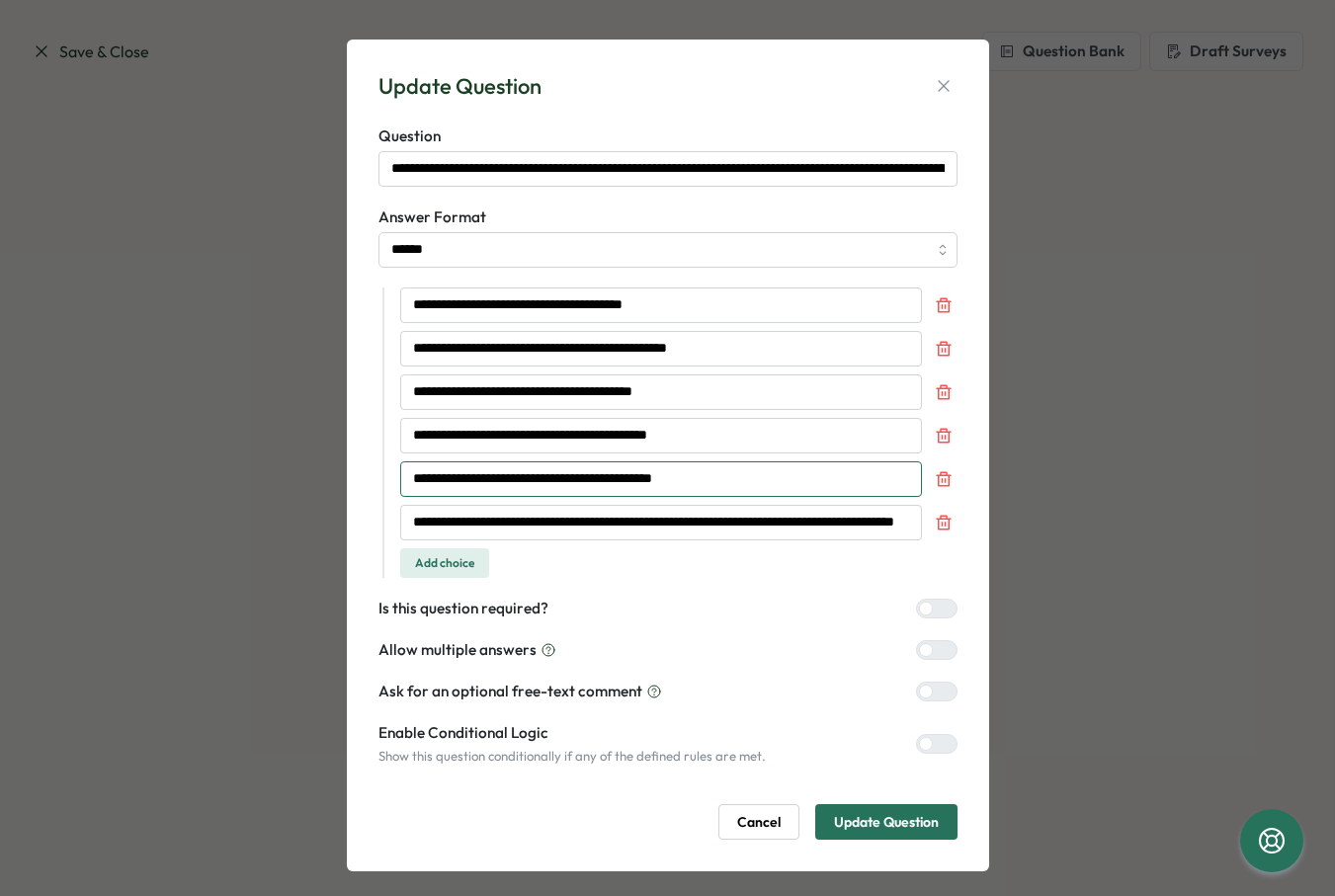 click on "**********" at bounding box center (661, 479) 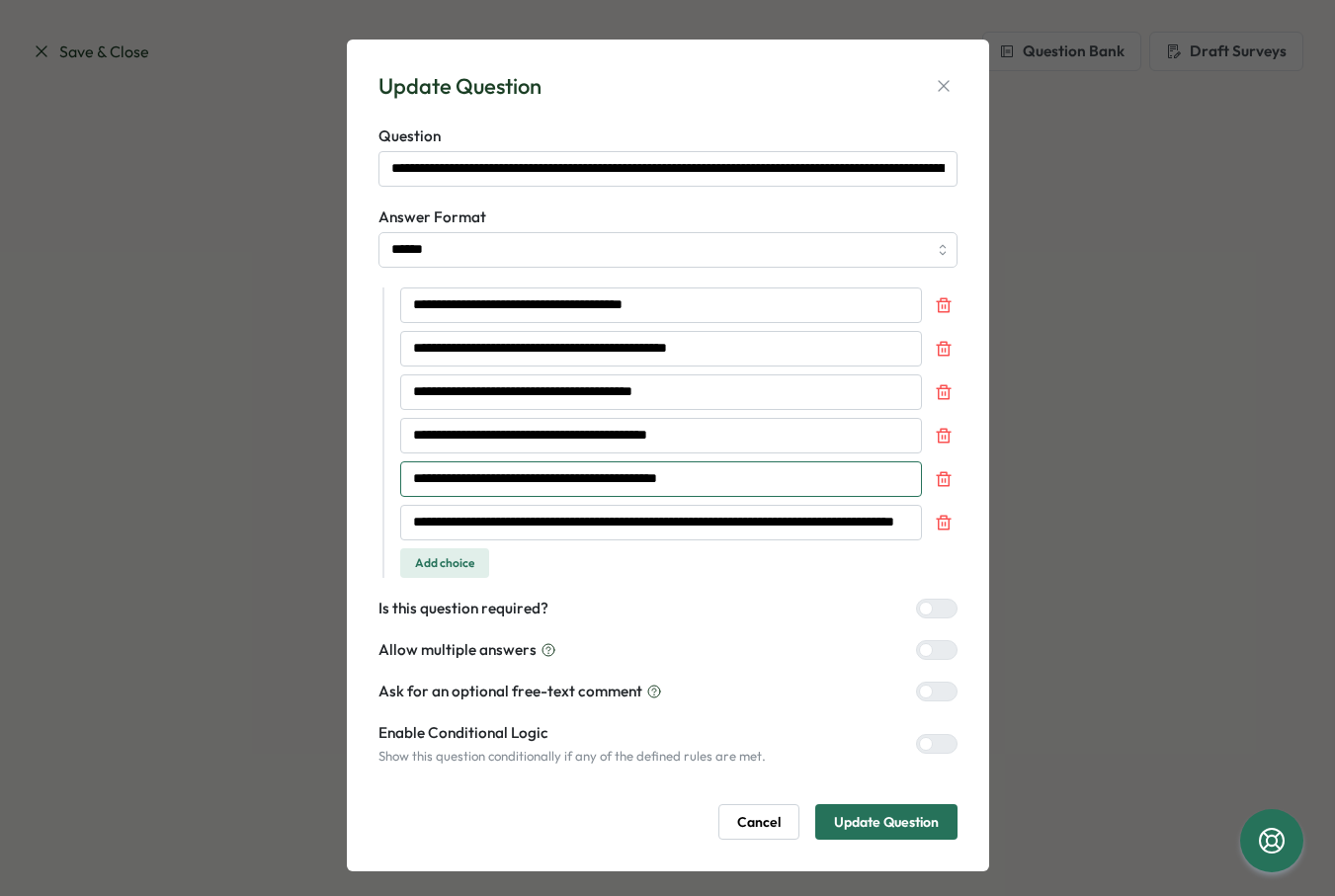 type on "**********" 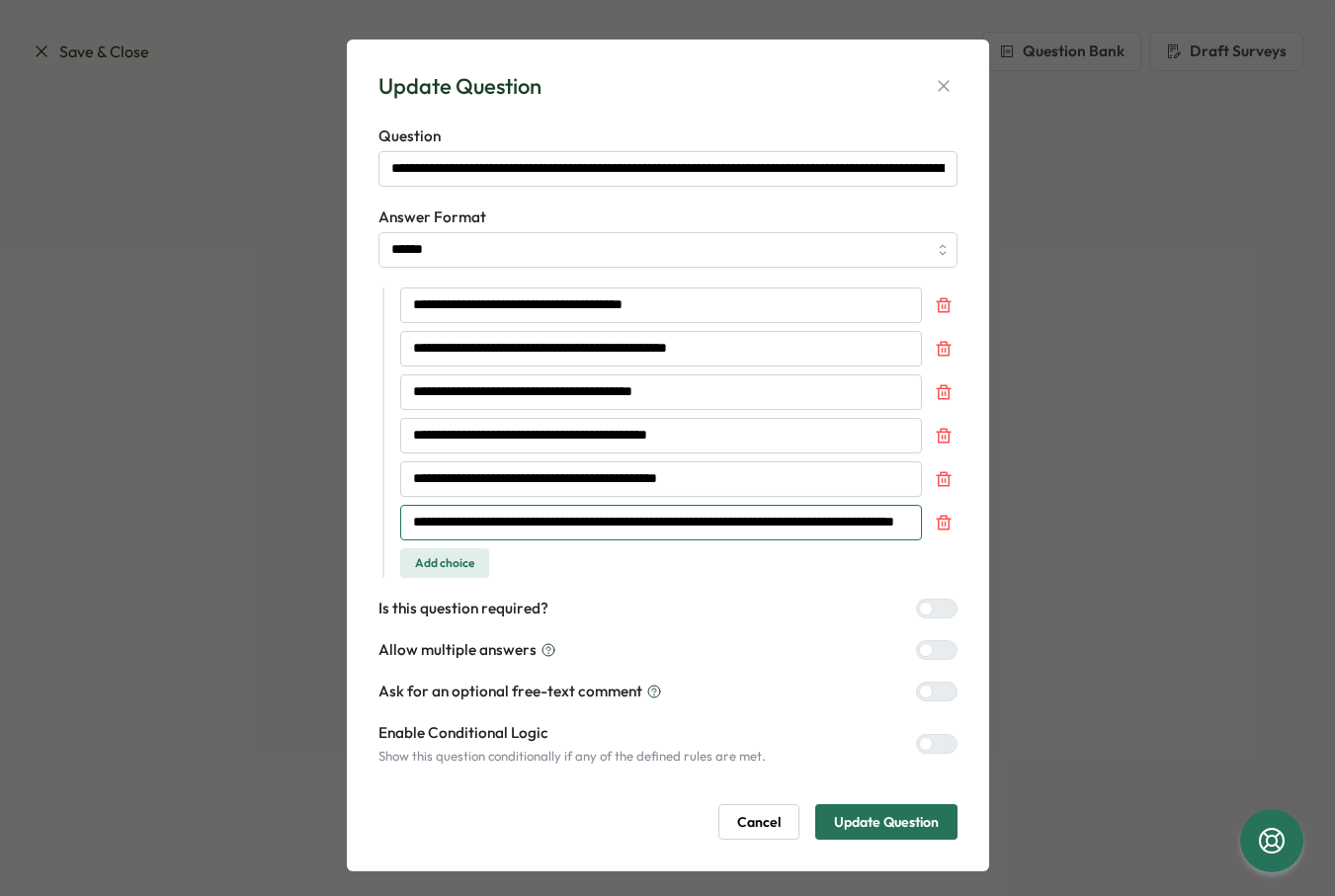 scroll, scrollTop: 0, scrollLeft: 111, axis: horizontal 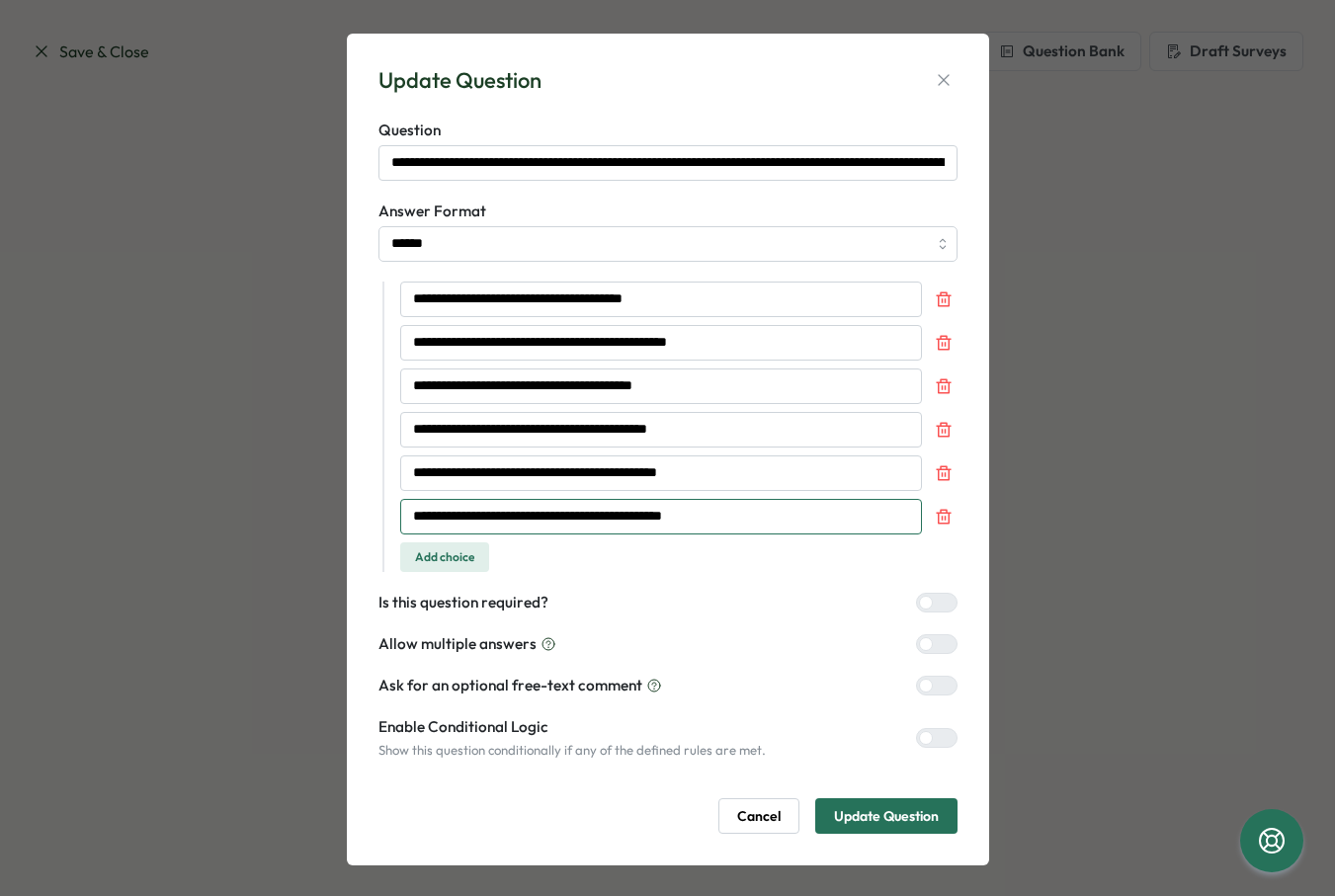 type on "**********" 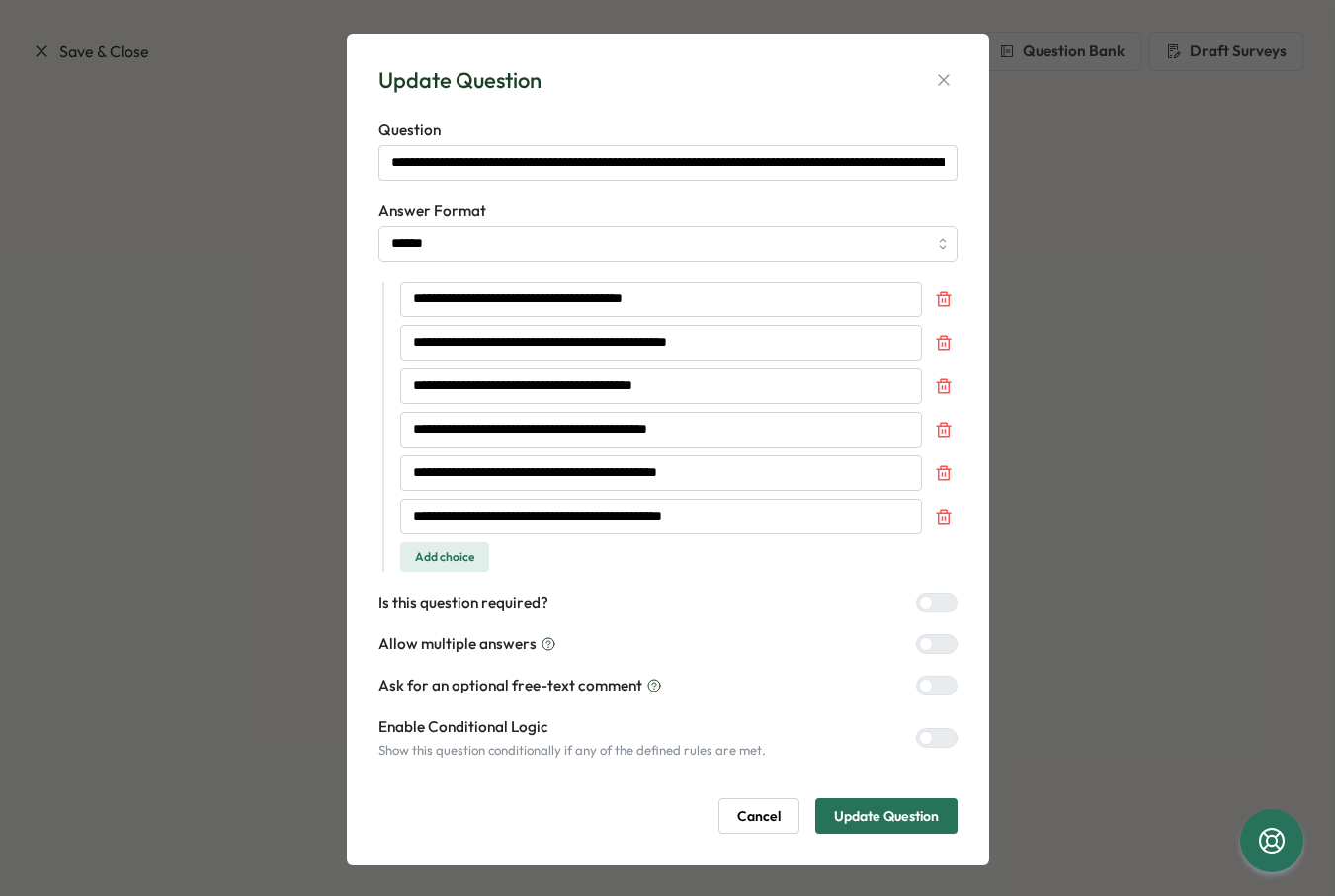 click on "Update Question" at bounding box center [886, 816] 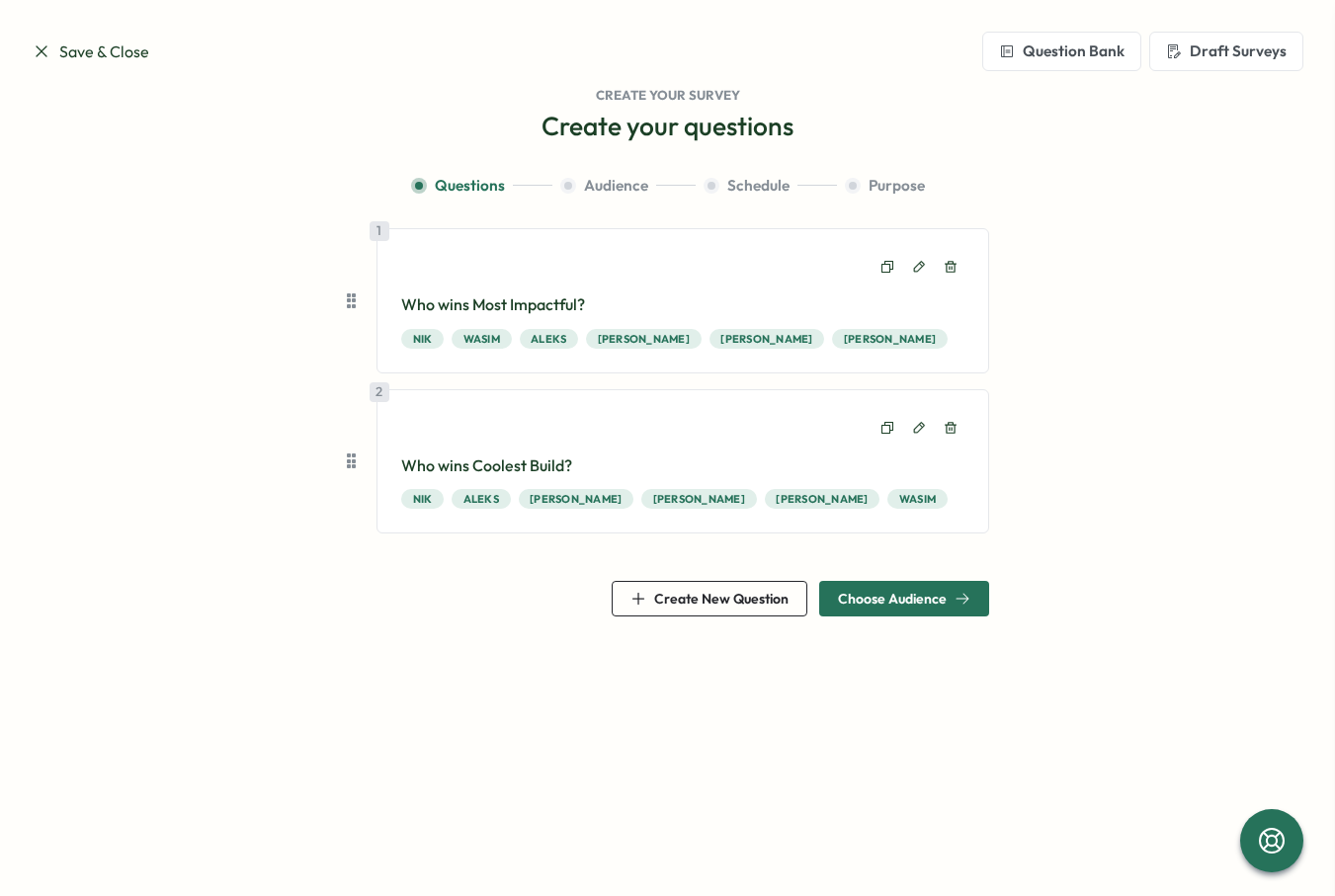 scroll, scrollTop: 2, scrollLeft: 0, axis: vertical 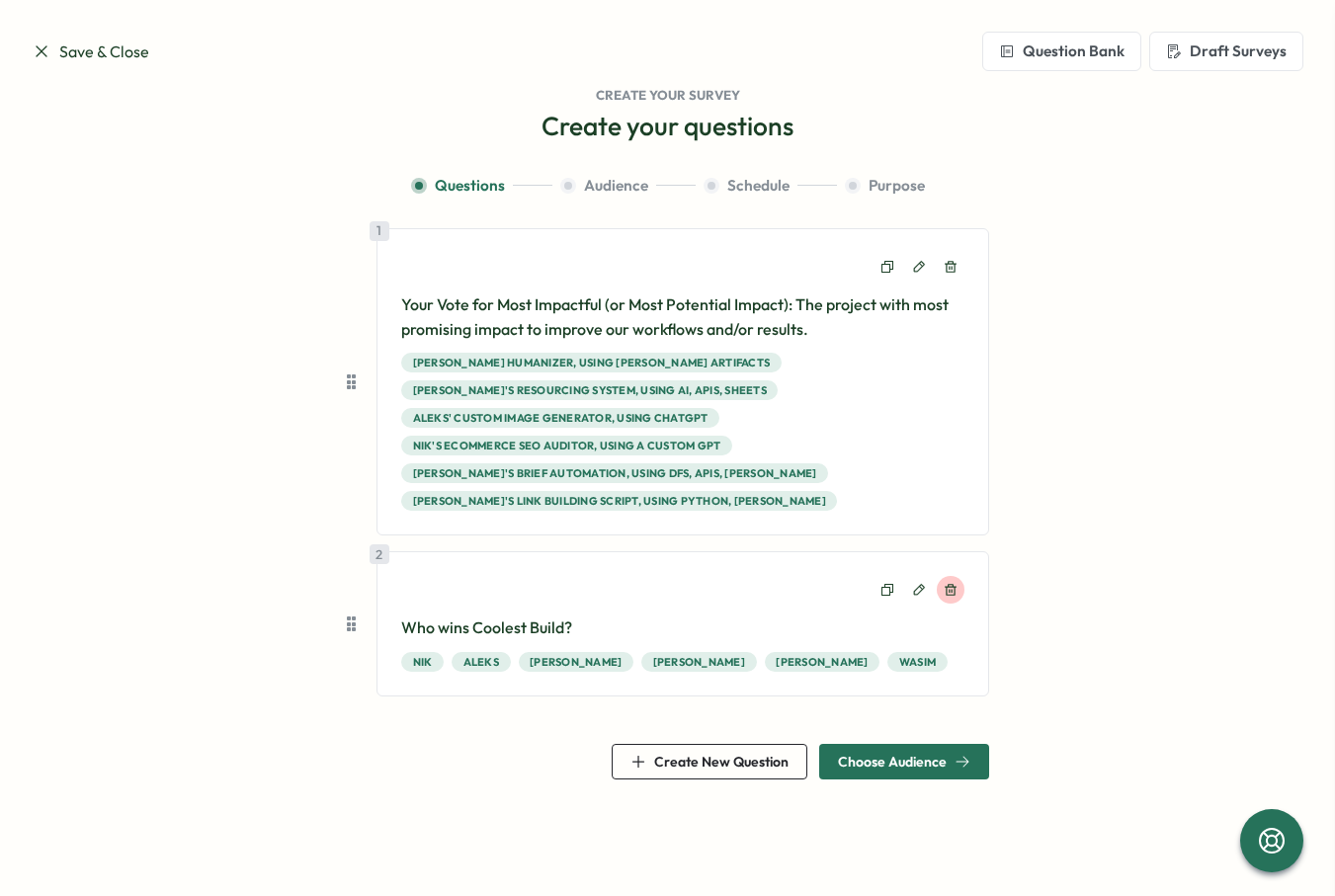 click 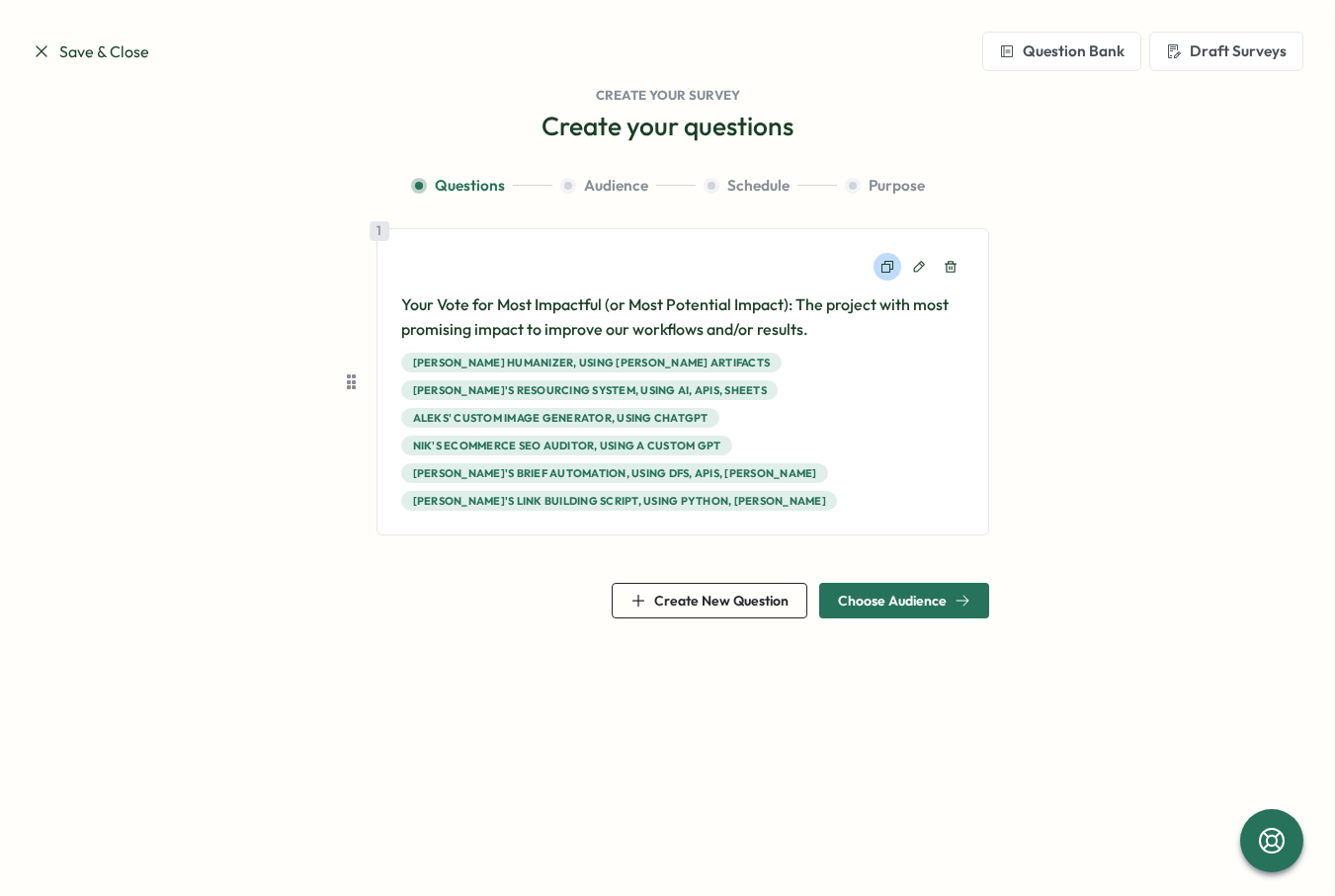 click 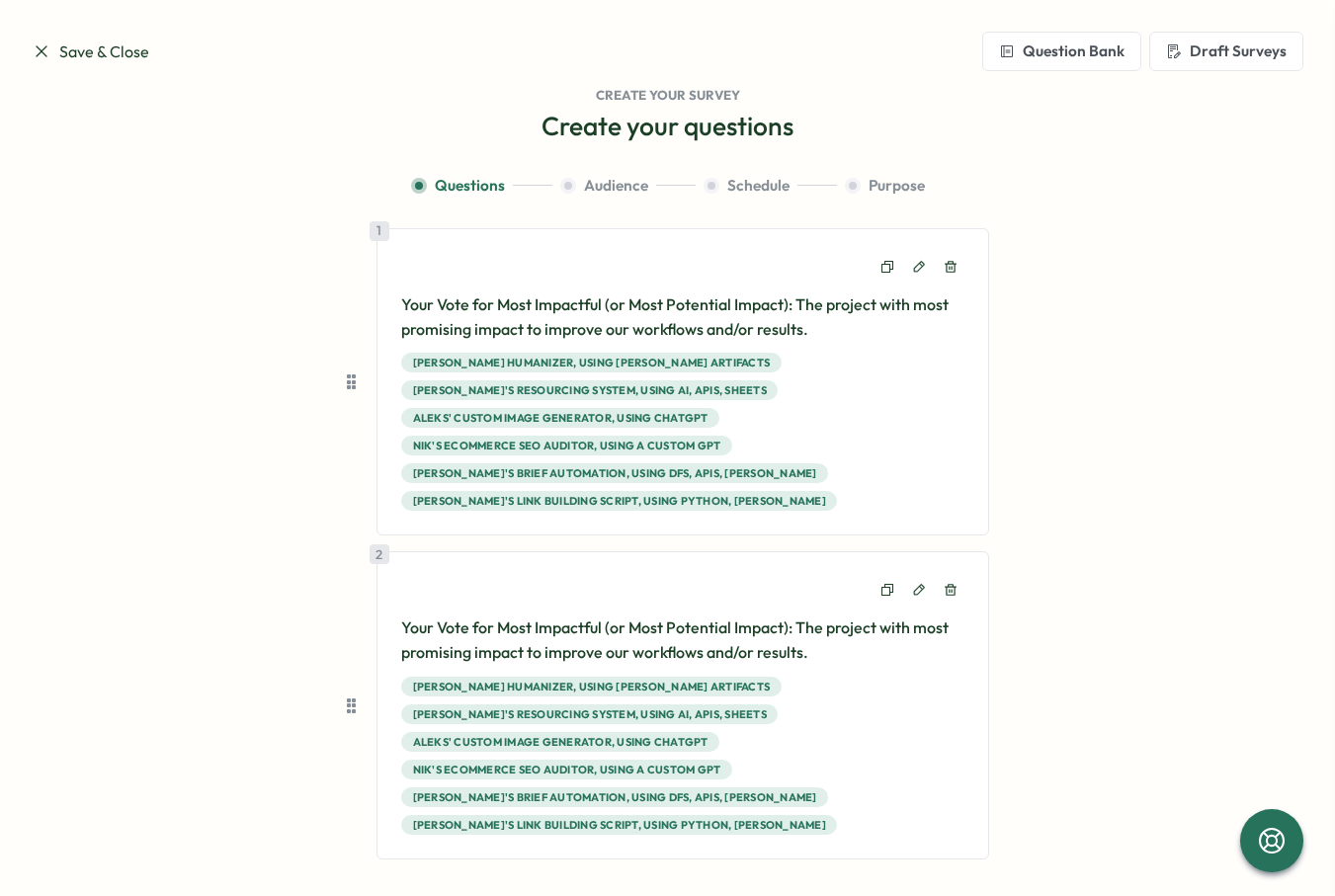 click on "Your Vote for Most Impactful (or Most Potential Impact): The project with most promising impact to improve our workflows and/or results." at bounding box center (683, 640) 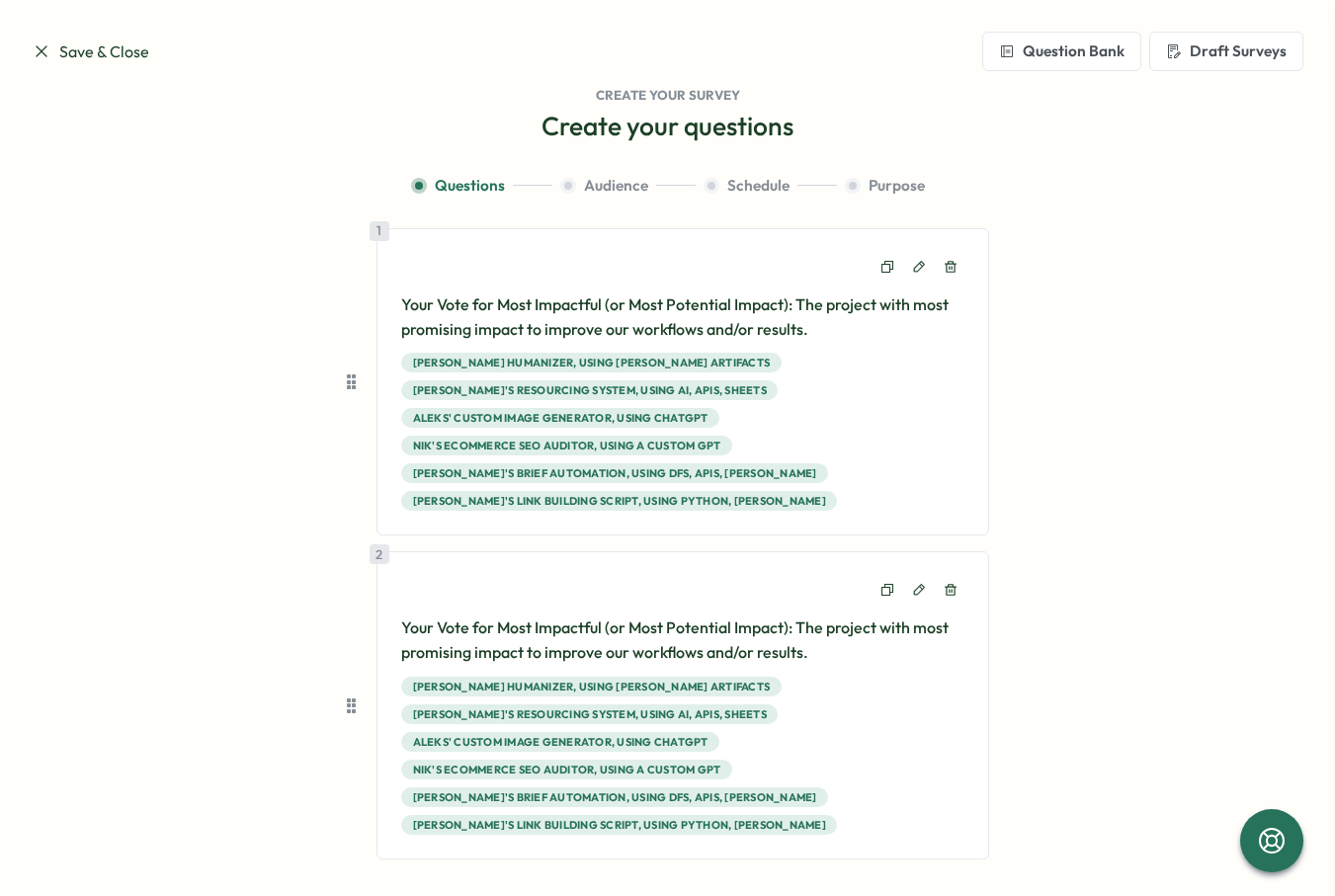 click on "Your Vote for Most Impactful (or Most Potential Impact): The project with most promising impact to improve our workflows and/or results." at bounding box center [683, 640] 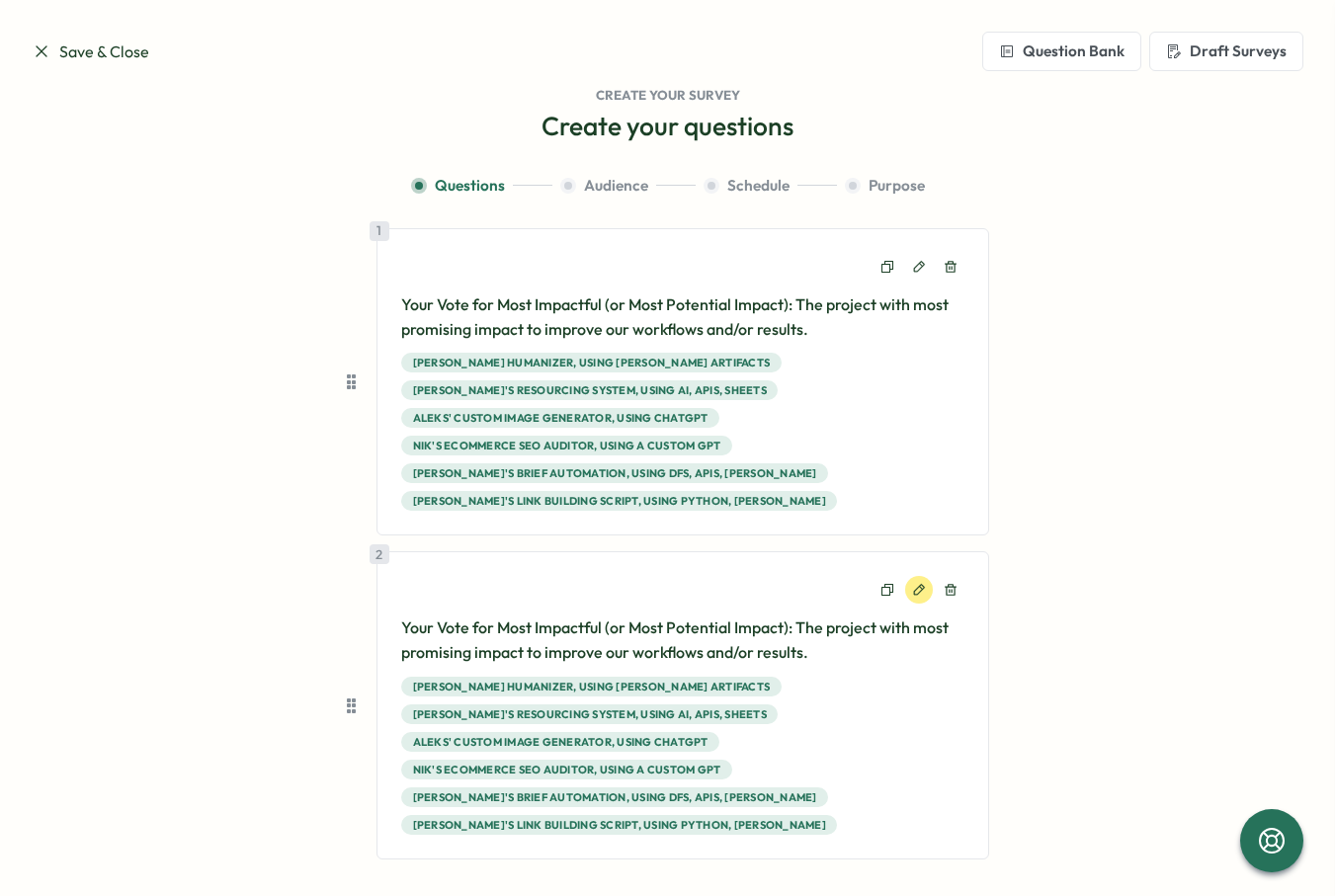 click 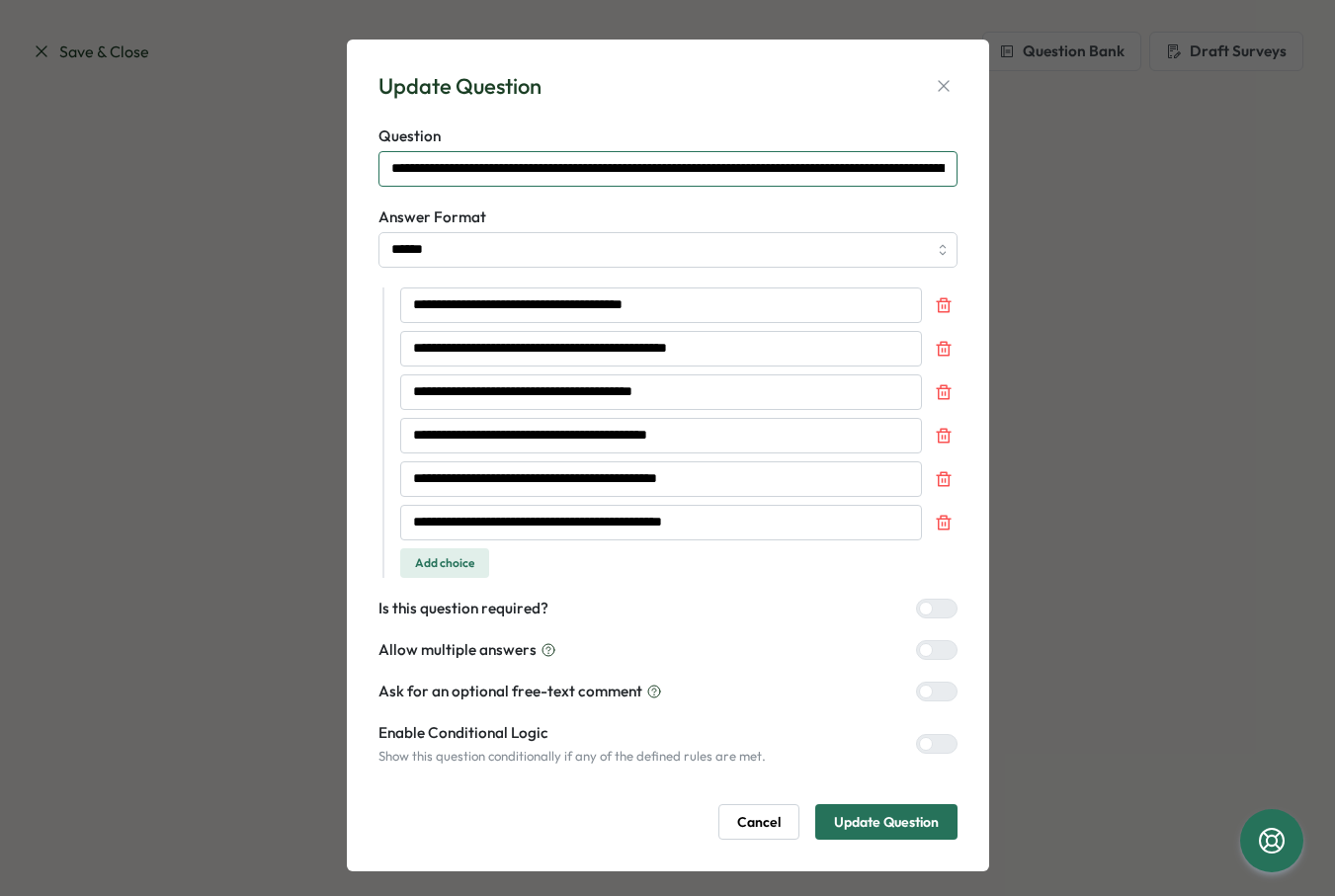 drag, startPoint x: 388, startPoint y: 171, endPoint x: 874, endPoint y: 193, distance: 486.4977 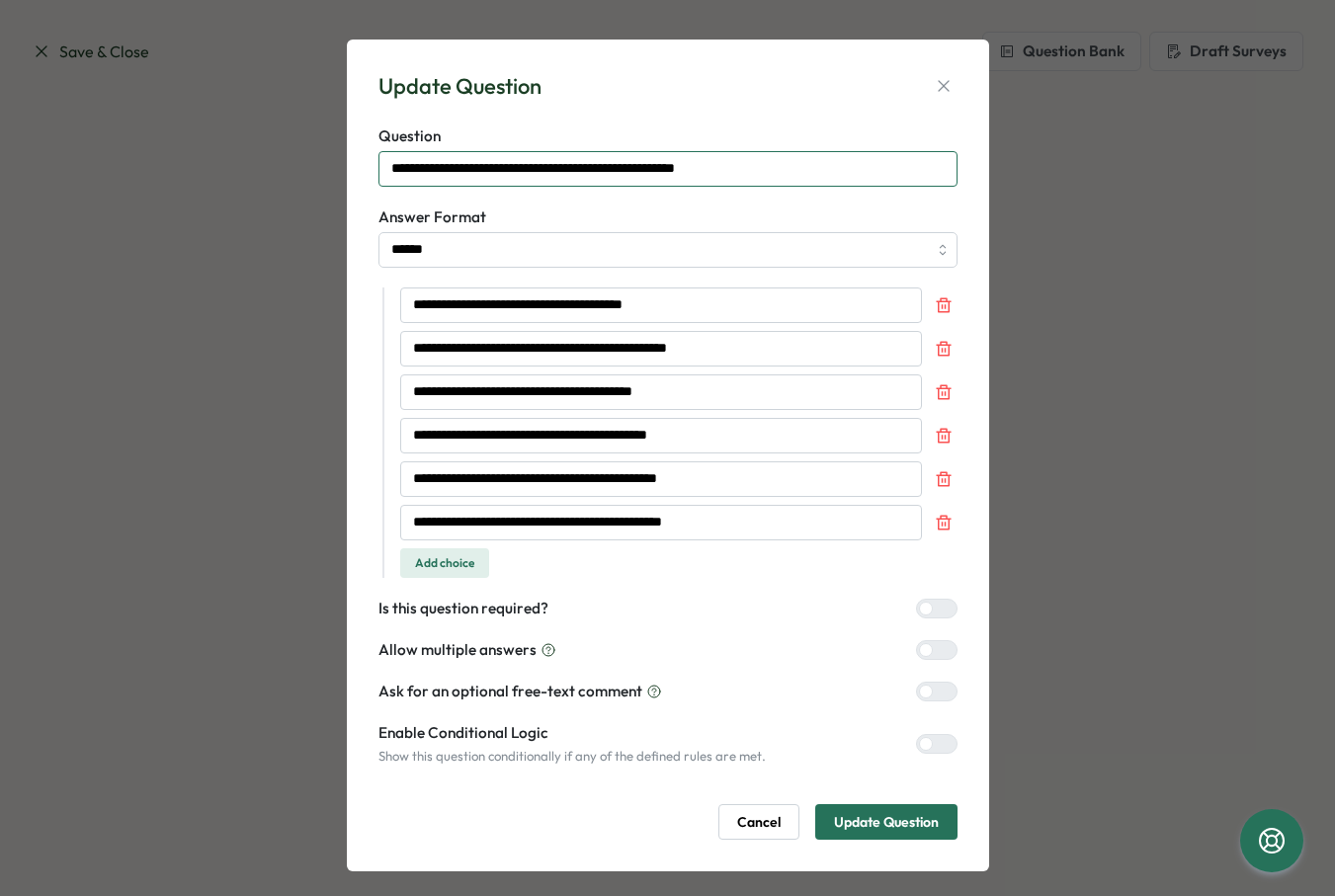 drag, startPoint x: 606, startPoint y: 173, endPoint x: 579, endPoint y: 172, distance: 27.018512 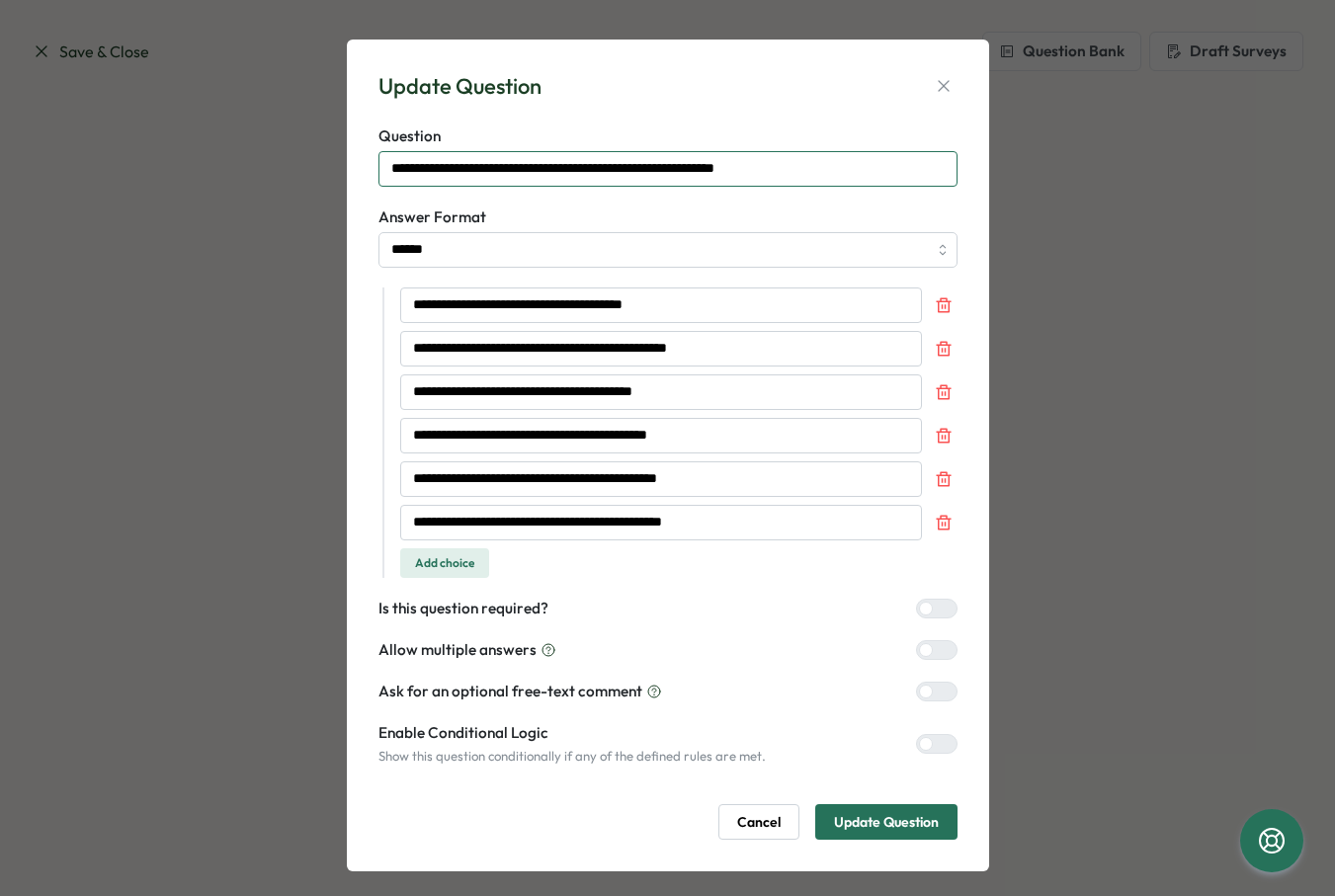 click on "**********" at bounding box center (668, 169) 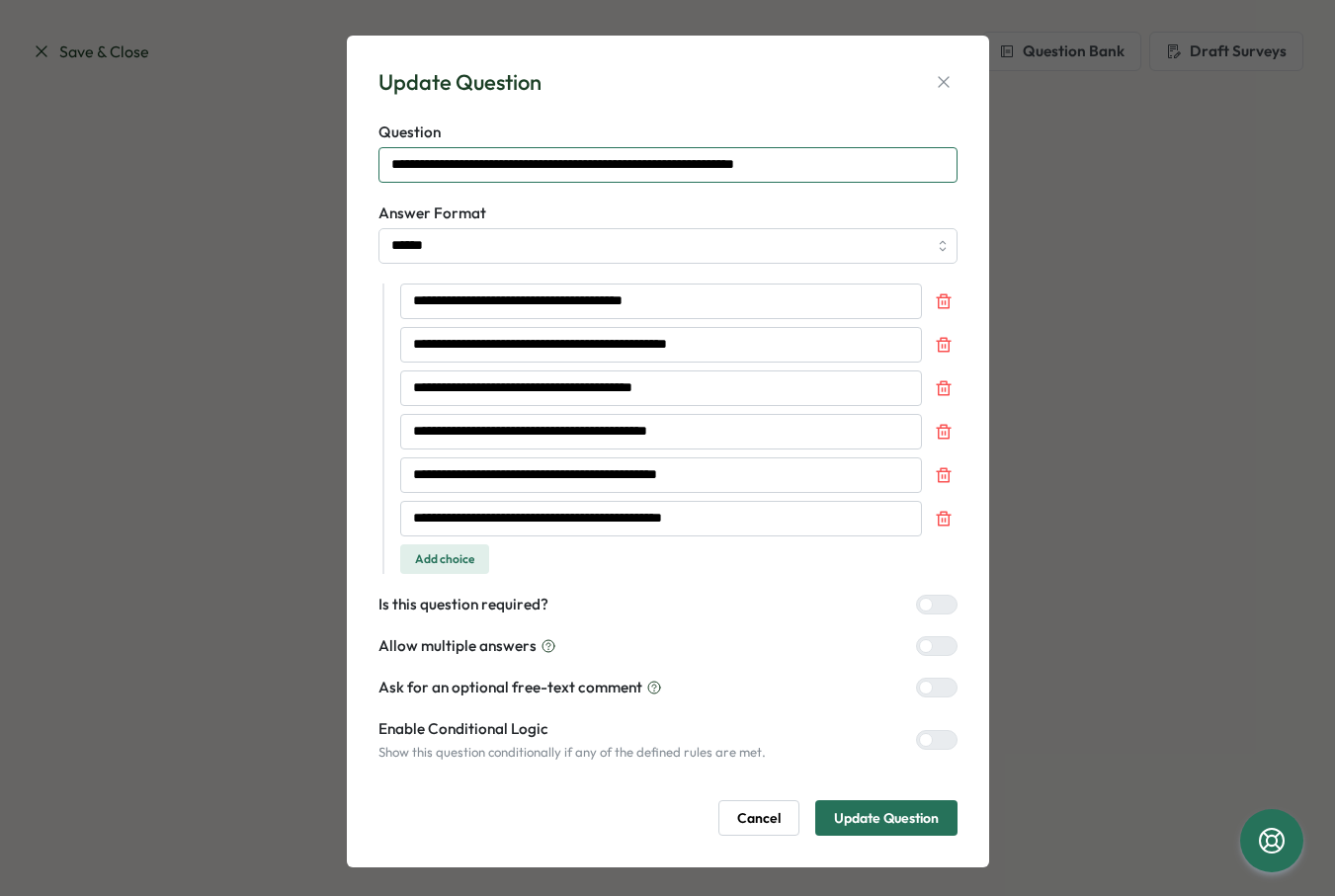 drag, startPoint x: 565, startPoint y: 167, endPoint x: 809, endPoint y: 171, distance: 244.03278 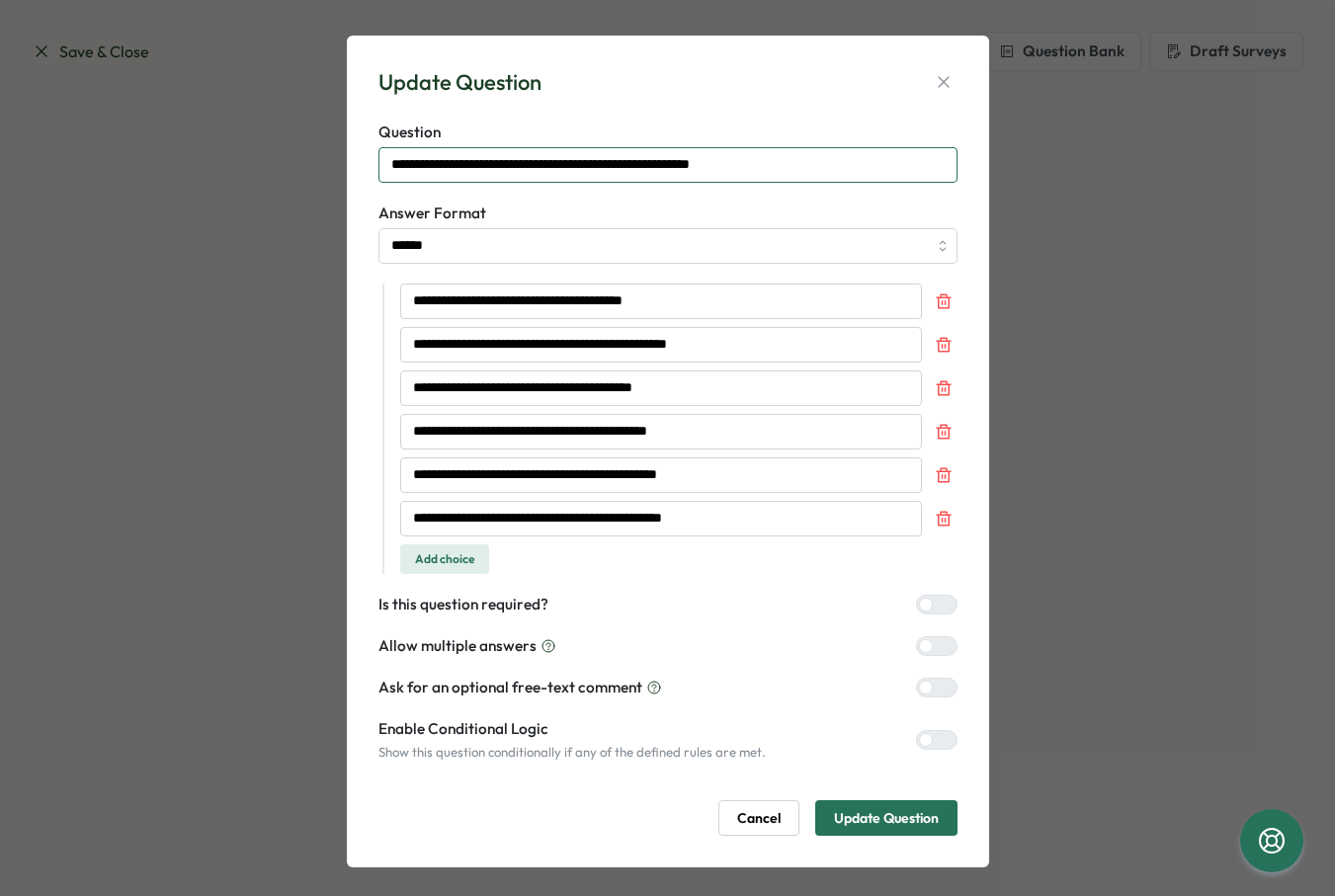 click on "**********" at bounding box center (668, 165) 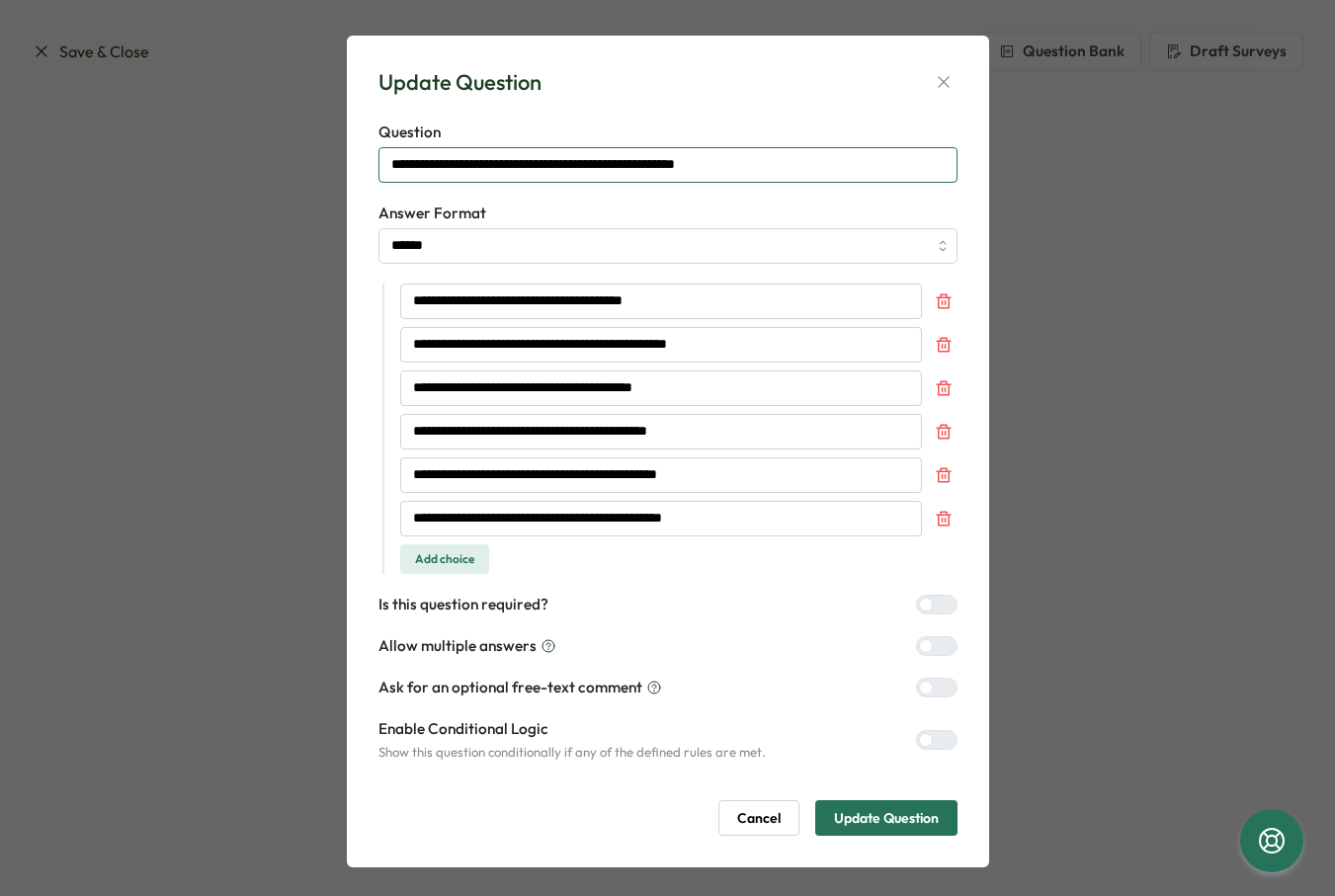 drag, startPoint x: 756, startPoint y: 170, endPoint x: 697, endPoint y: 168, distance: 59.033889 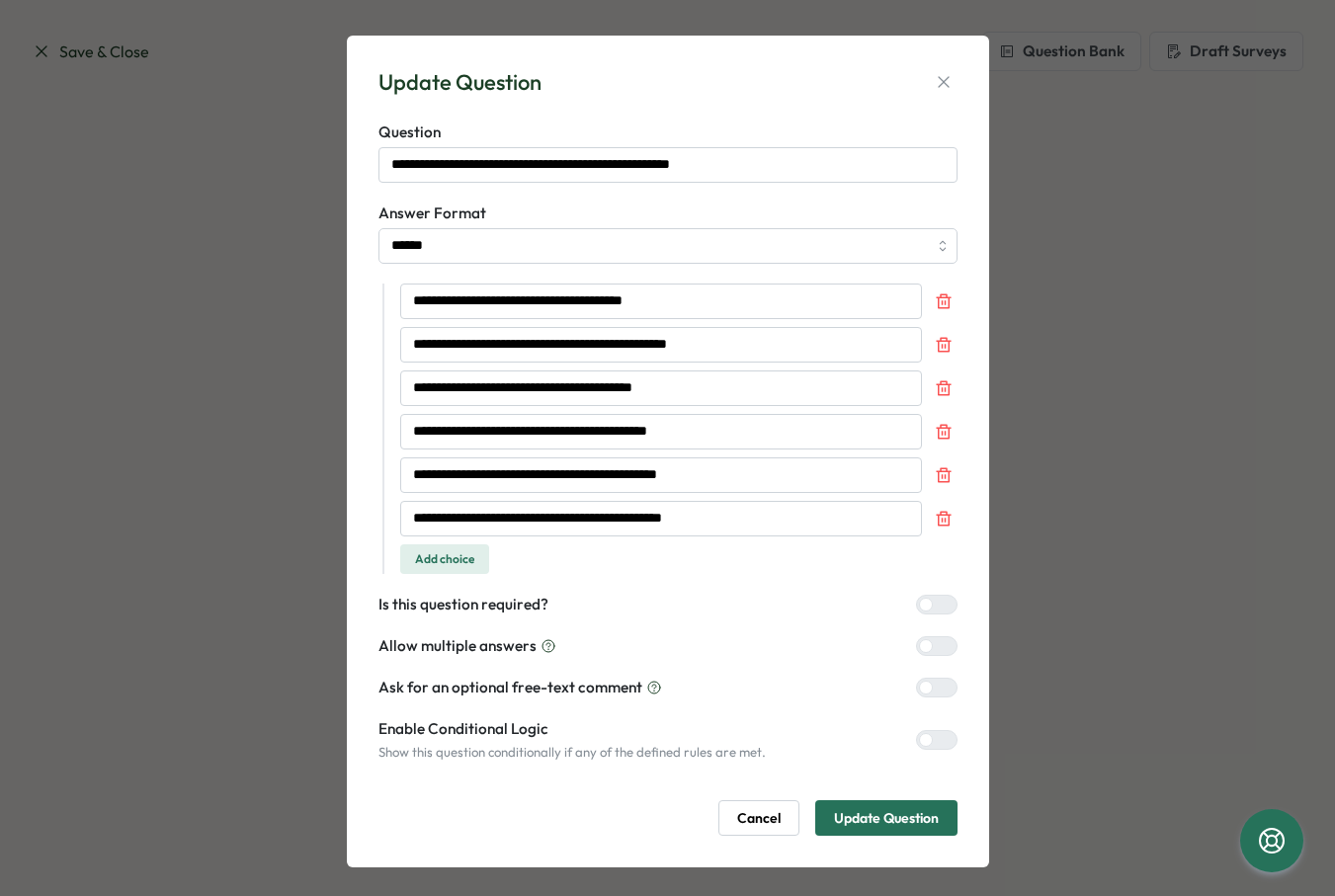 scroll, scrollTop: 15, scrollLeft: 0, axis: vertical 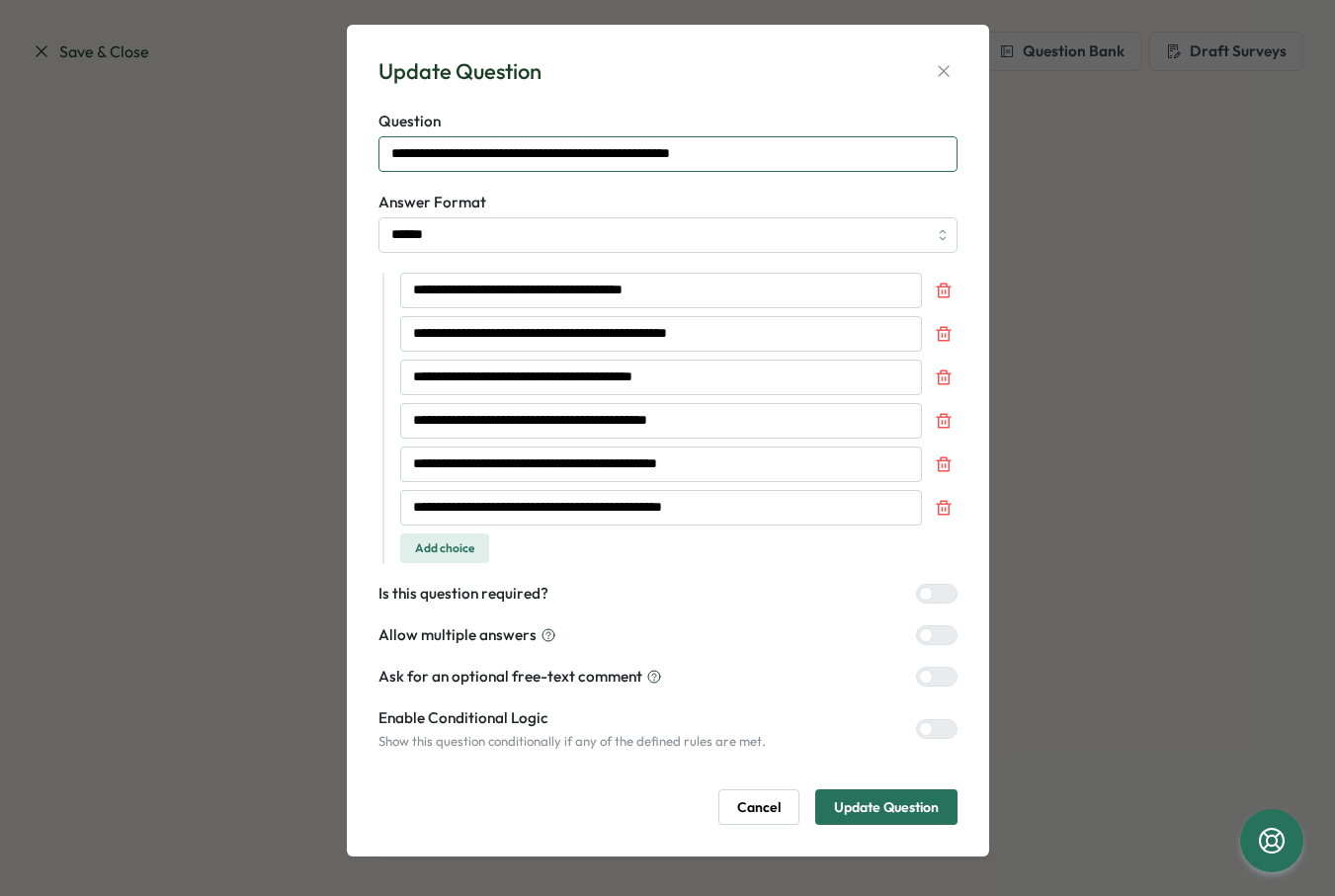 click on "**********" at bounding box center (668, 154) 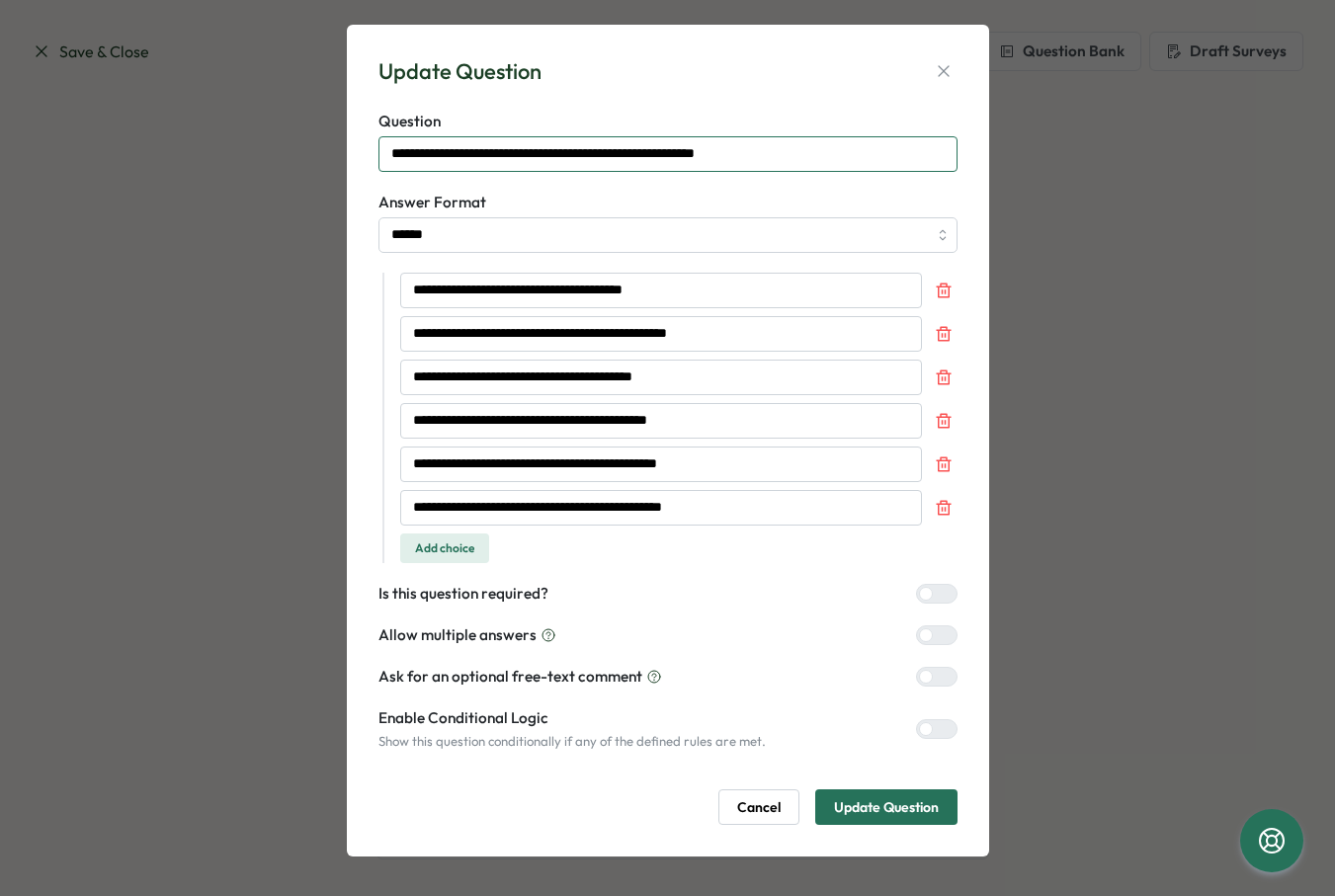 click on "**********" at bounding box center (668, 154) 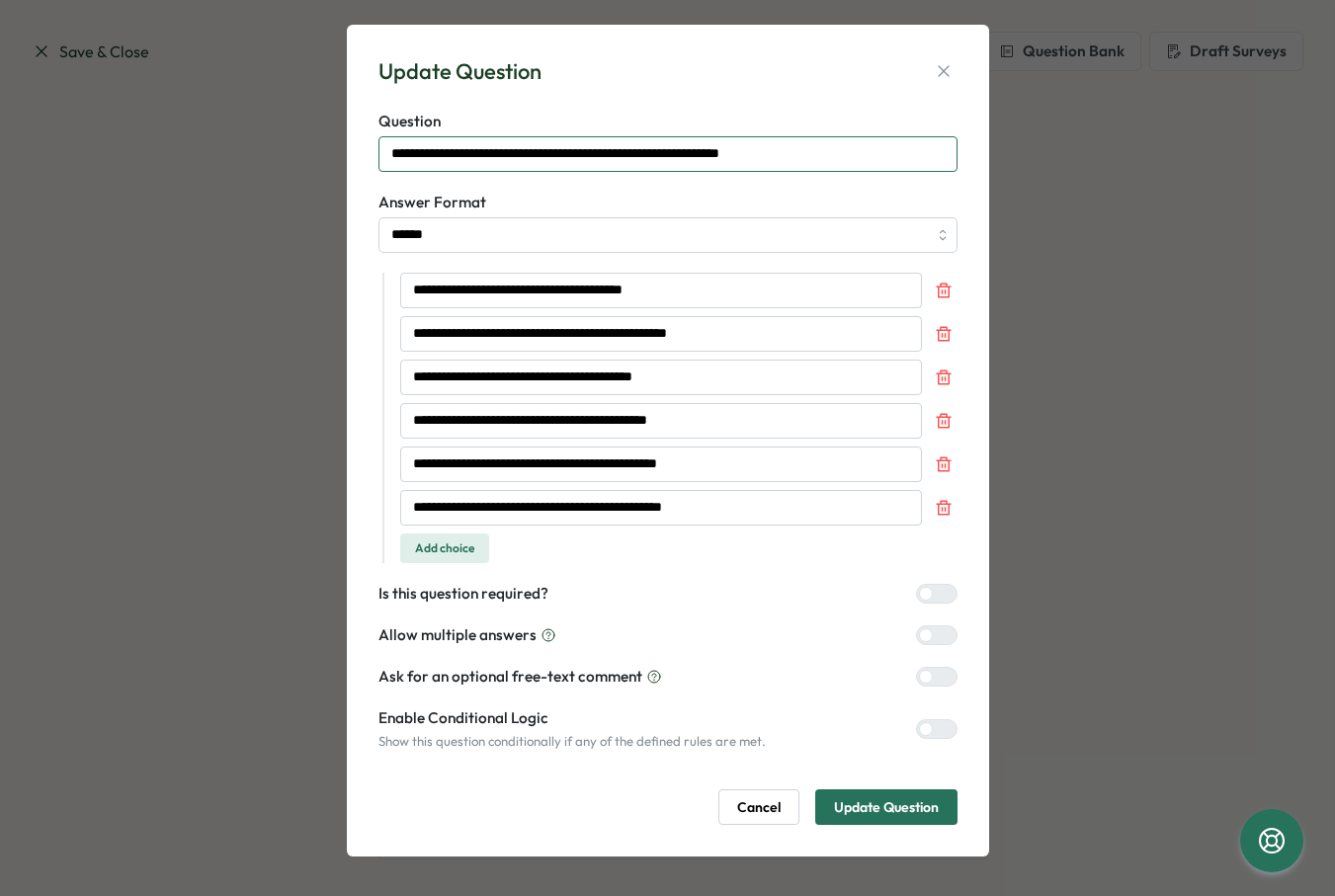 click on "**********" at bounding box center [668, 154] 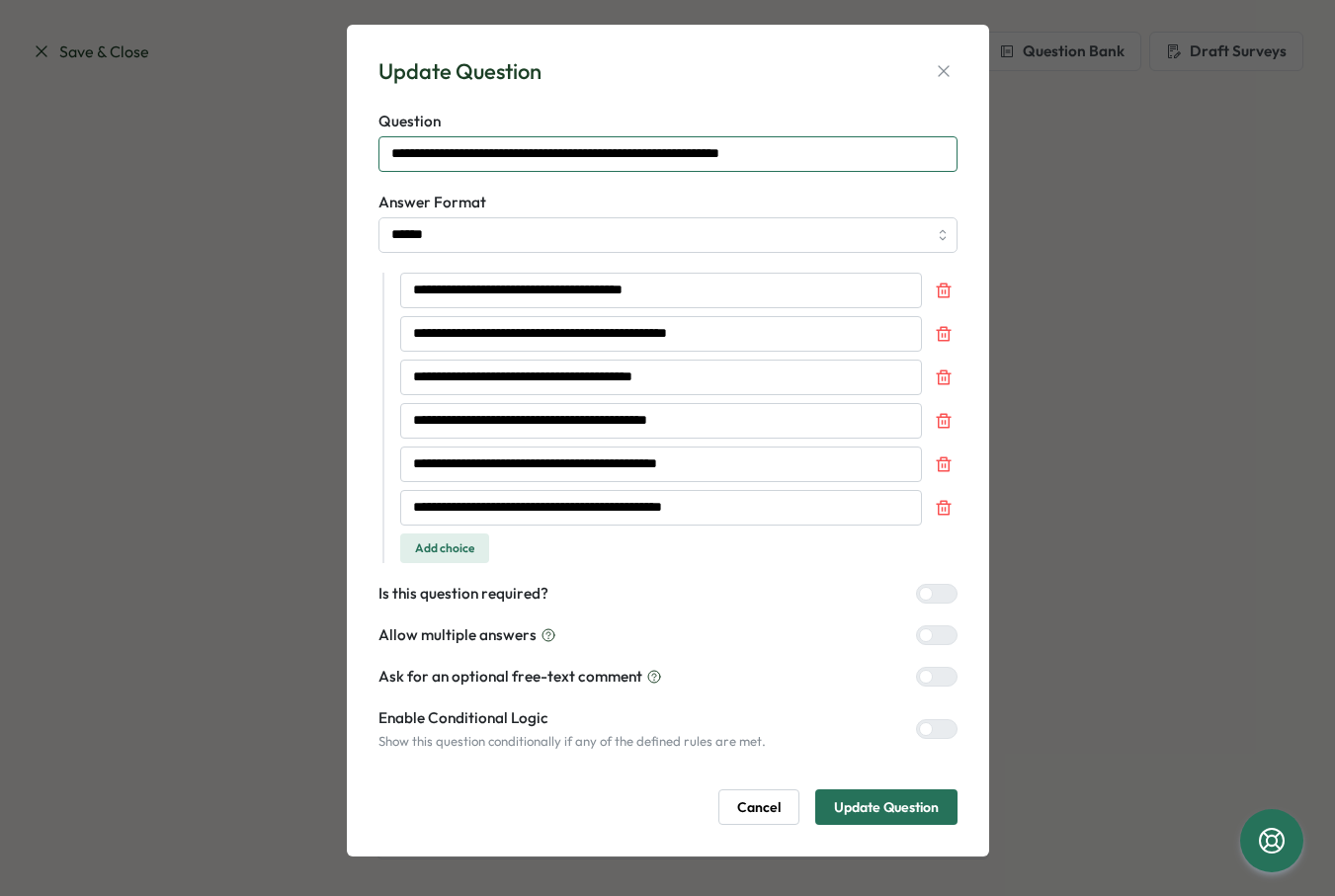 drag, startPoint x: 668, startPoint y: 153, endPoint x: 740, endPoint y: 151, distance: 72.02777 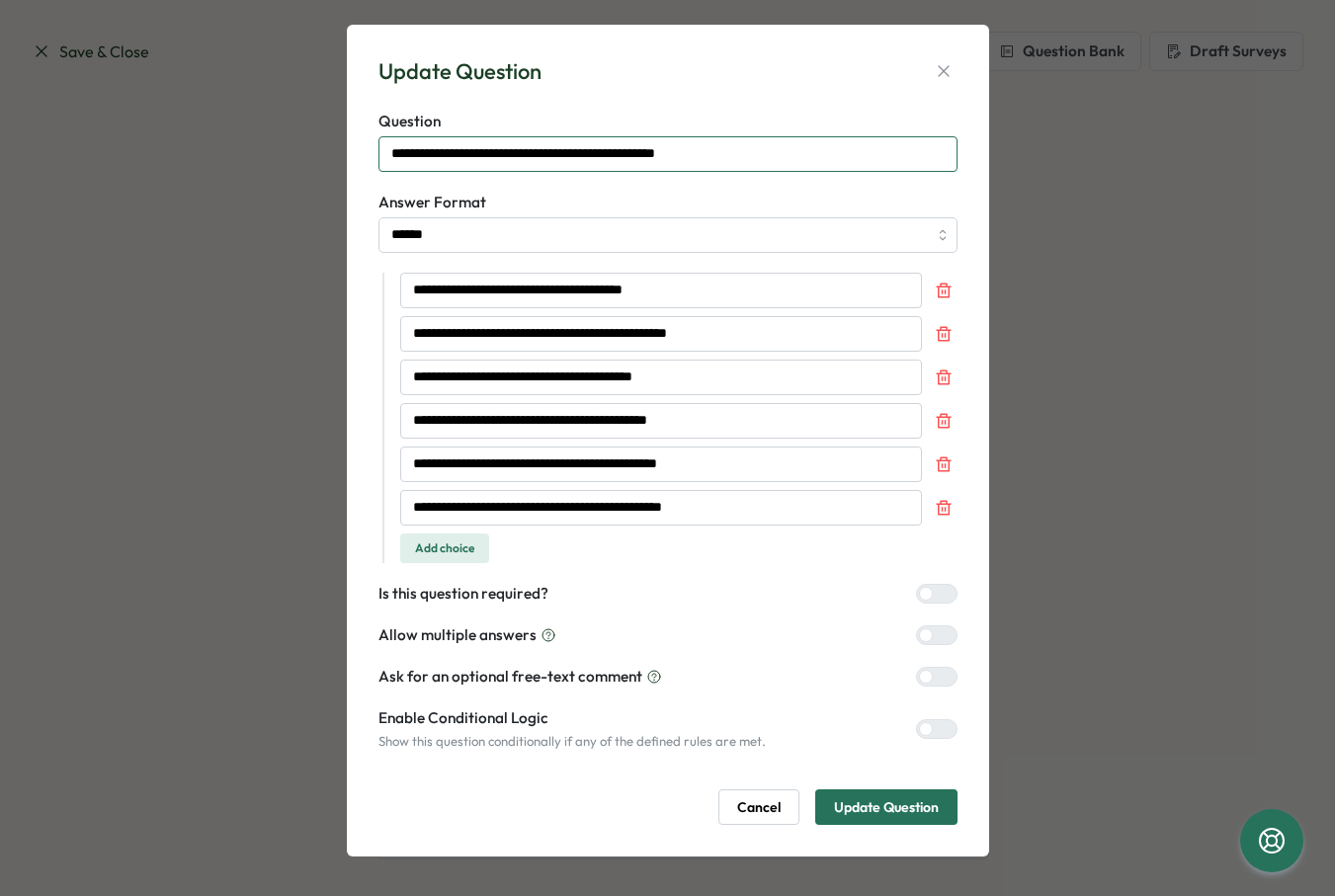 click on "**********" at bounding box center (668, 154) 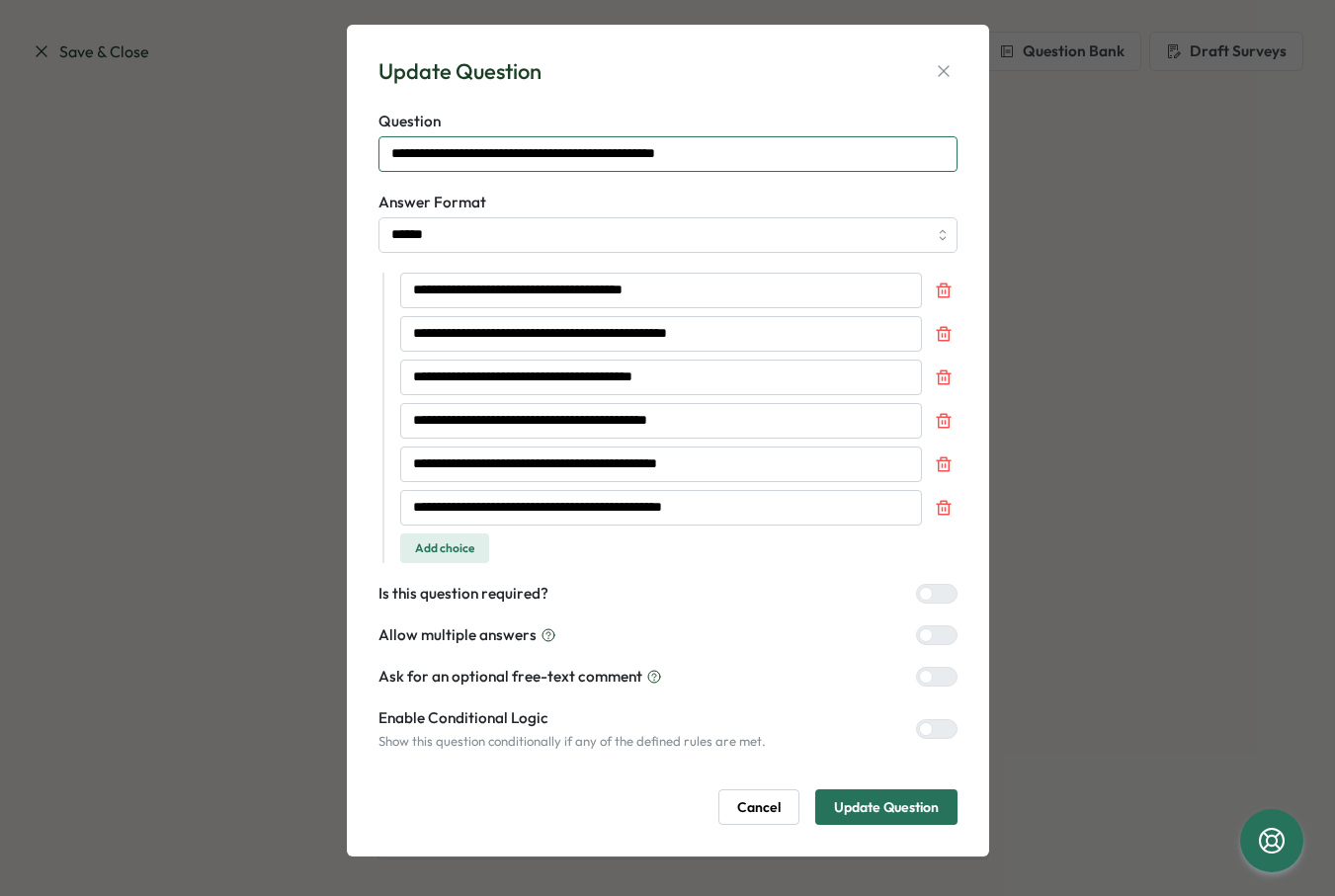 click on "**********" at bounding box center [668, 154] 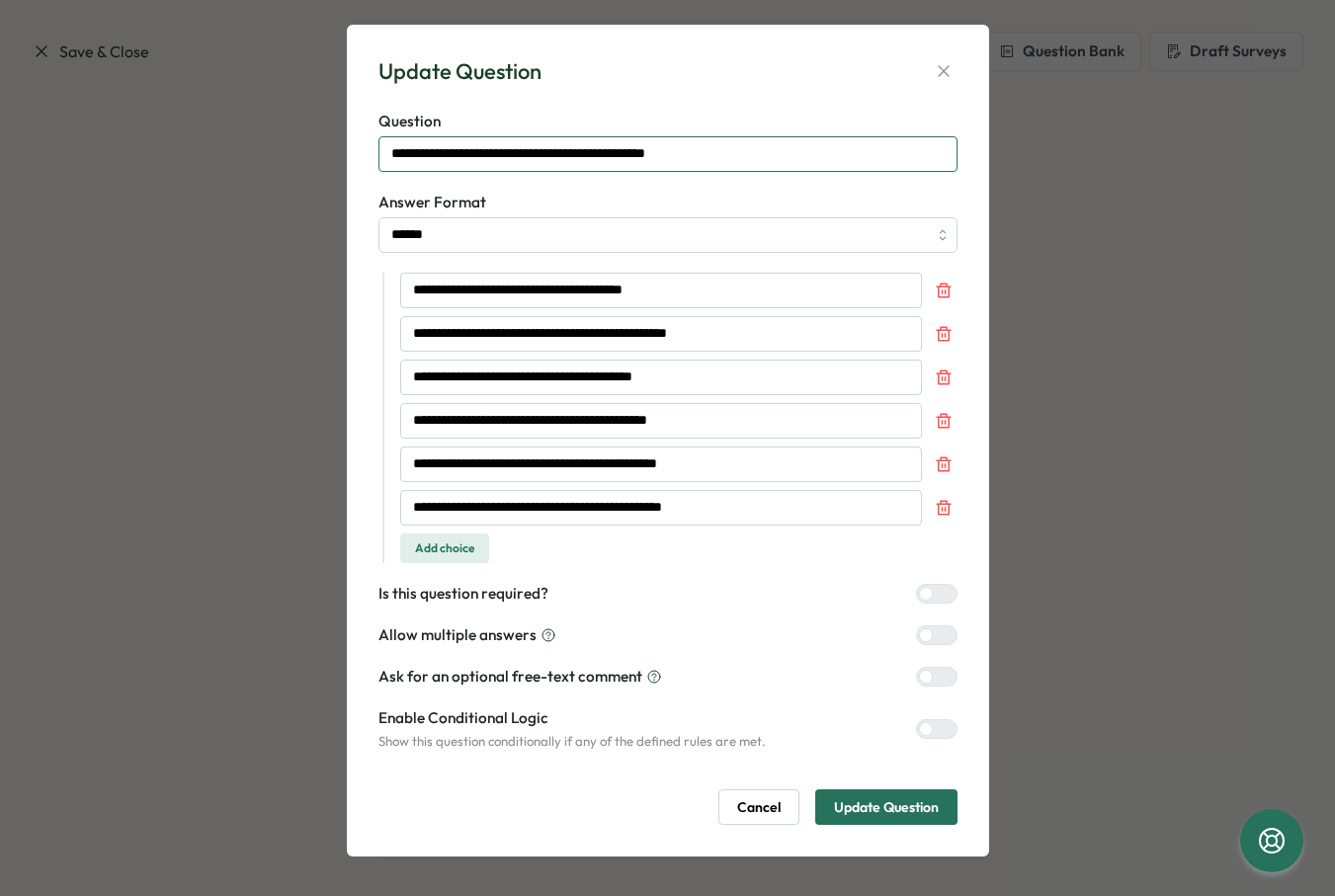 click on "**********" at bounding box center (668, 154) 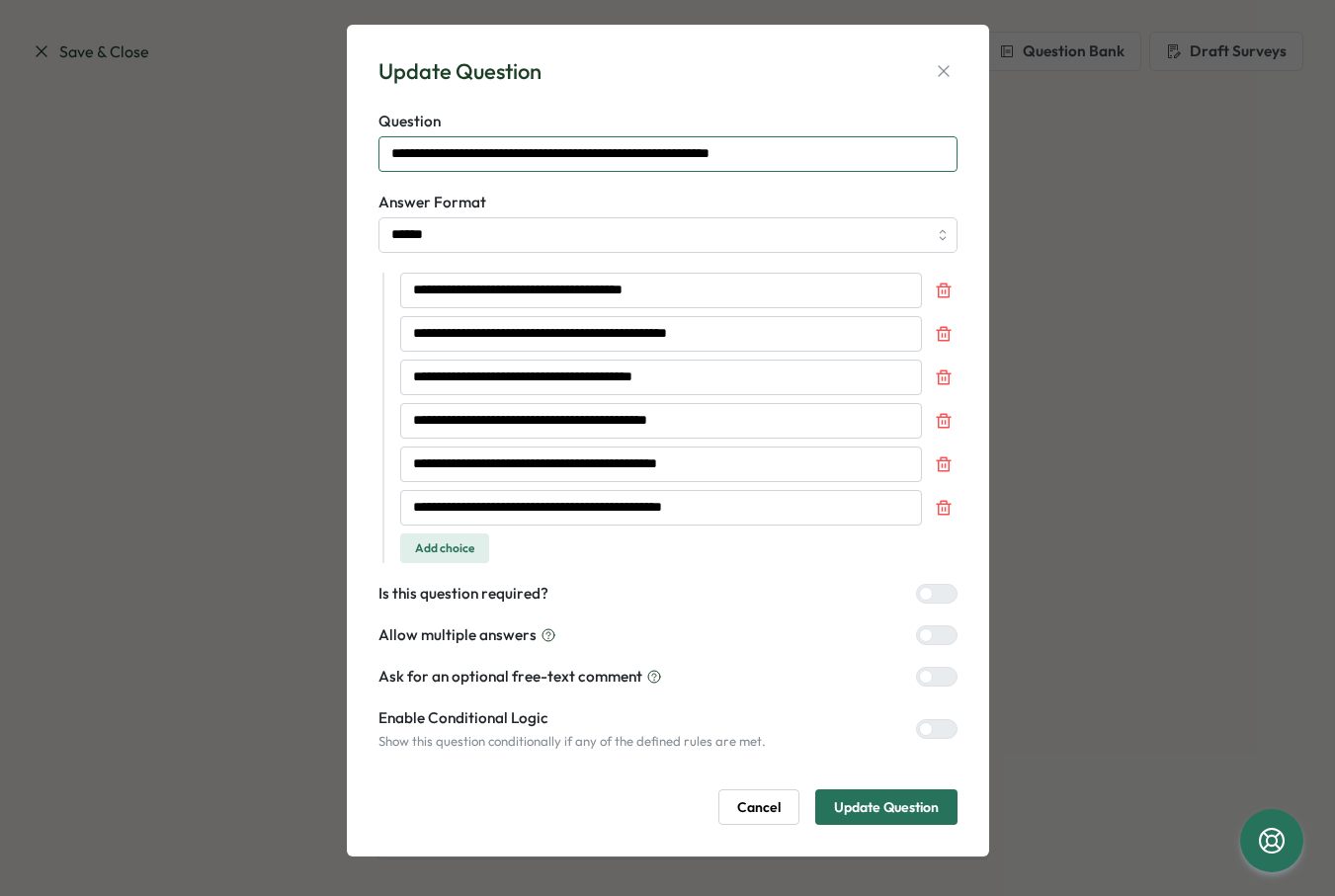drag, startPoint x: 565, startPoint y: 155, endPoint x: 802, endPoint y: 157, distance: 237.00844 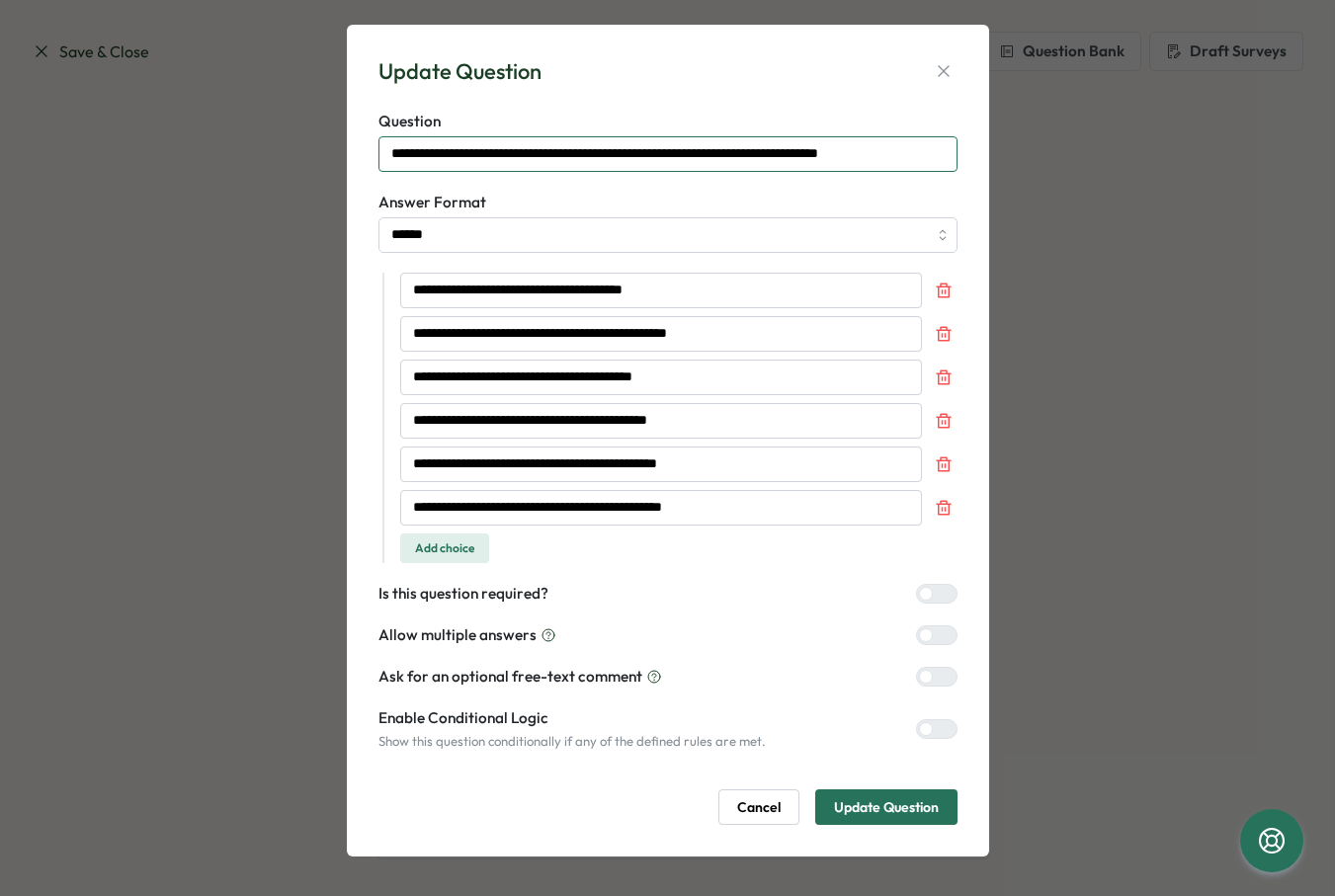 click on "**********" at bounding box center (668, 154) 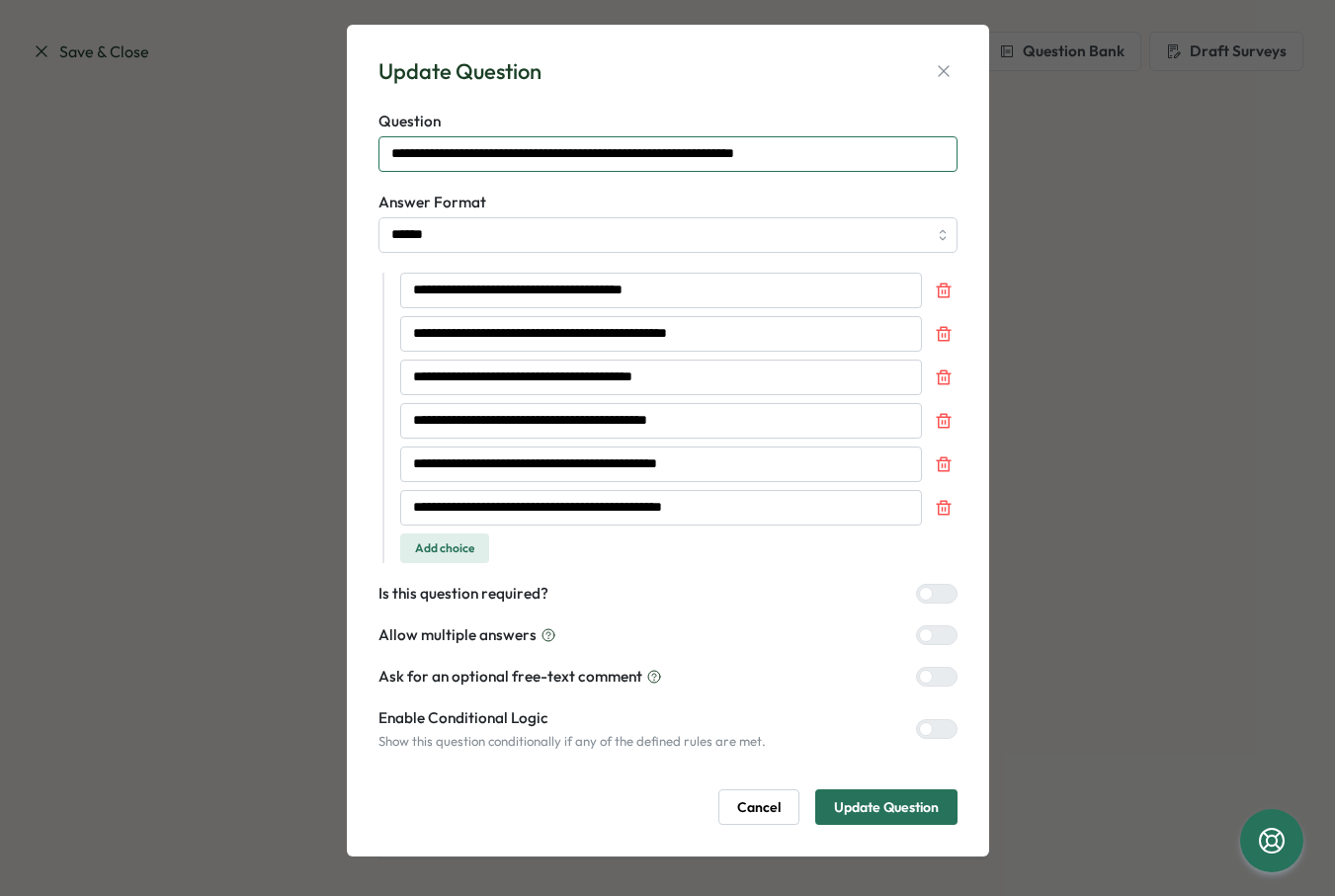click on "**********" at bounding box center (668, 154) 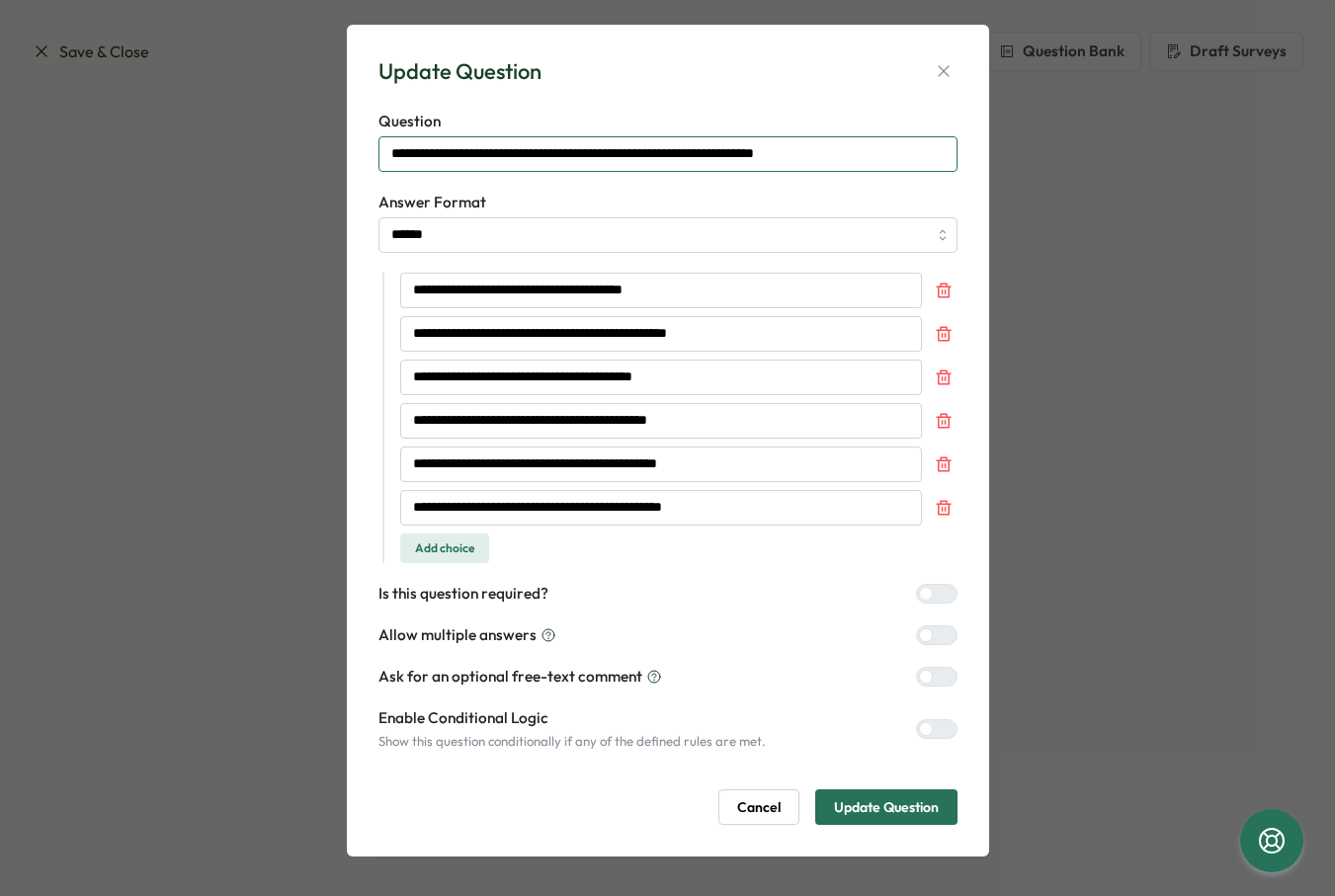 click on "**********" at bounding box center [668, 154] 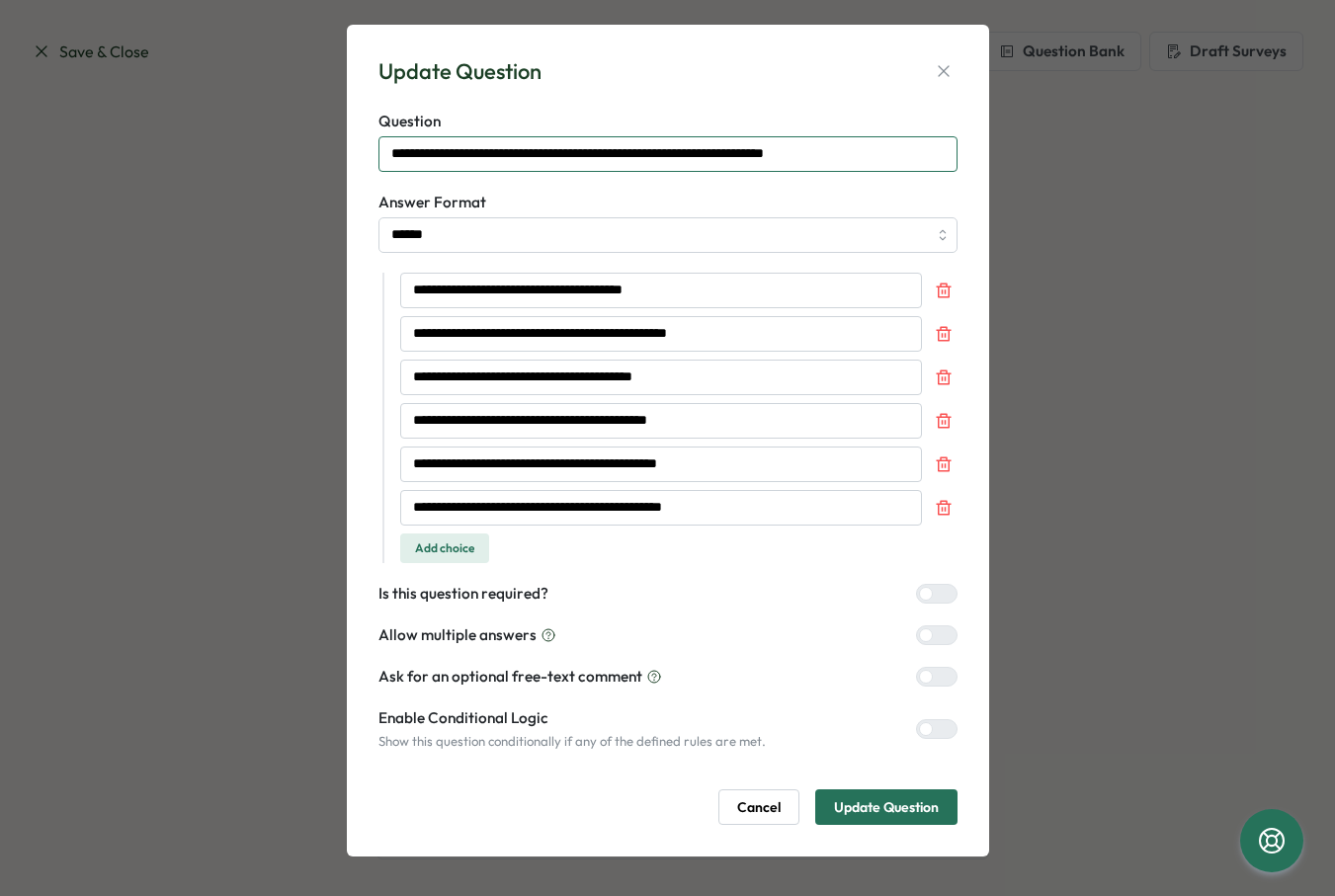 click on "**********" at bounding box center [668, 154] 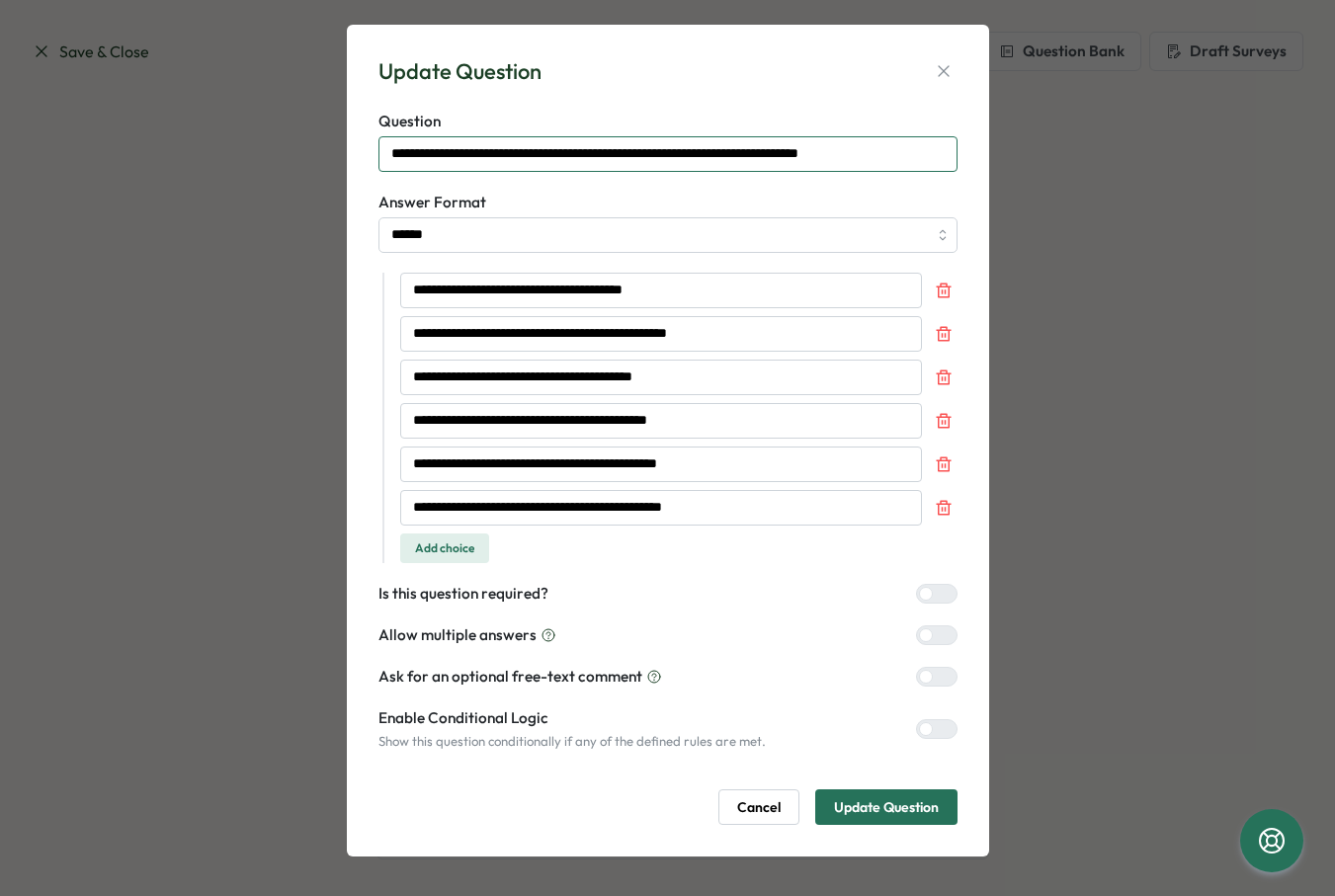 click on "**********" at bounding box center (668, 154) 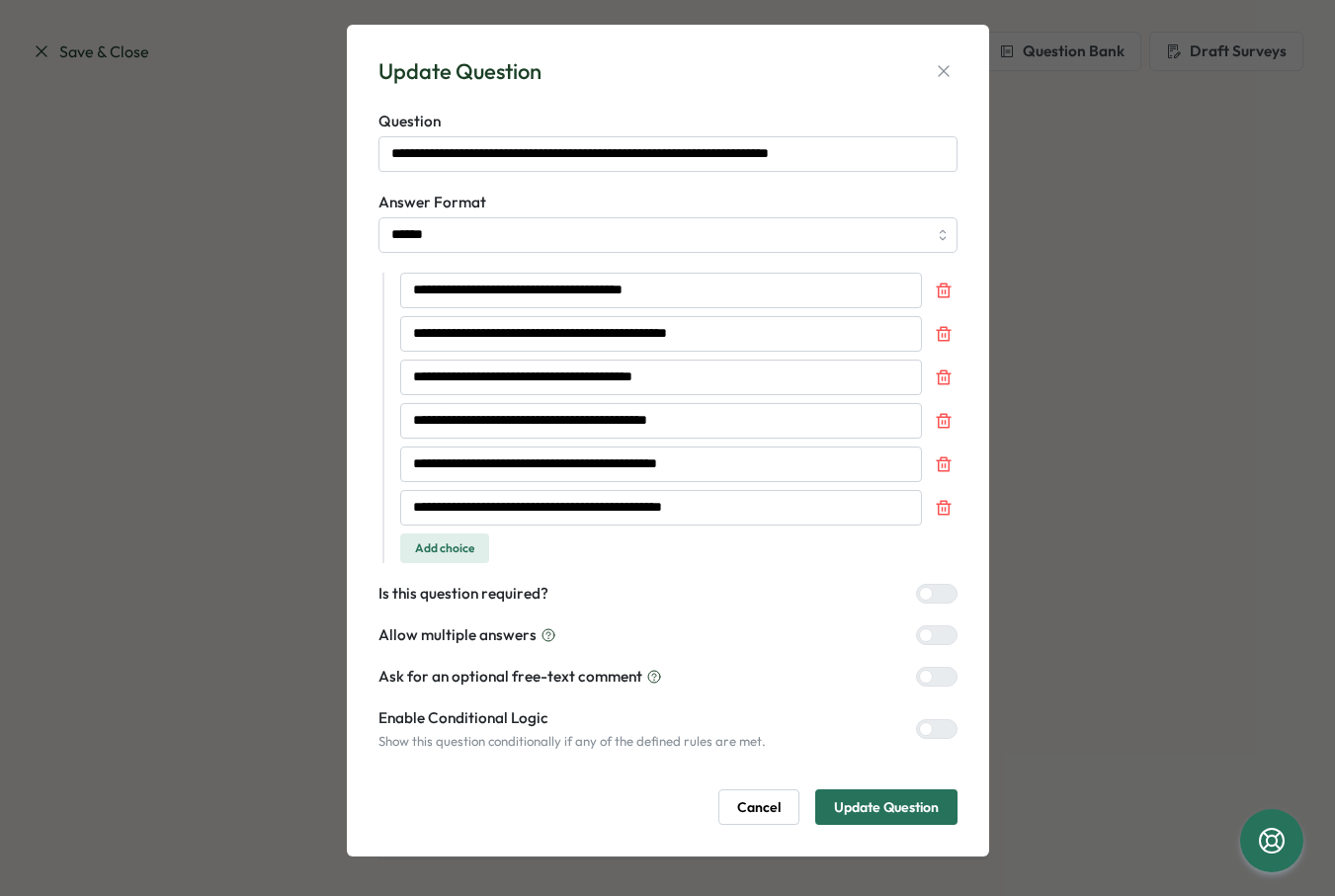 click on "**********" at bounding box center [668, 468] 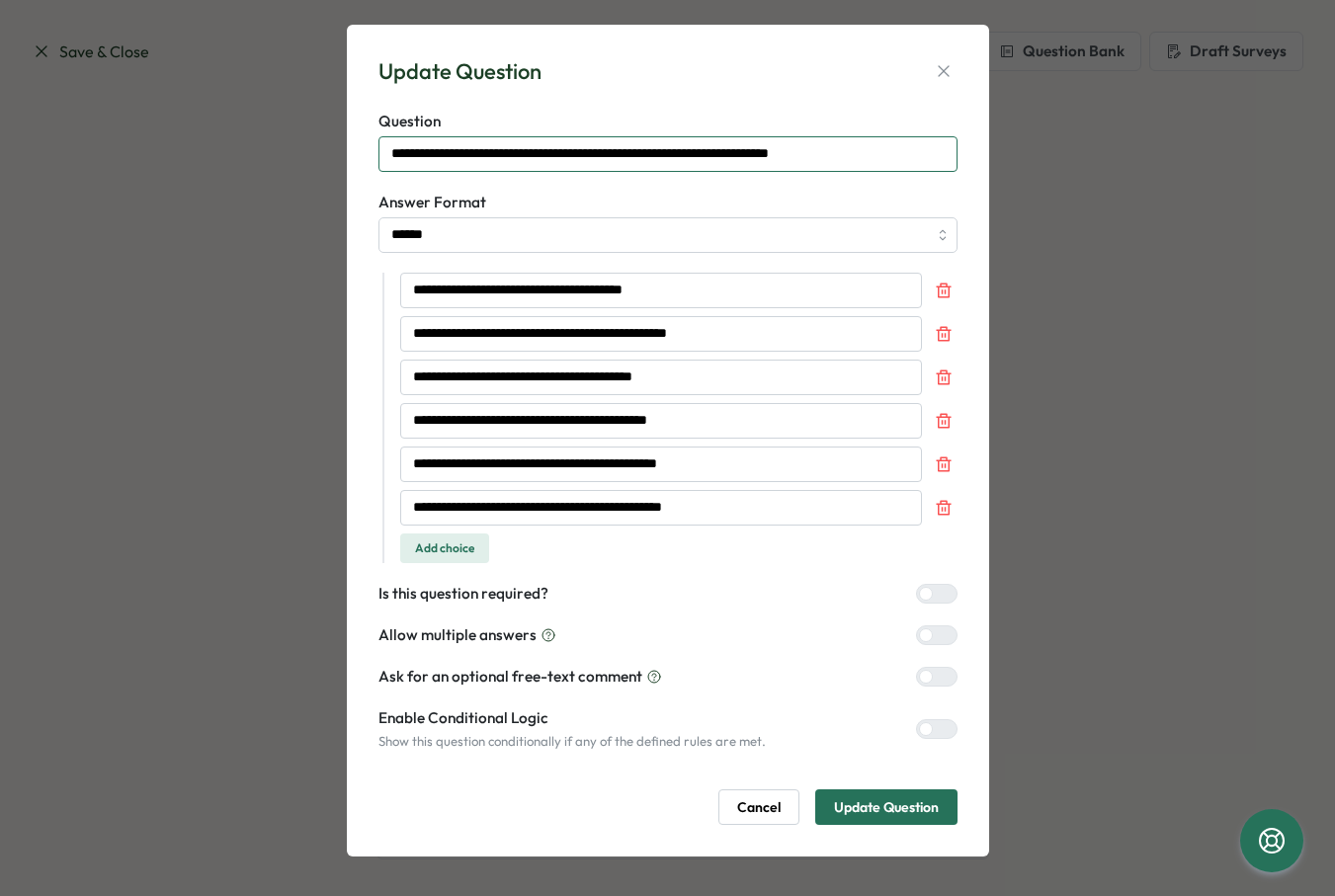 drag, startPoint x: 608, startPoint y: 154, endPoint x: 730, endPoint y: 154, distance: 122 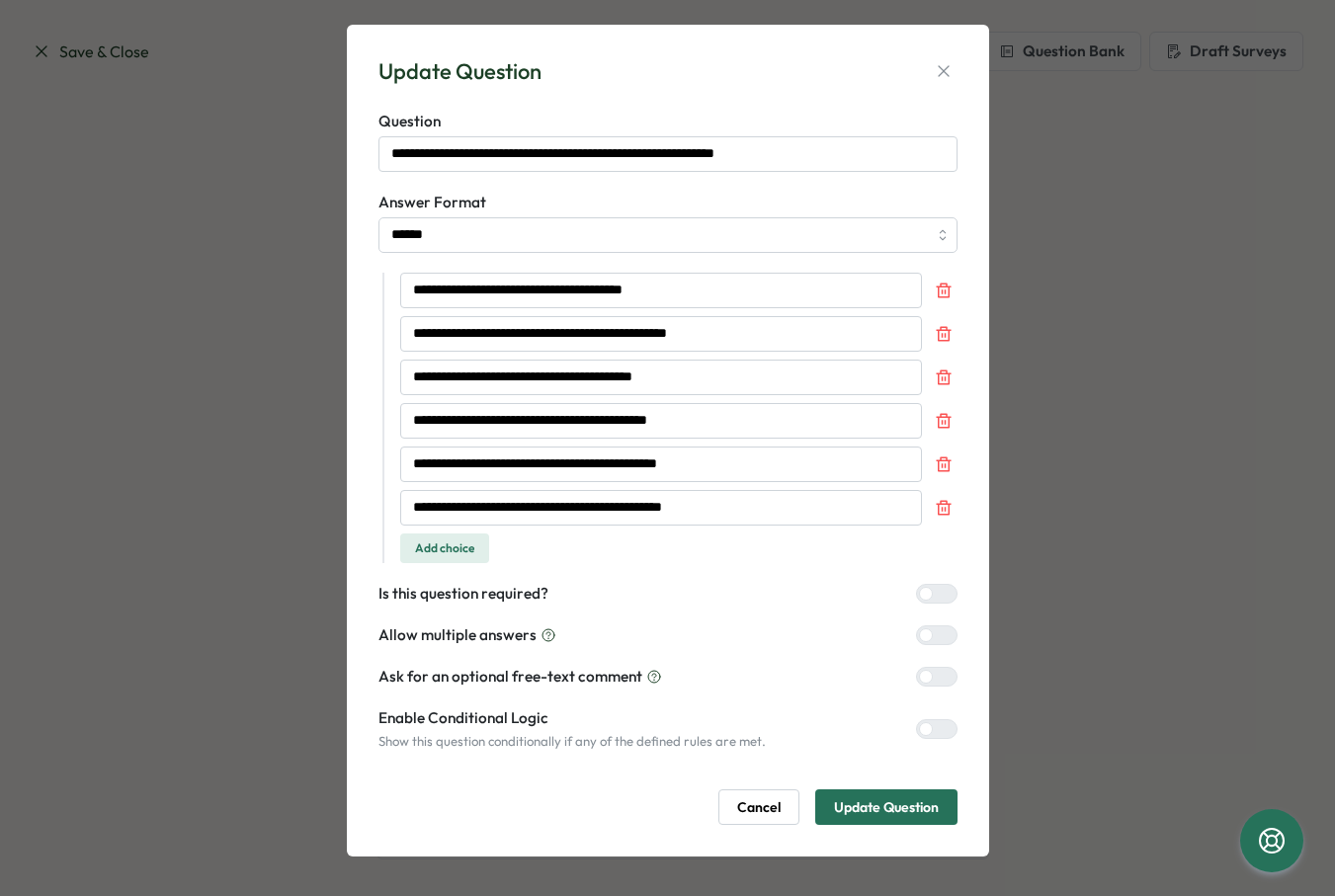 drag, startPoint x: 651, startPoint y: 196, endPoint x: 602, endPoint y: 157, distance: 62.625873 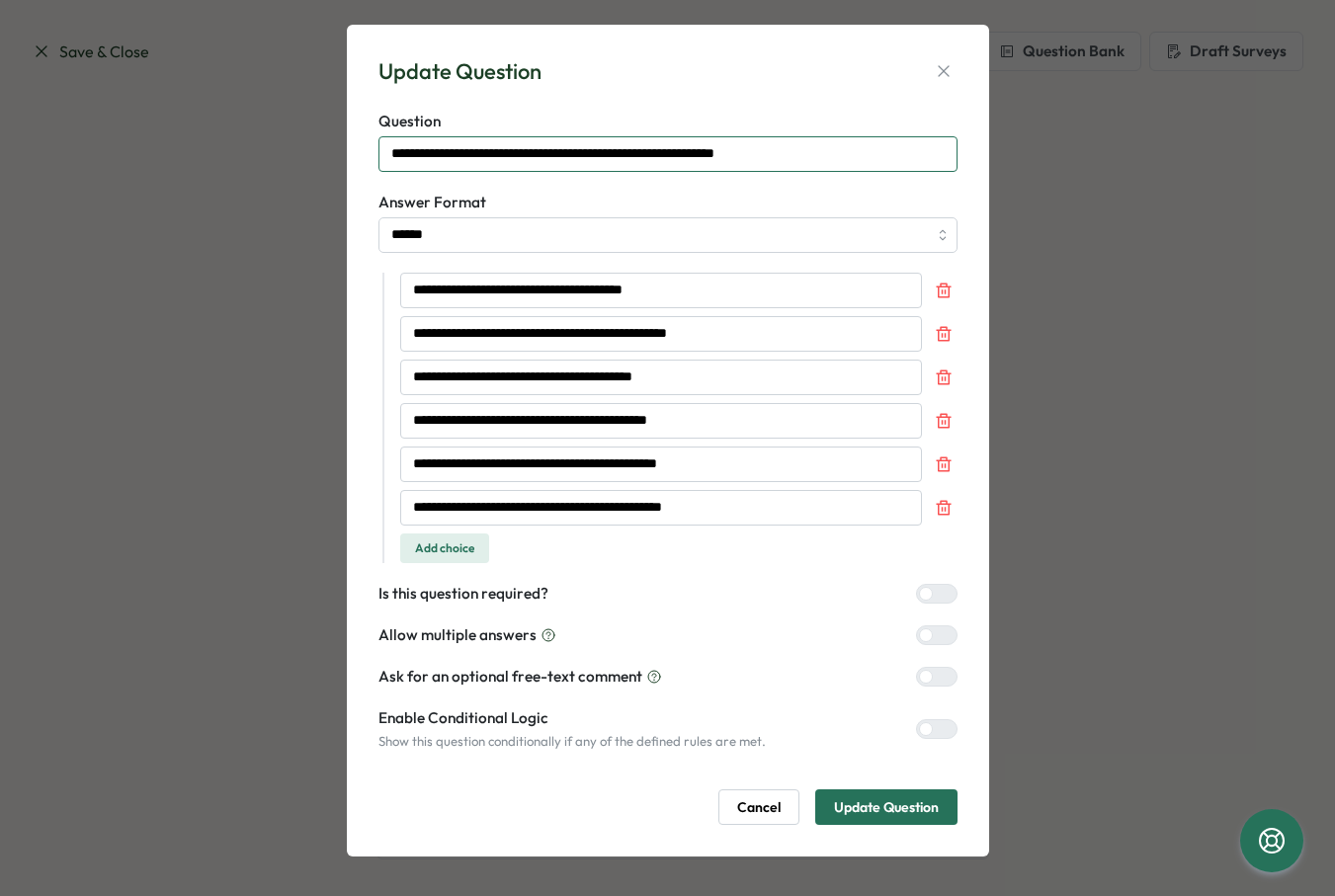 click on "**********" at bounding box center [668, 154] 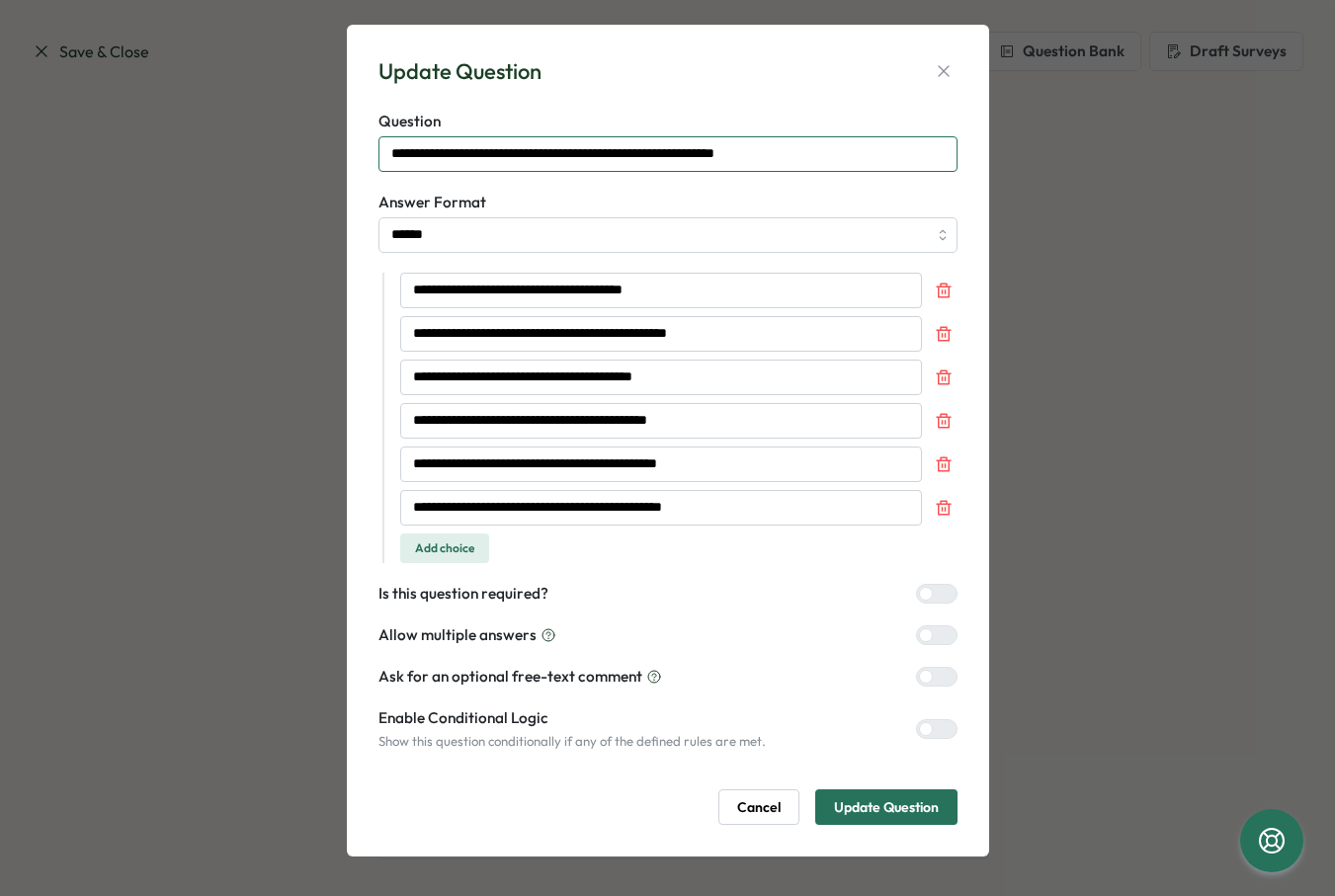 drag, startPoint x: 603, startPoint y: 155, endPoint x: 567, endPoint y: 157, distance: 36.05551 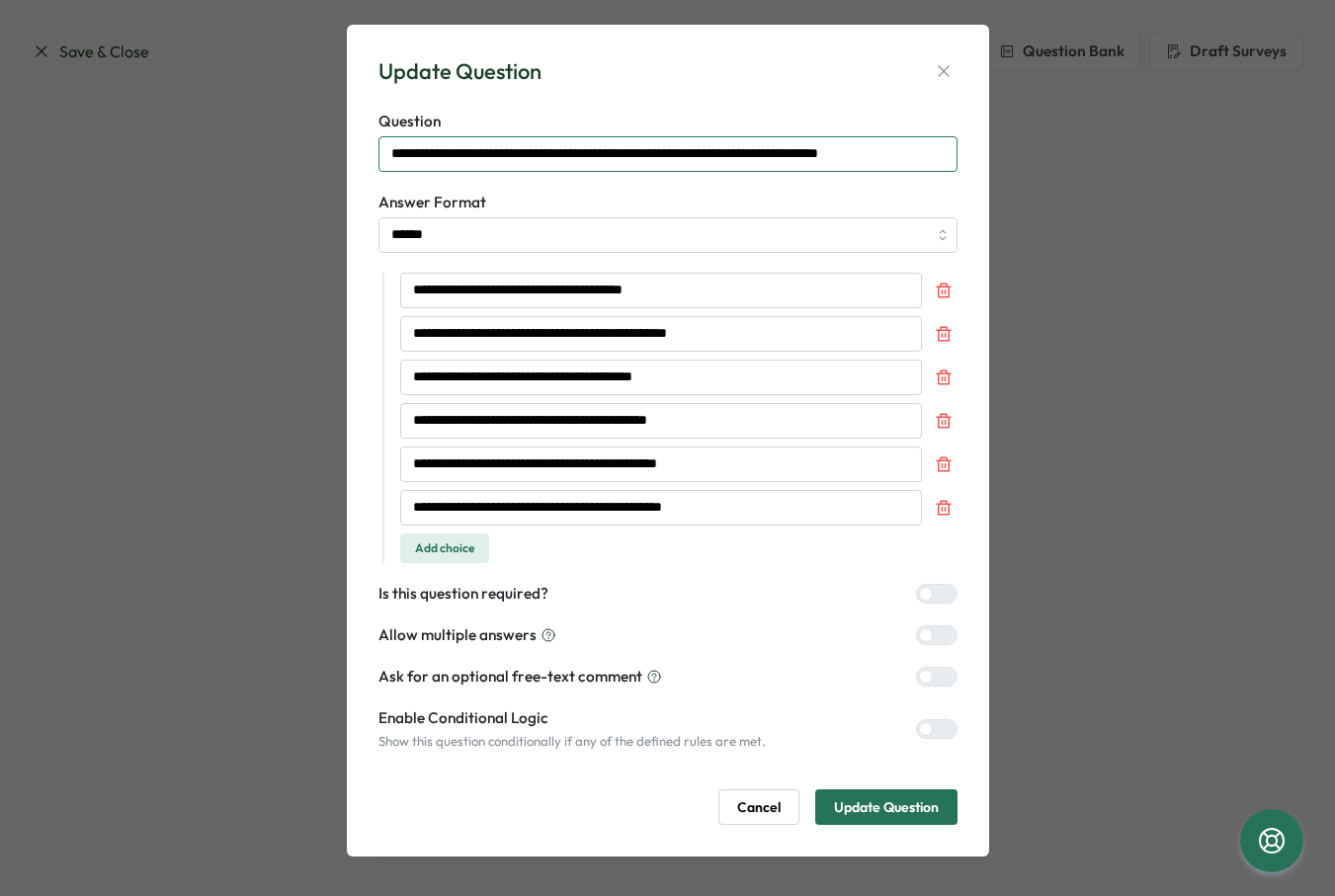 click on "**********" at bounding box center [668, 154] 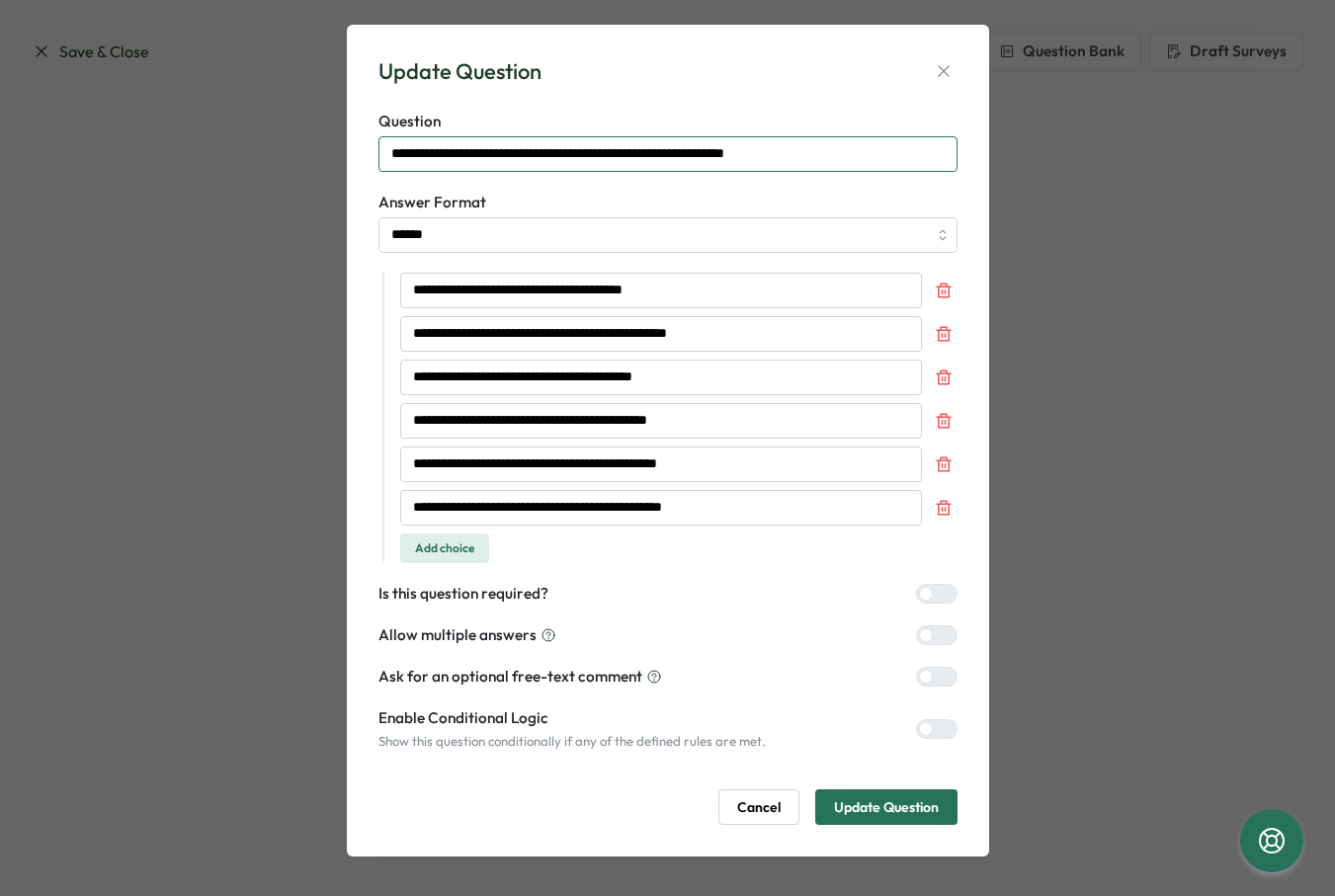 type on "**********" 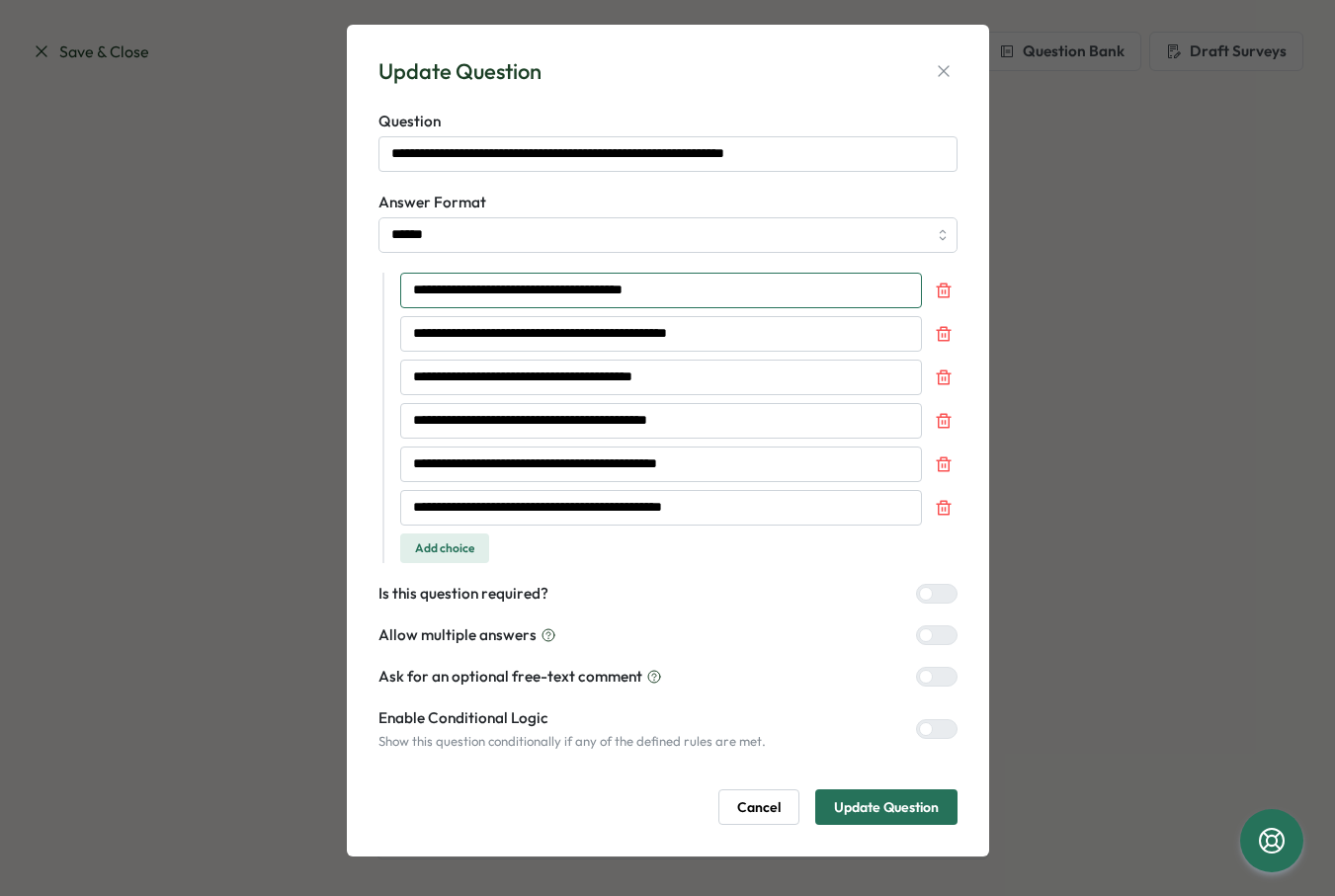 click on "**********" at bounding box center (661, 290) 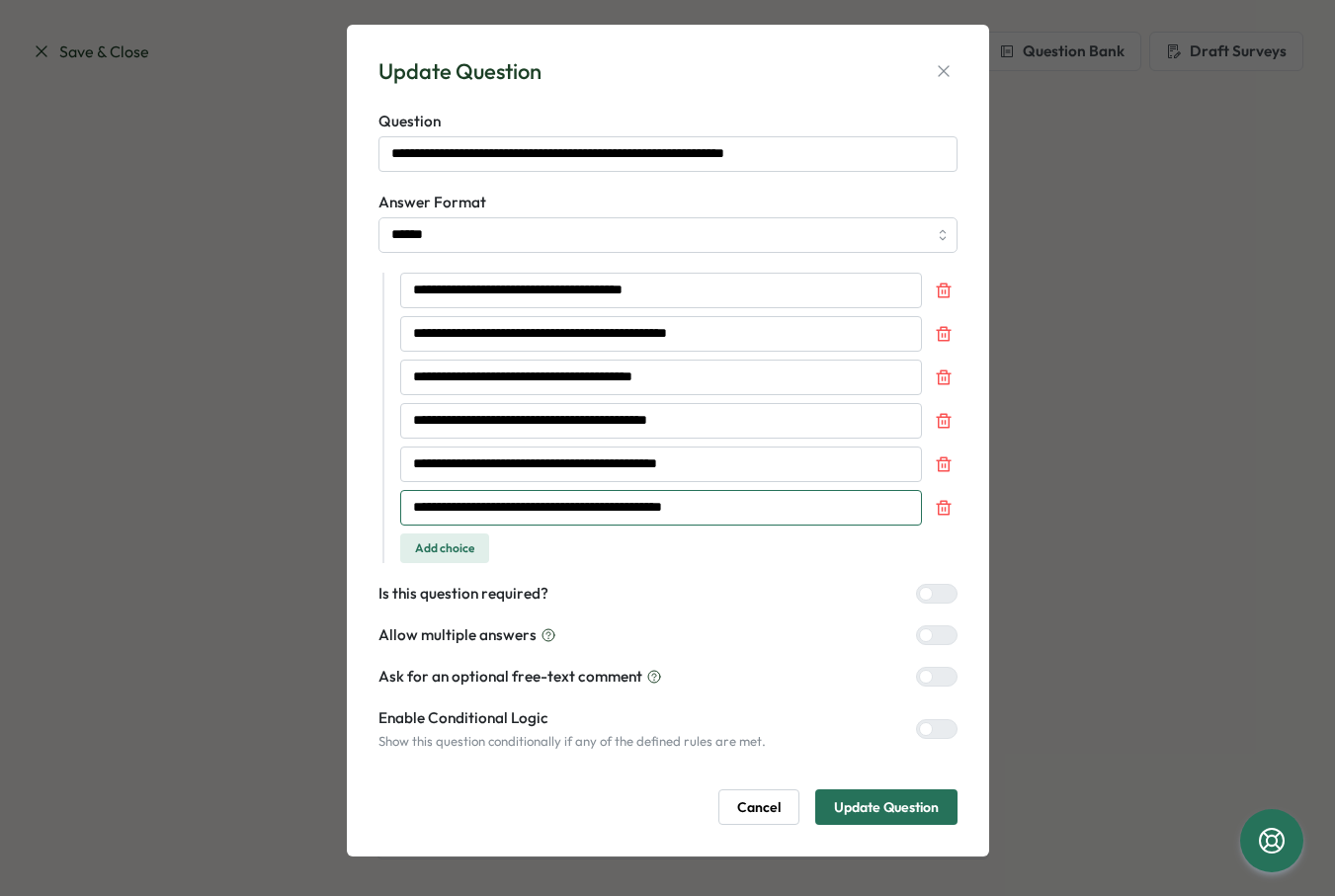 click on "**********" at bounding box center (661, 508) 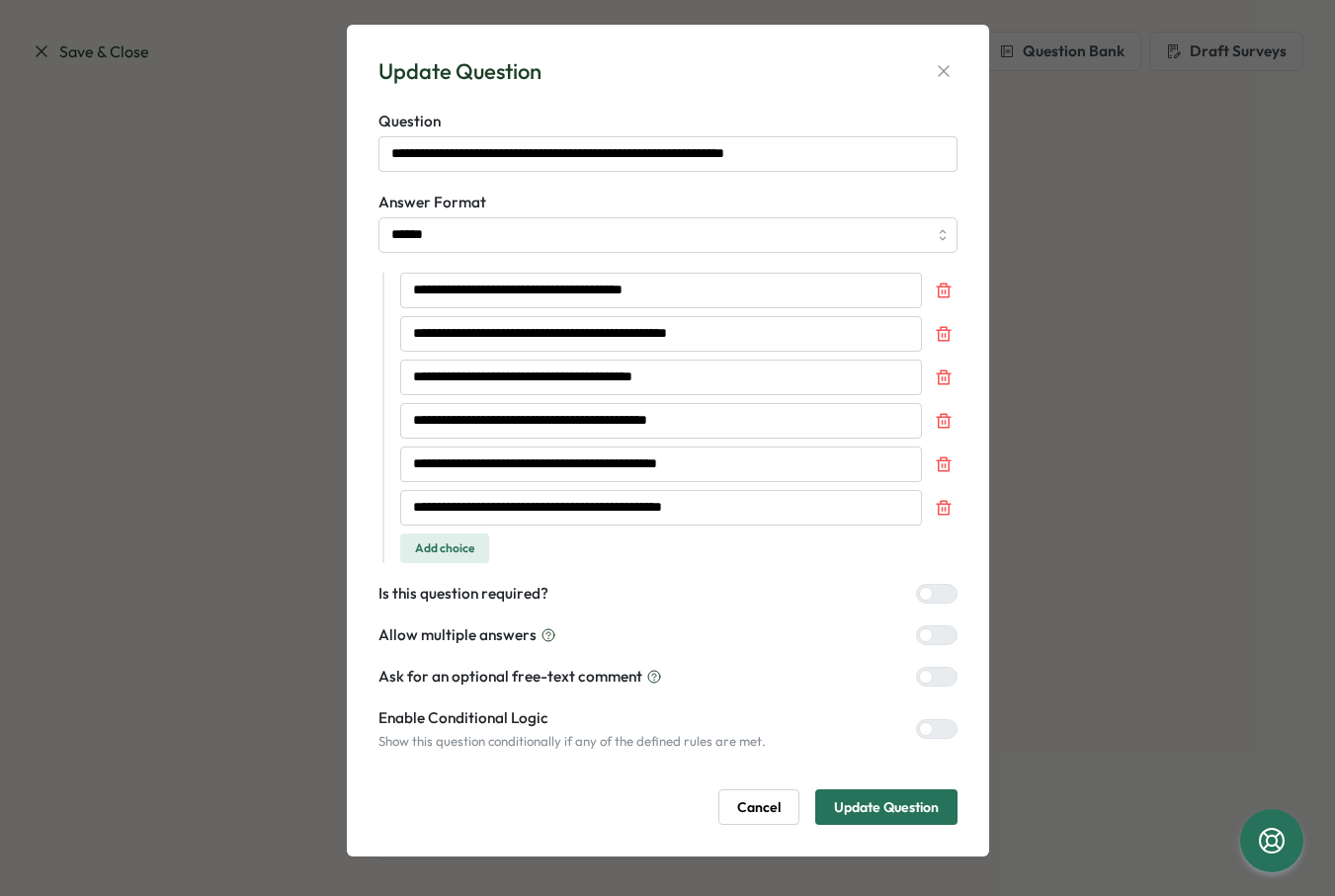 click on "Update Question" at bounding box center (886, 807) 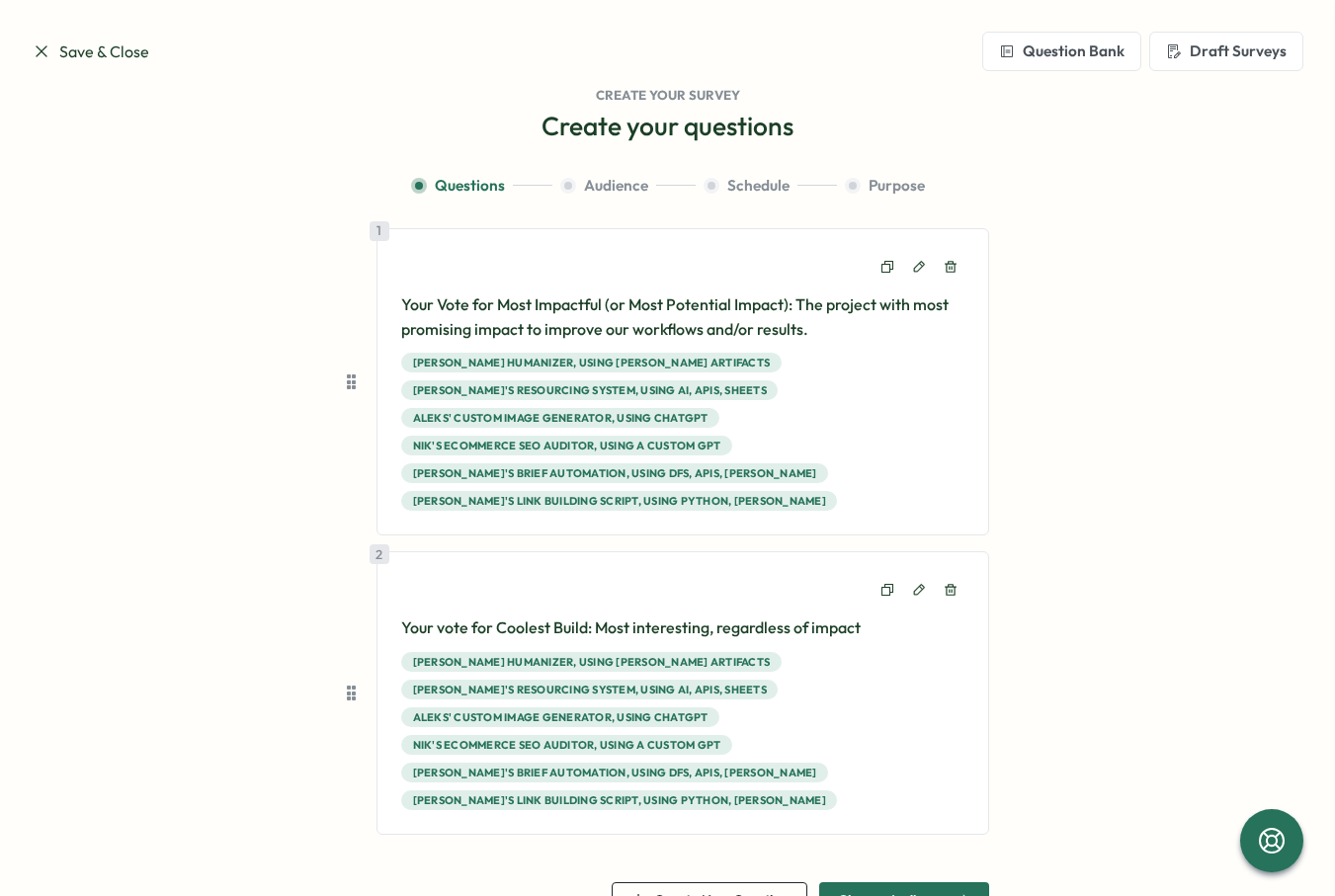 scroll, scrollTop: 53, scrollLeft: 0, axis: vertical 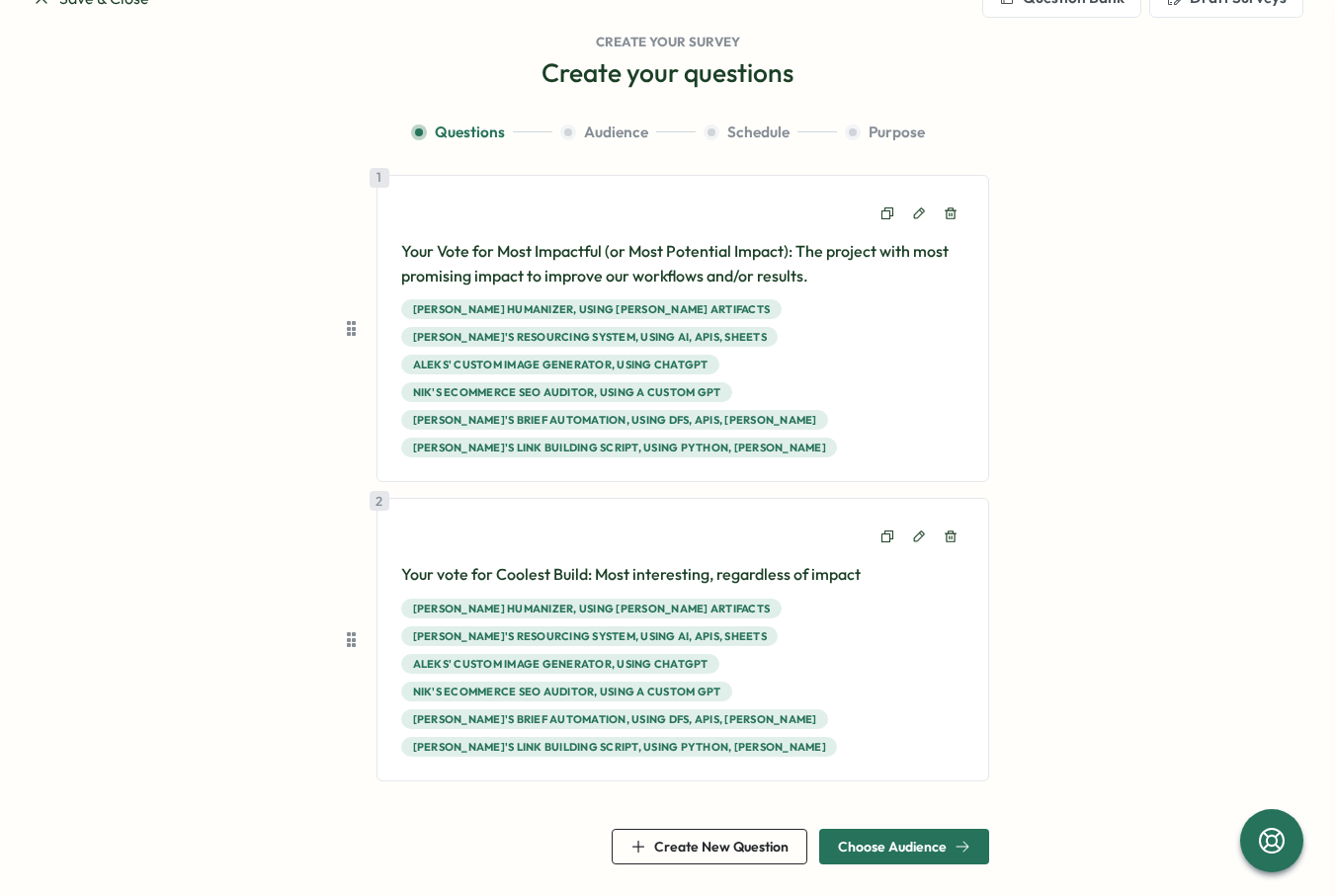 click on "Choose Audience" at bounding box center [892, 847] 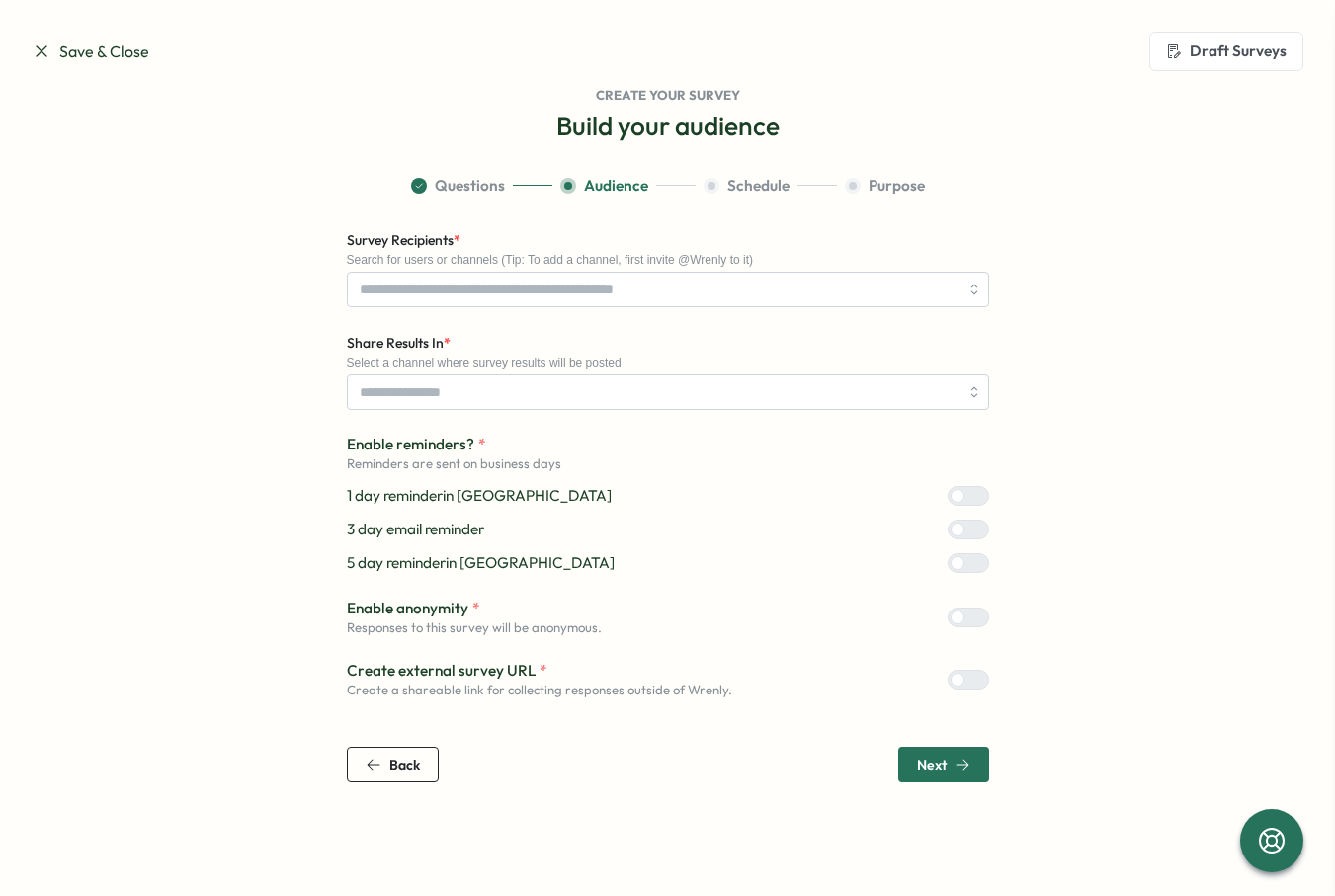 scroll, scrollTop: 0, scrollLeft: 0, axis: both 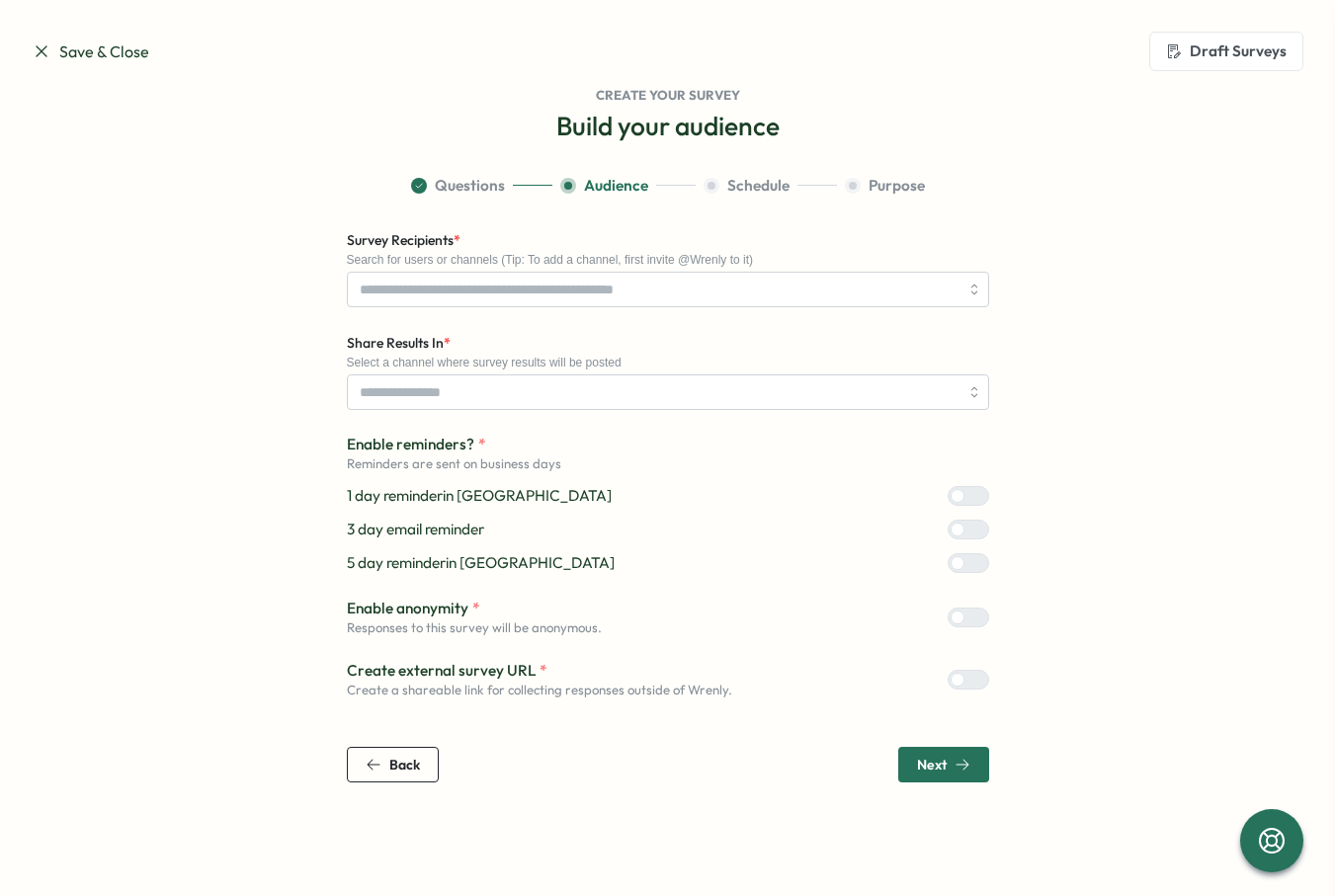 type on "**********" 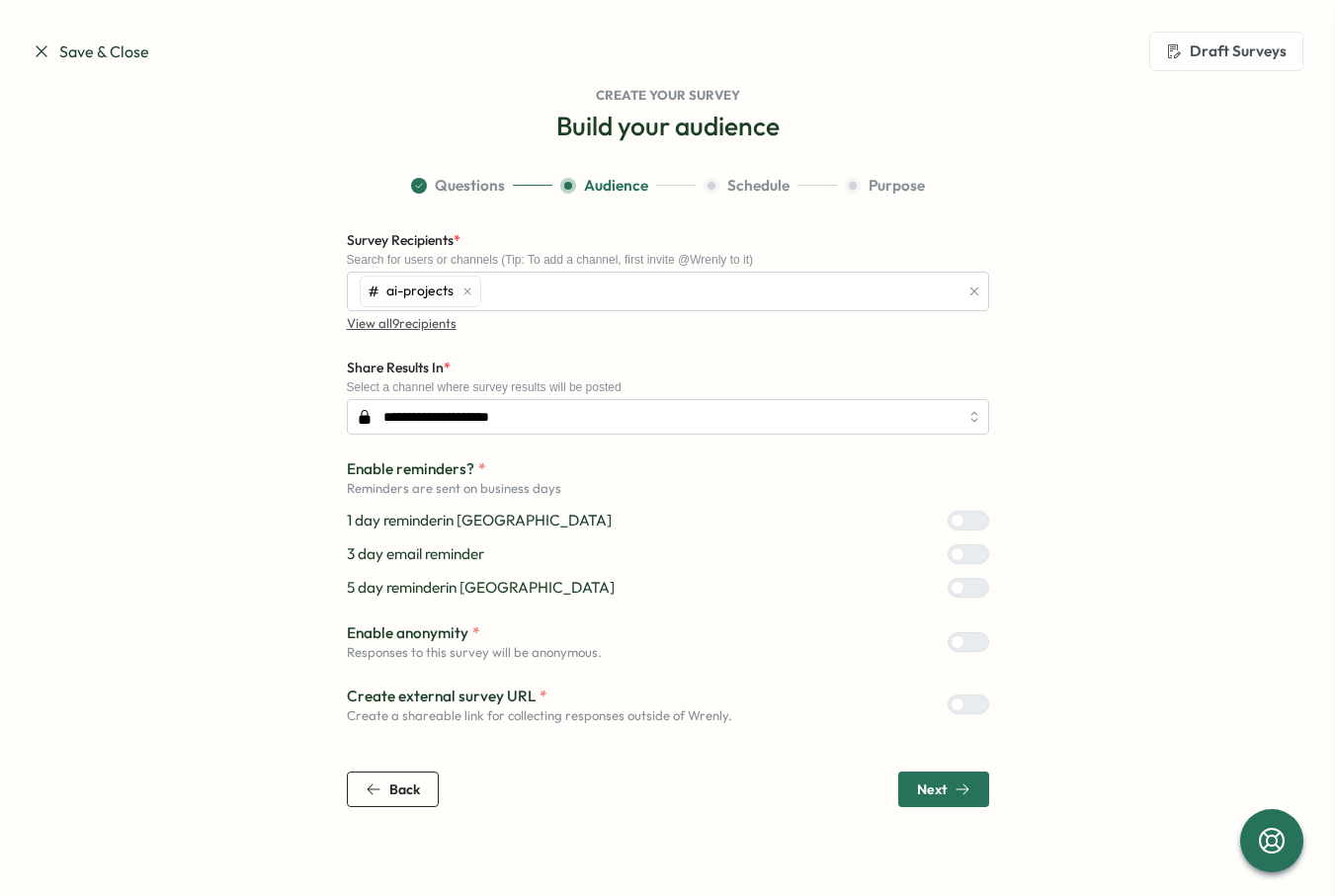 click on "Next" at bounding box center (944, 789) 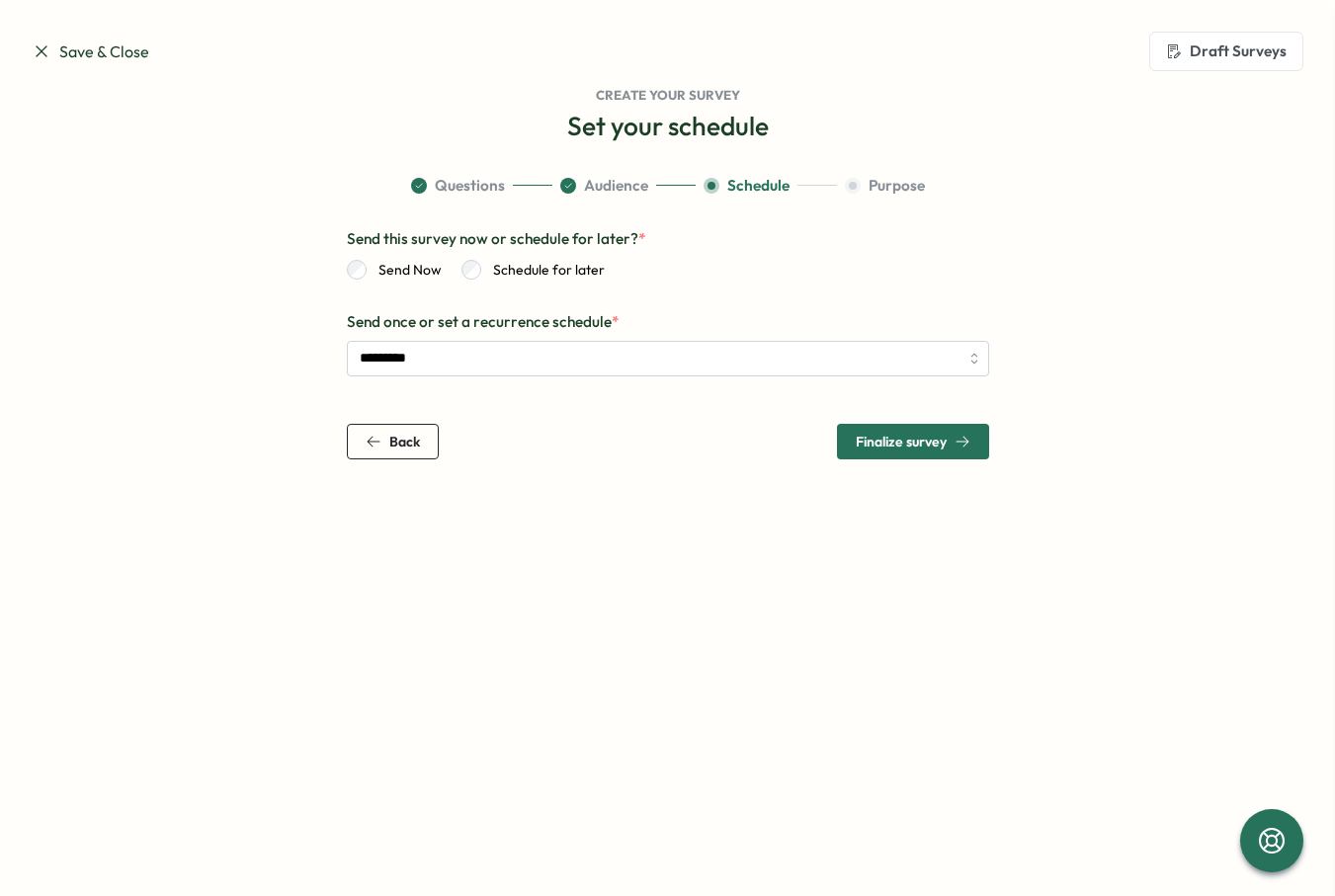 click on "Finalize survey" at bounding box center (901, 442) 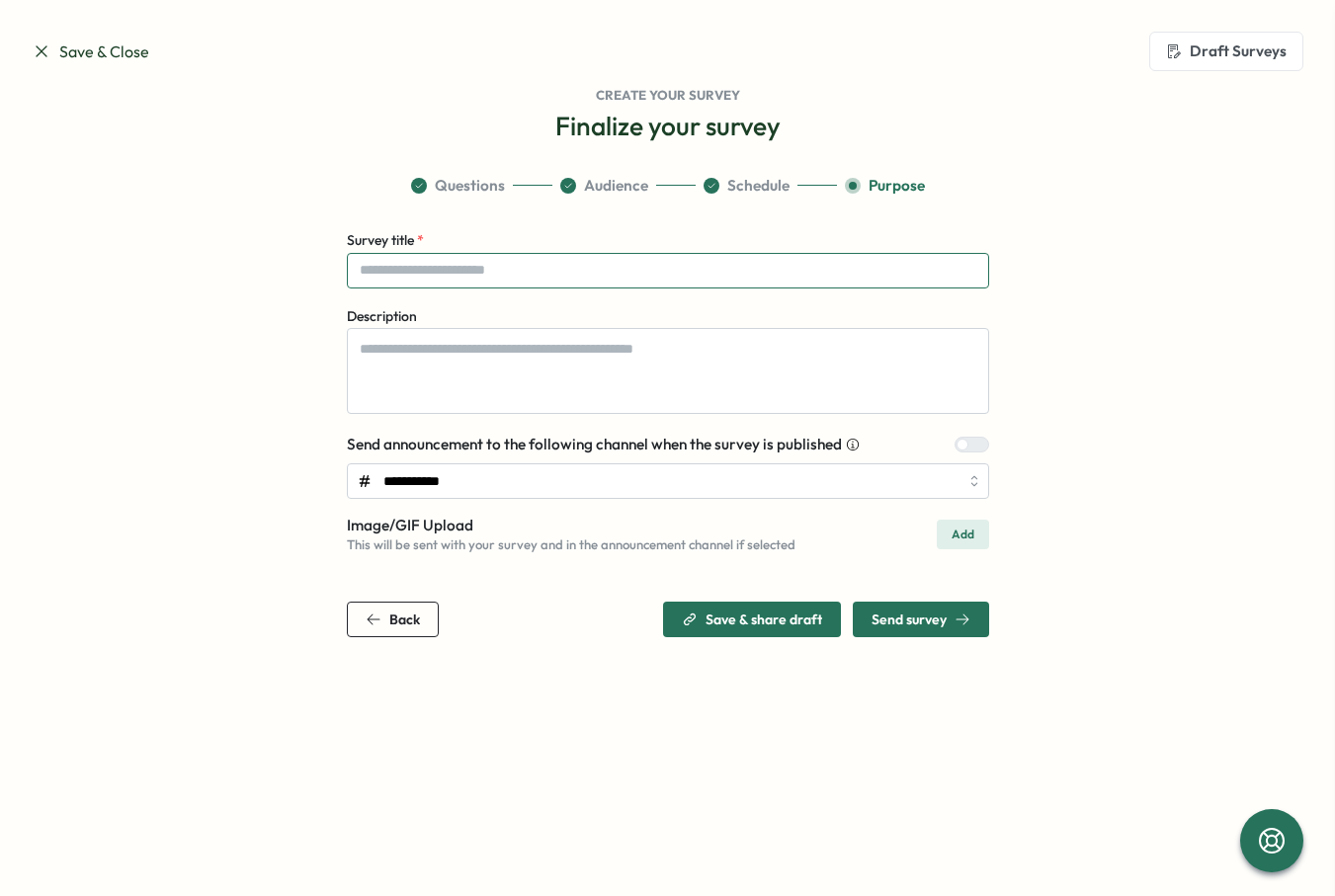 click on "Survey title    *" at bounding box center [668, 271] 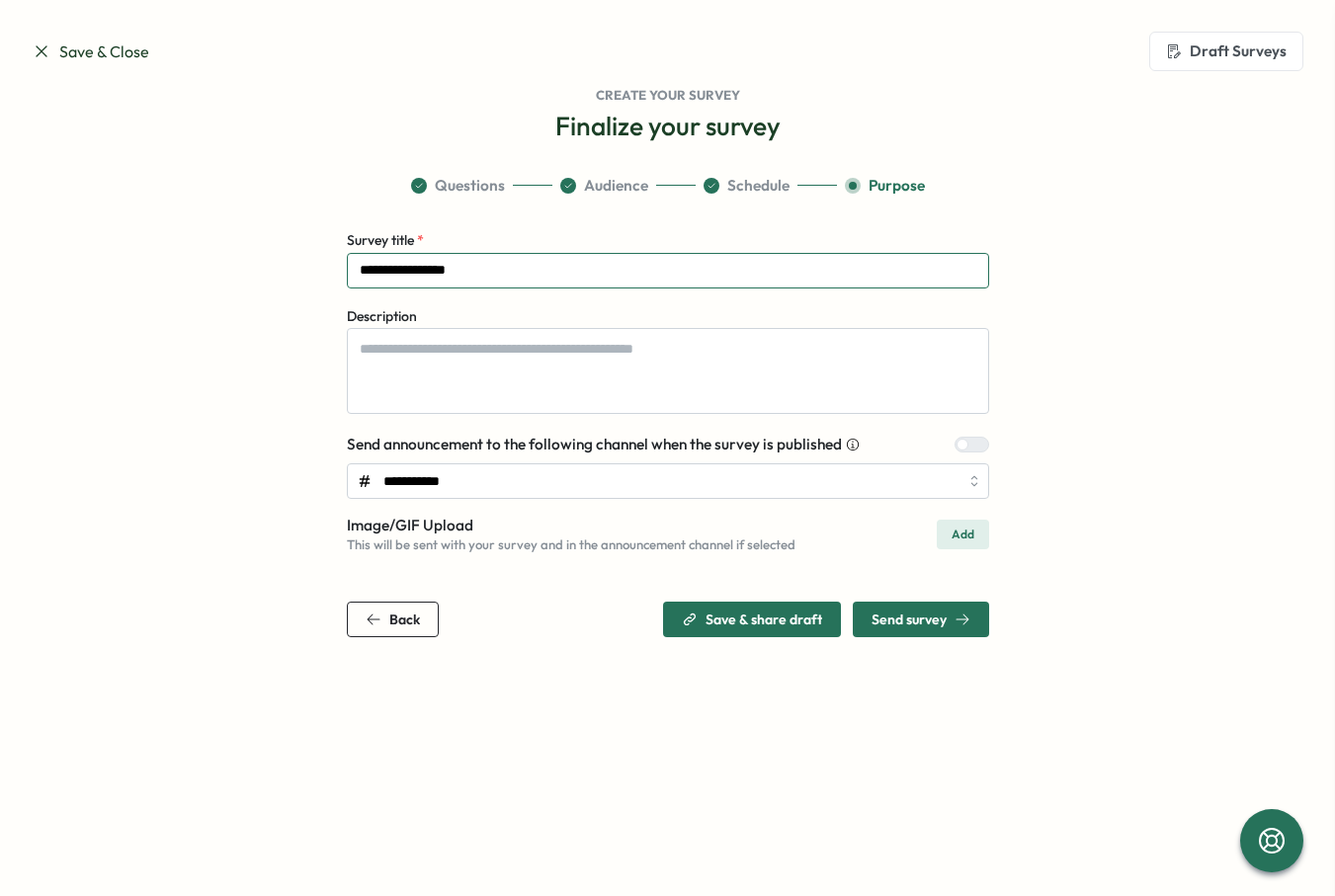 type on "**********" 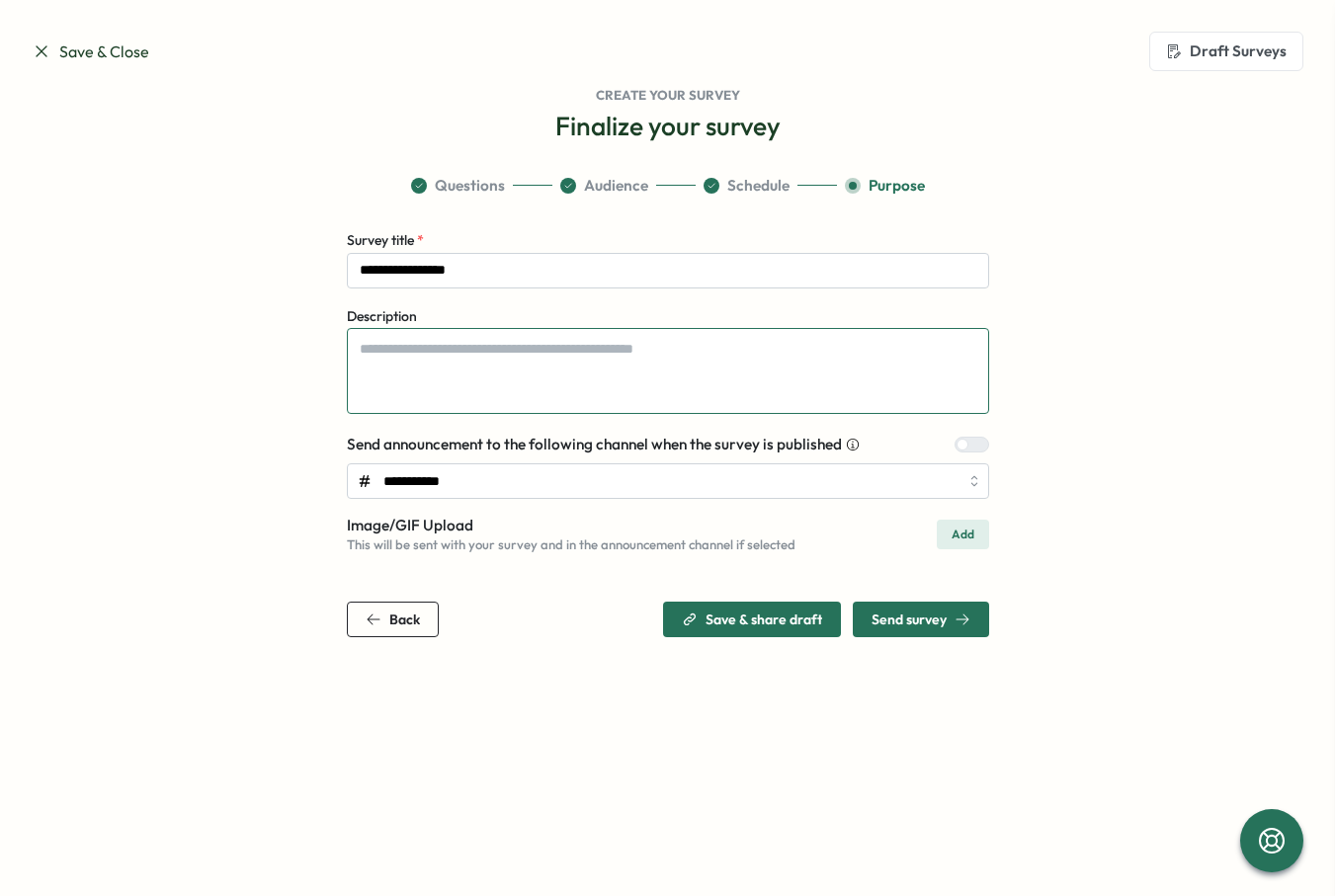 click on "Description" at bounding box center (668, 370) 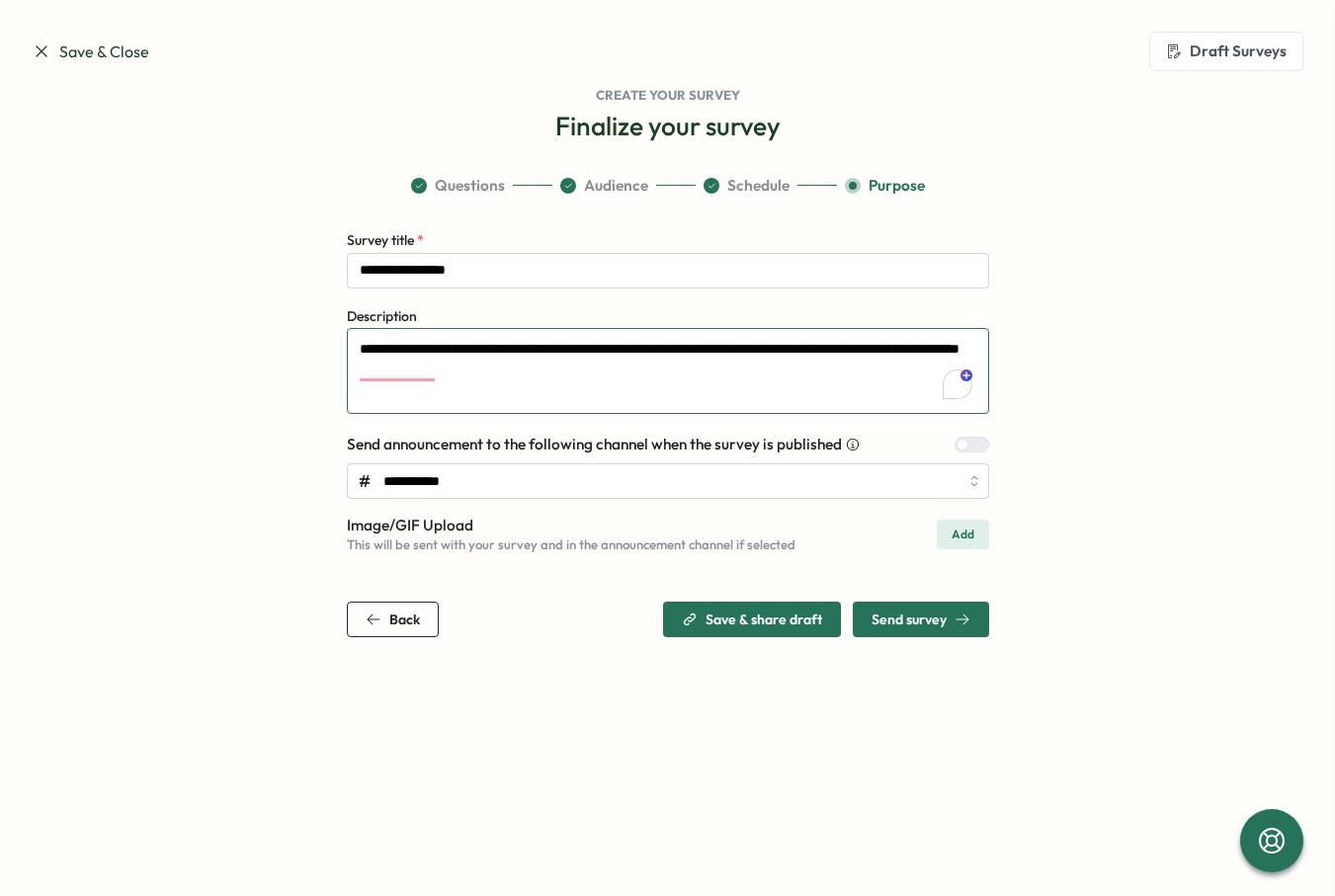 drag, startPoint x: 652, startPoint y: 349, endPoint x: 719, endPoint y: 377, distance: 72.61543 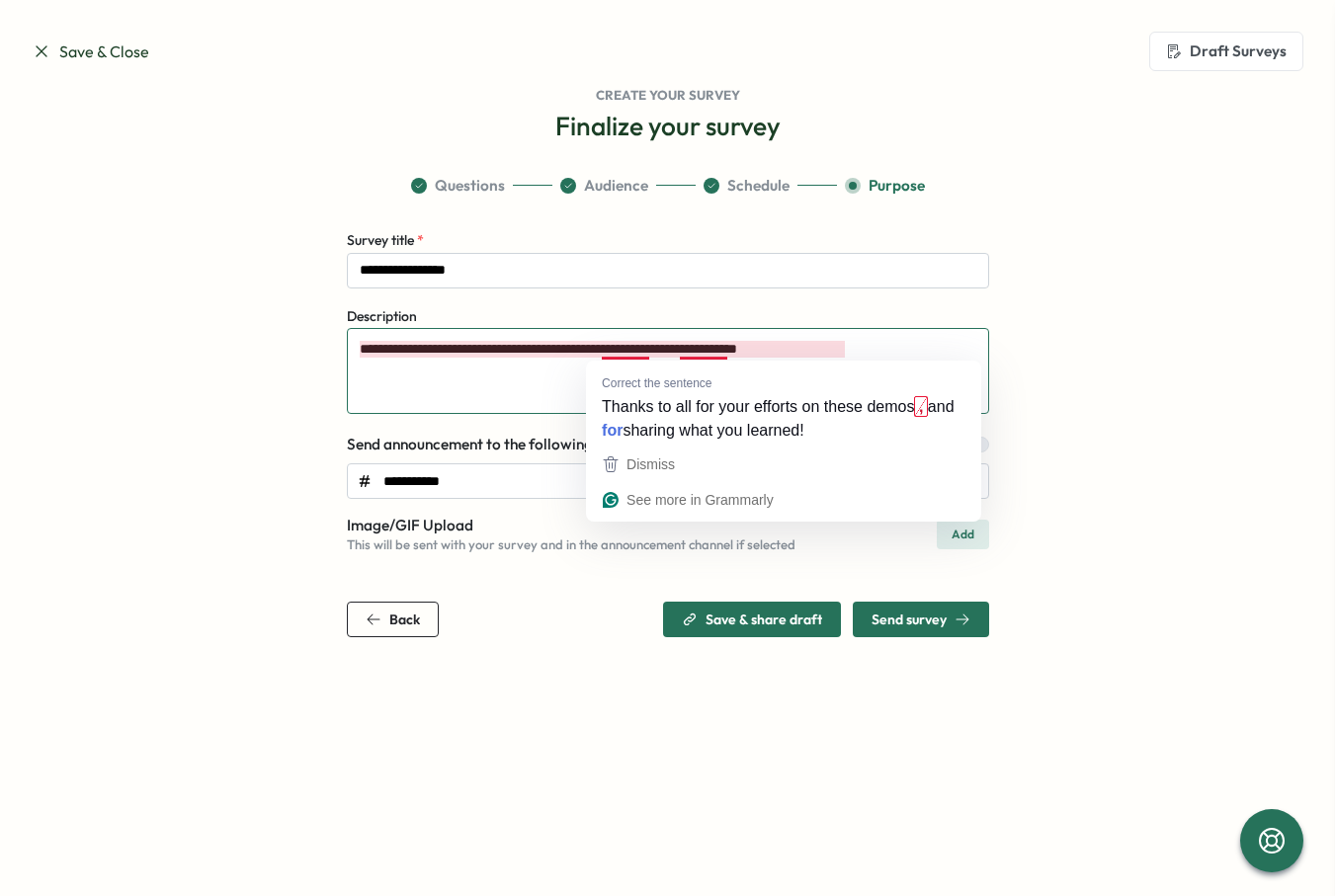 drag, startPoint x: 600, startPoint y: 351, endPoint x: 649, endPoint y: 351, distance: 49 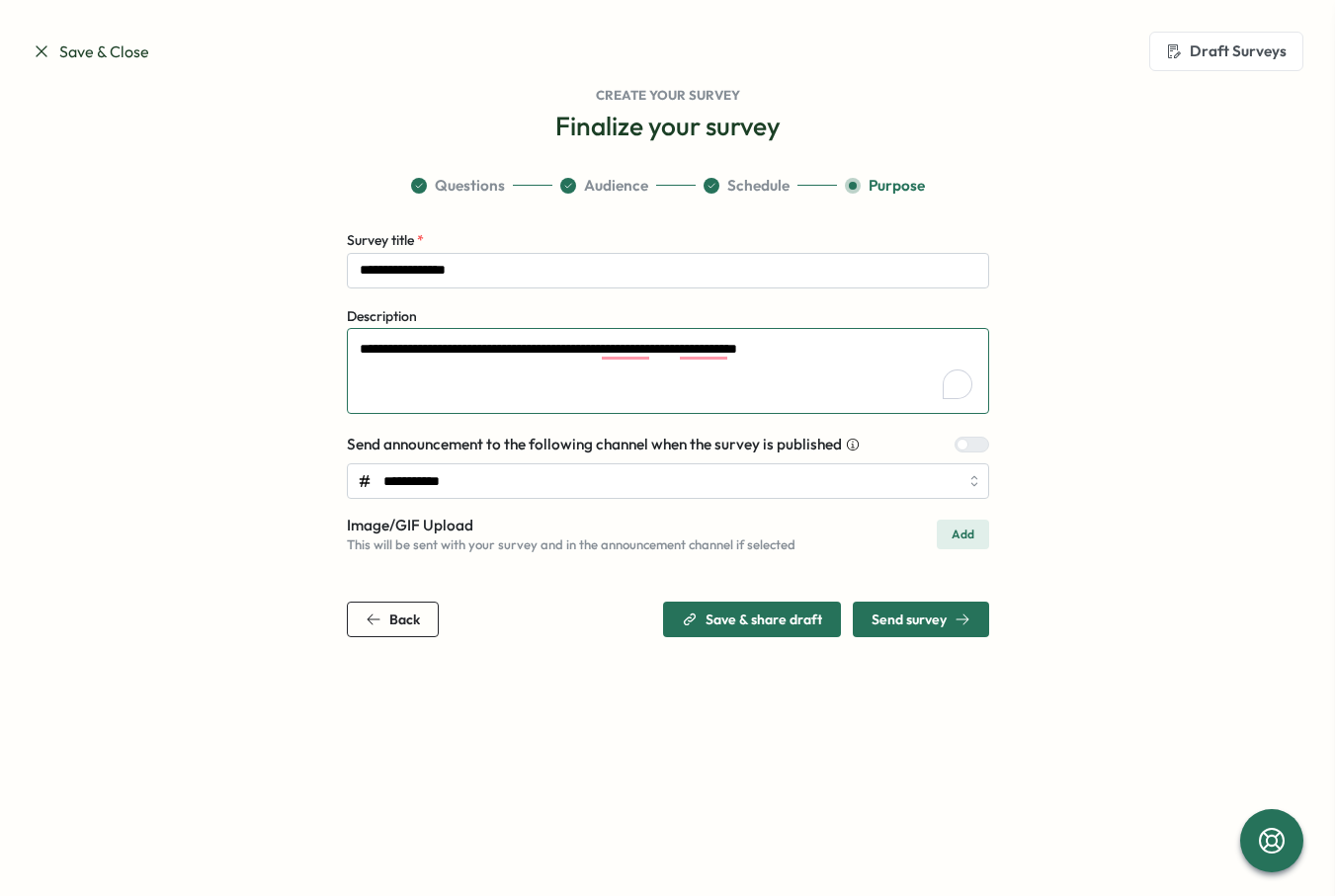 click on "**********" at bounding box center (668, 370) 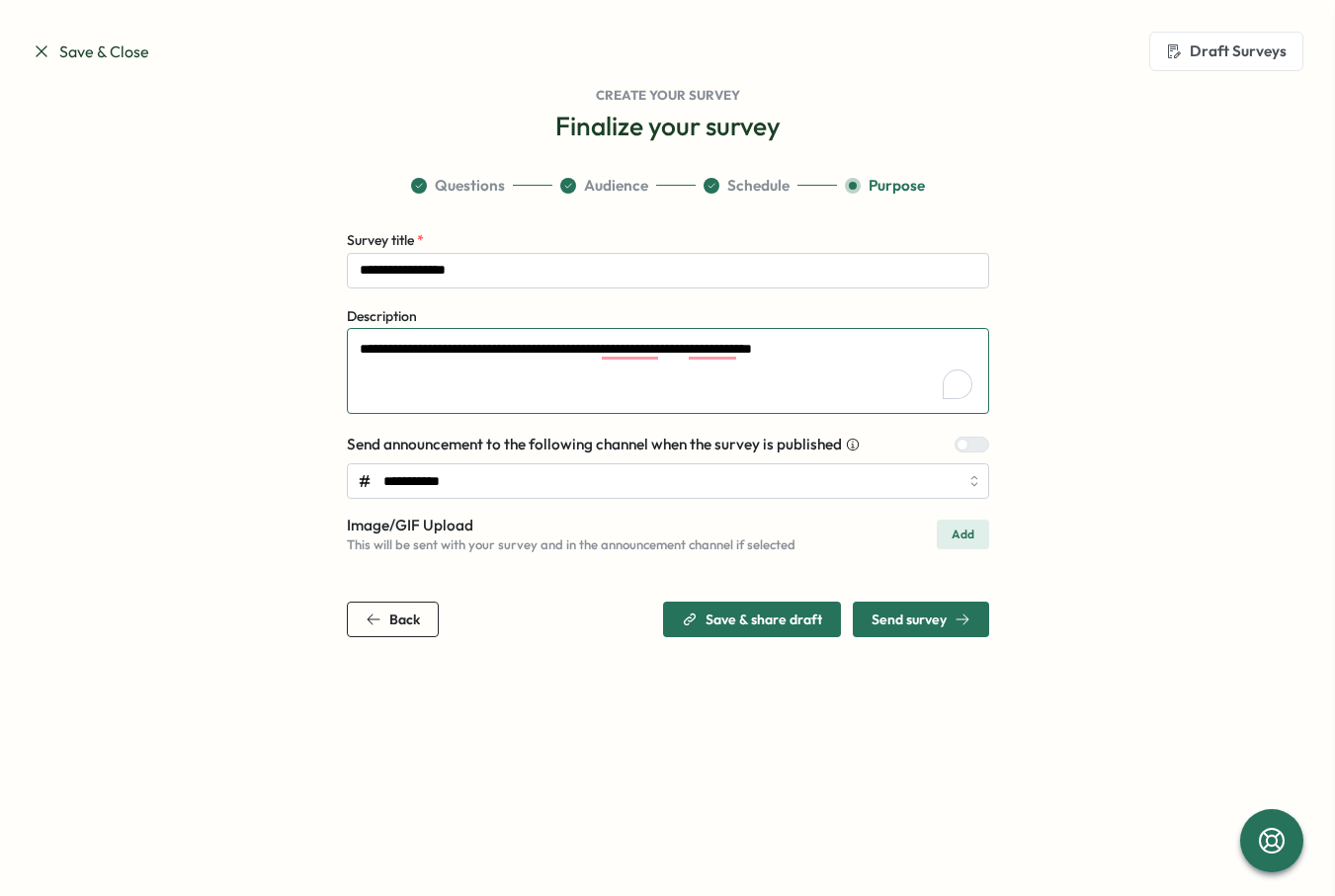 drag, startPoint x: 670, startPoint y: 350, endPoint x: 659, endPoint y: 353, distance: 11.401754 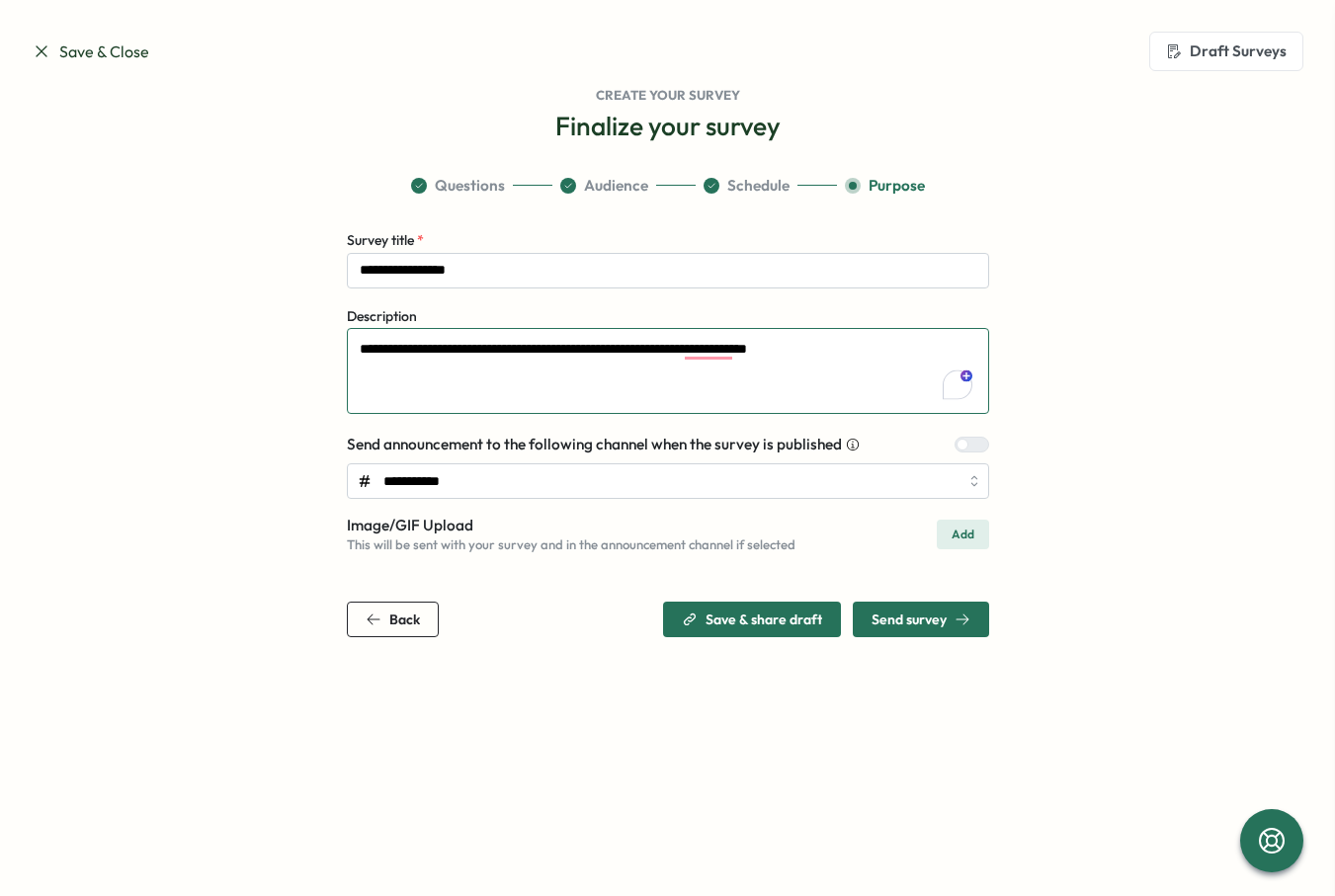click on "**********" at bounding box center [668, 370] 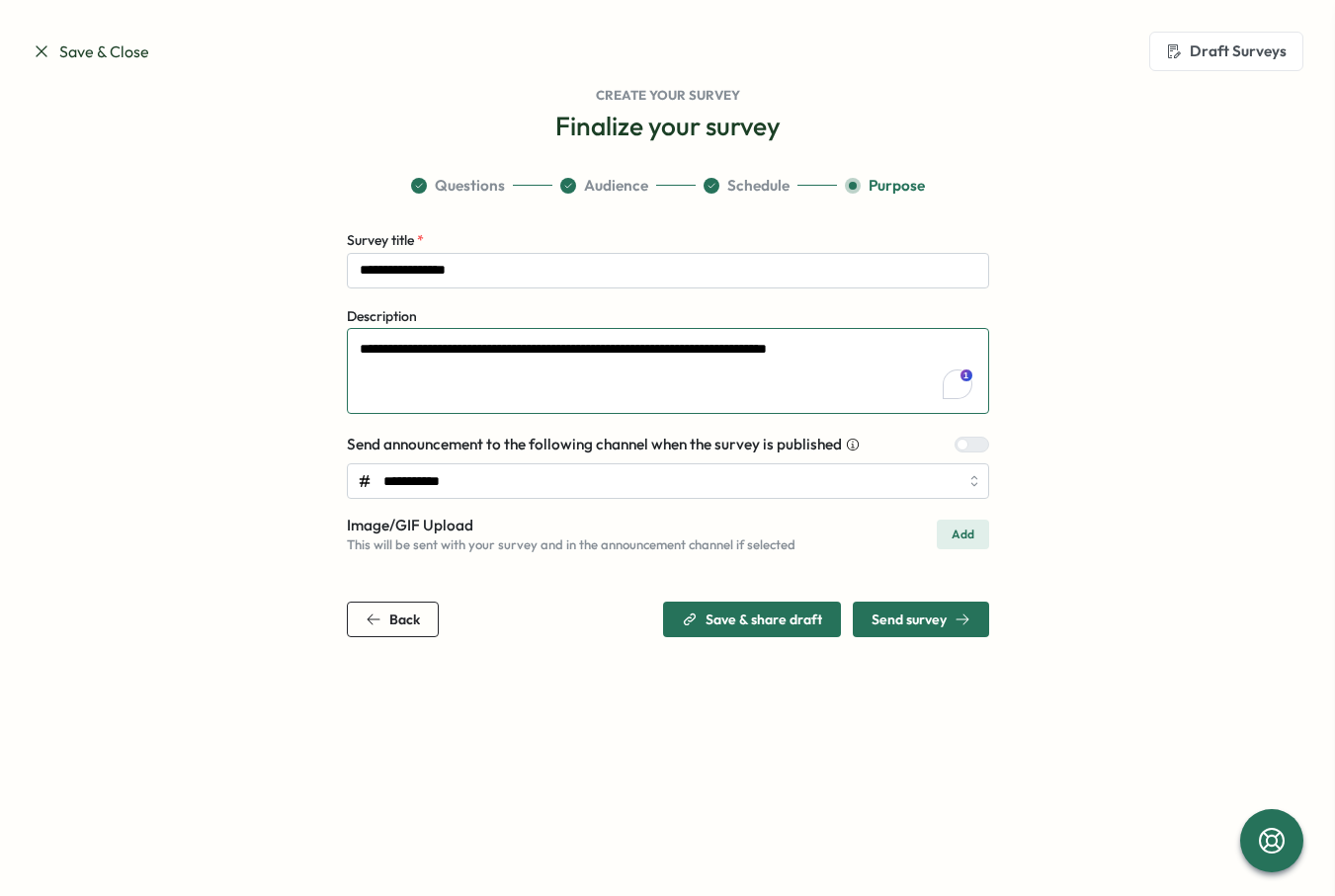 click on "**********" at bounding box center [668, 370] 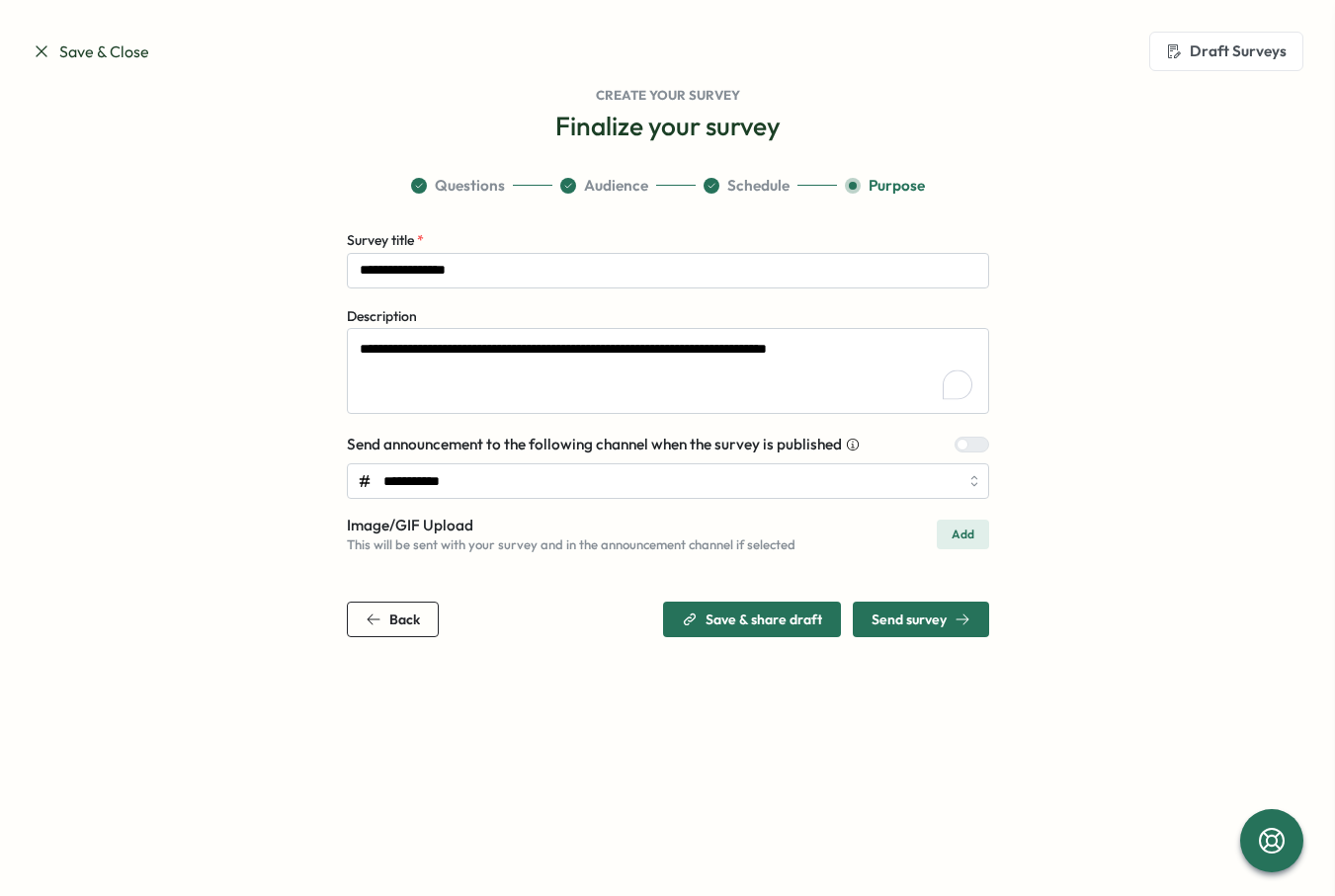click on "**********" at bounding box center (668, 406) 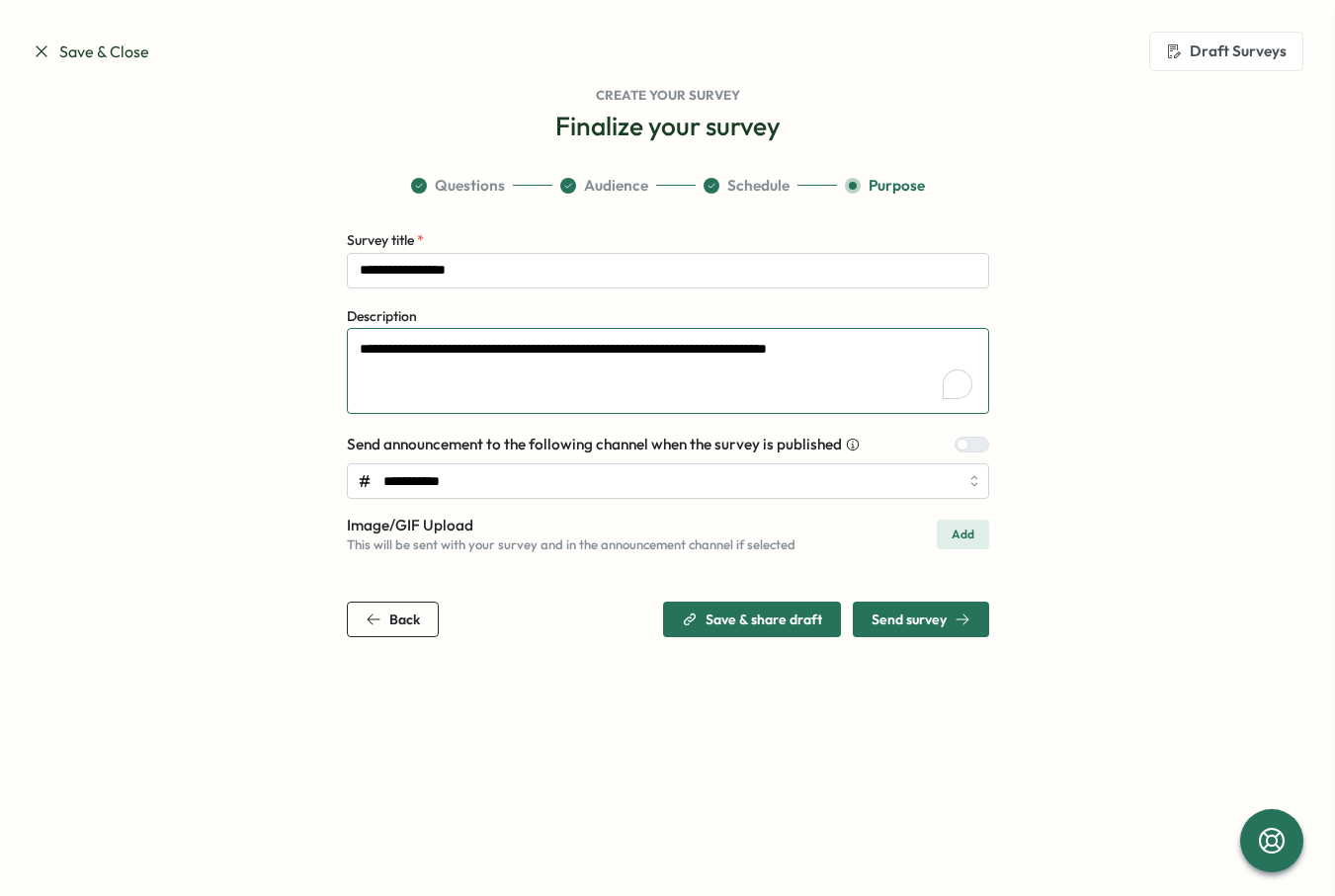 click on "**********" at bounding box center [668, 370] 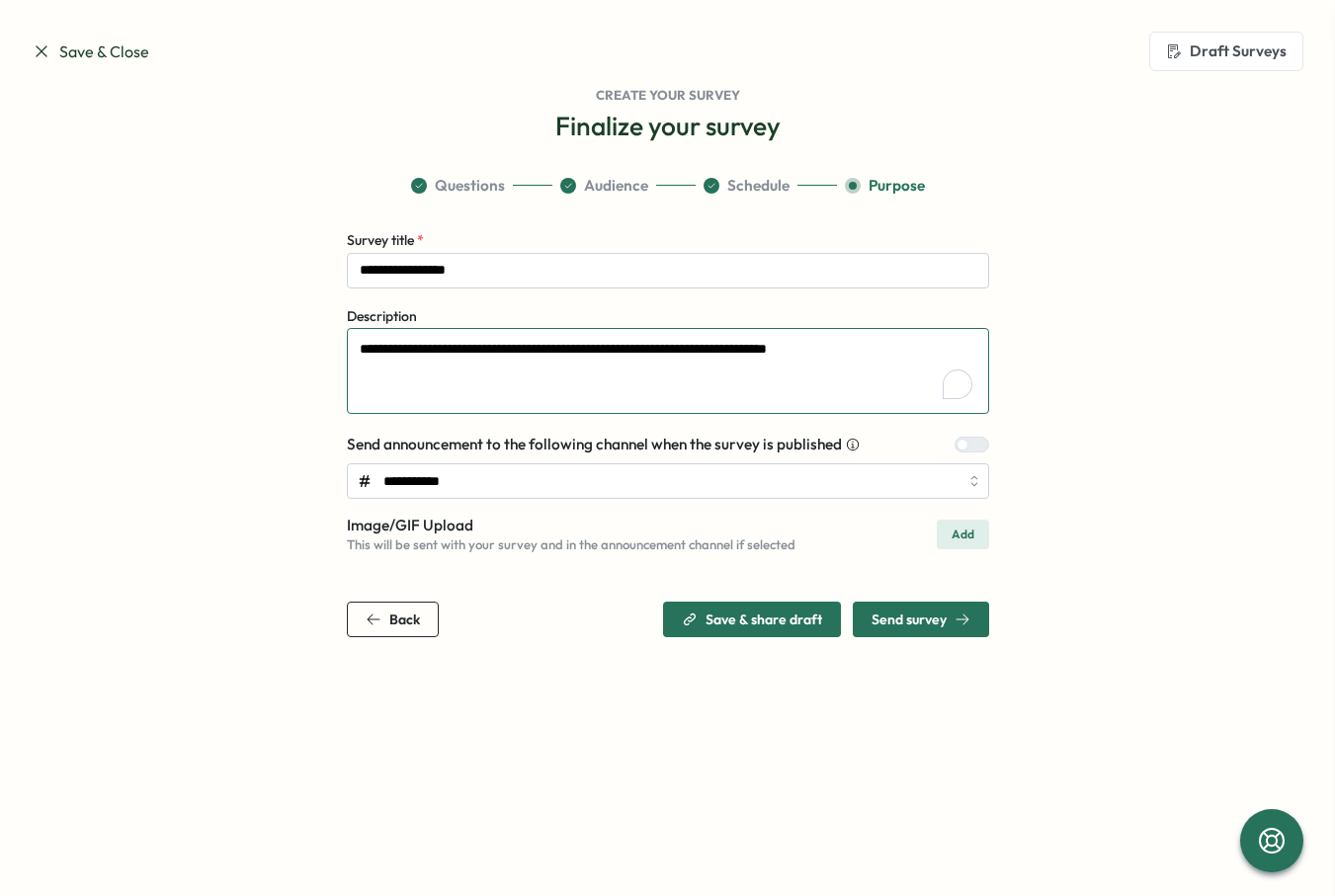 click on "**********" at bounding box center [668, 370] 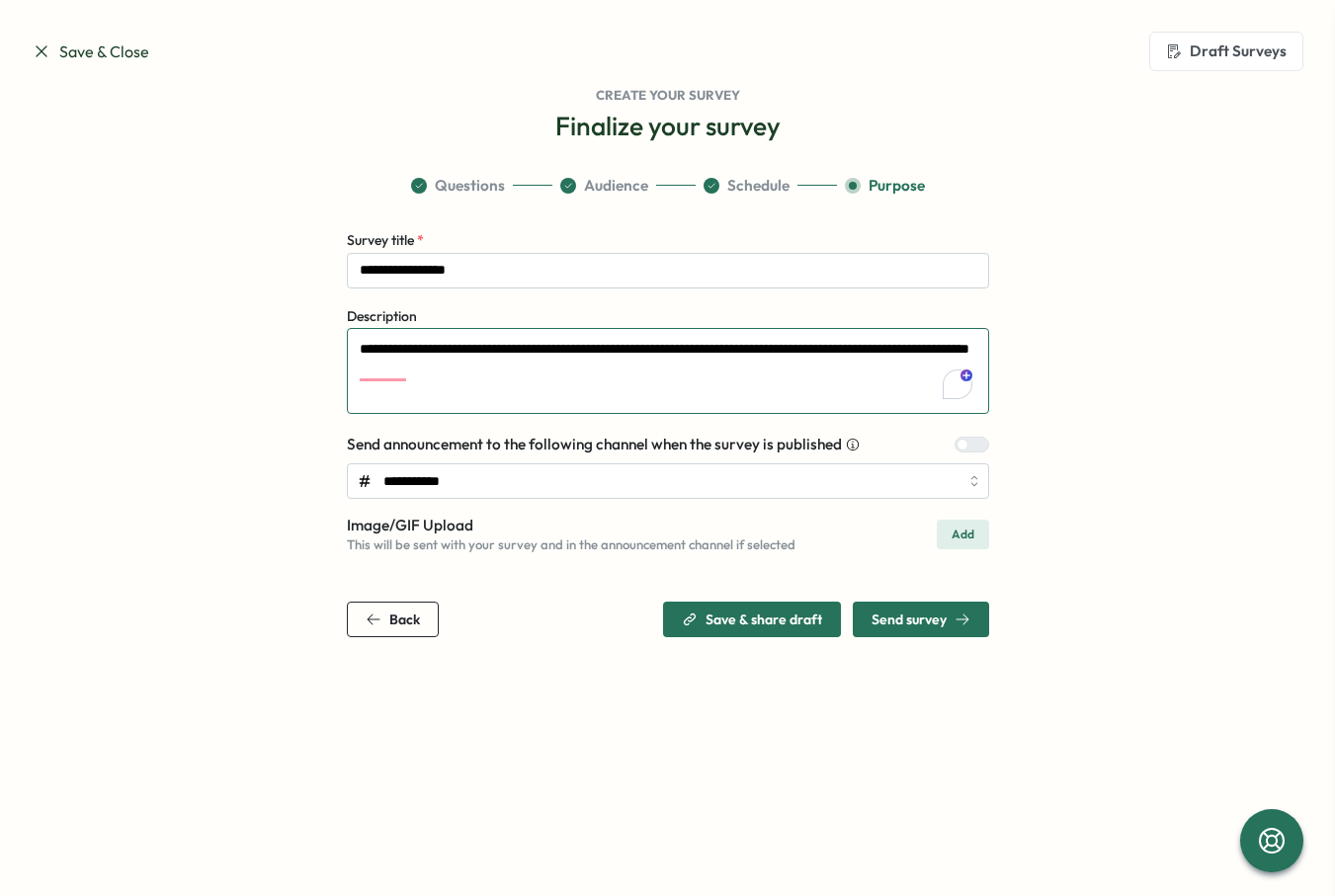 click on "**********" at bounding box center (668, 370) 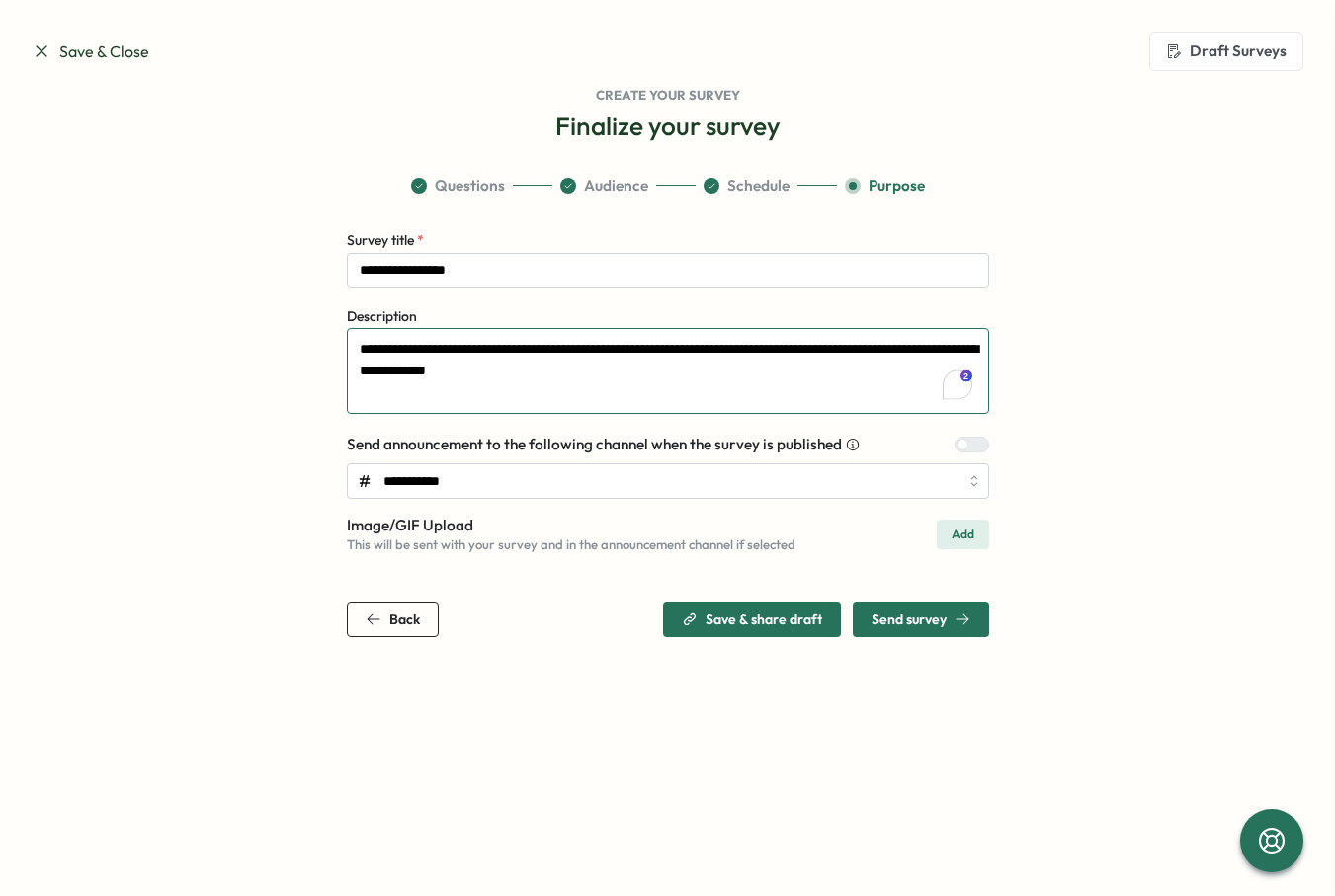 type on "**********" 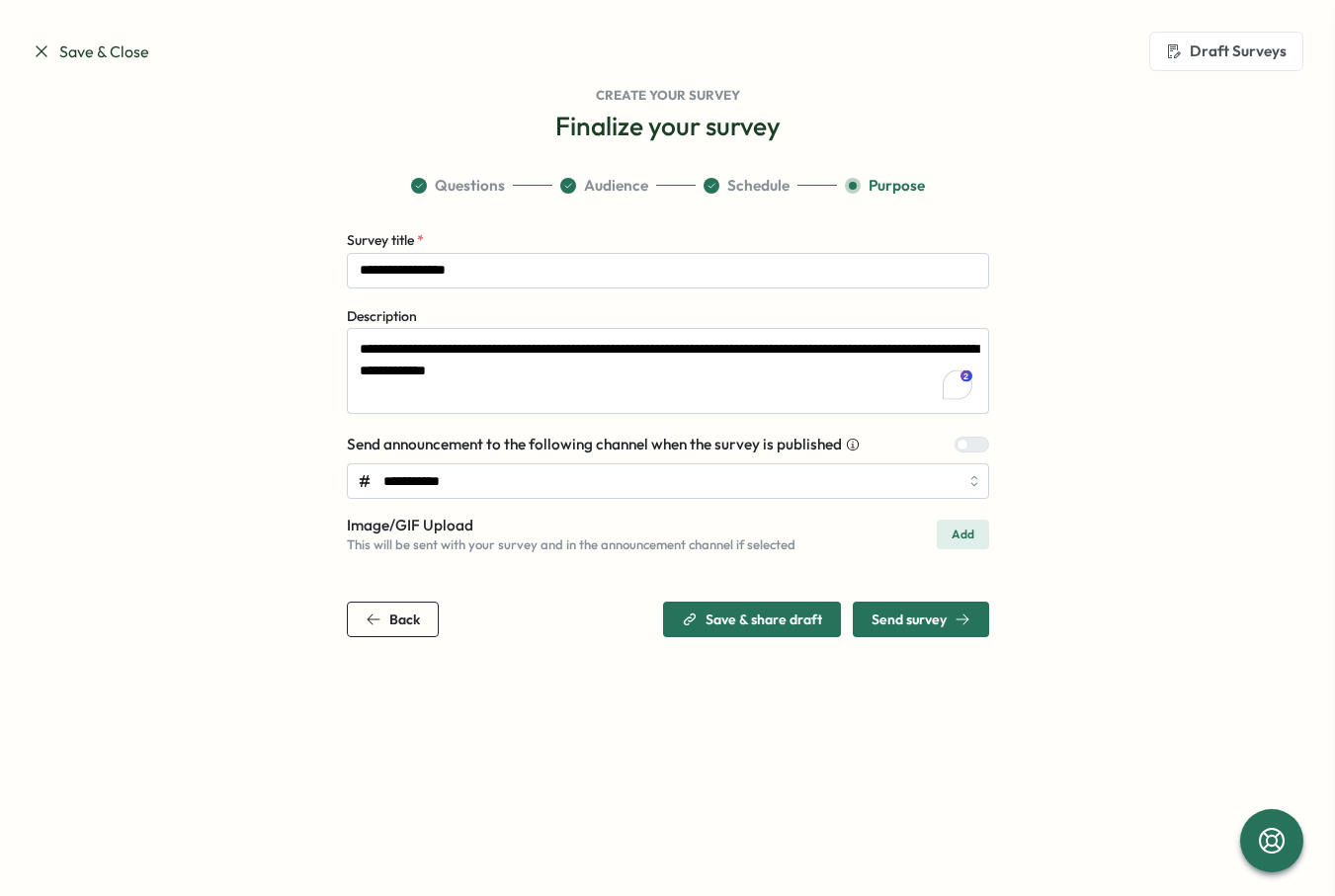 click on "**********" at bounding box center [668, 406] 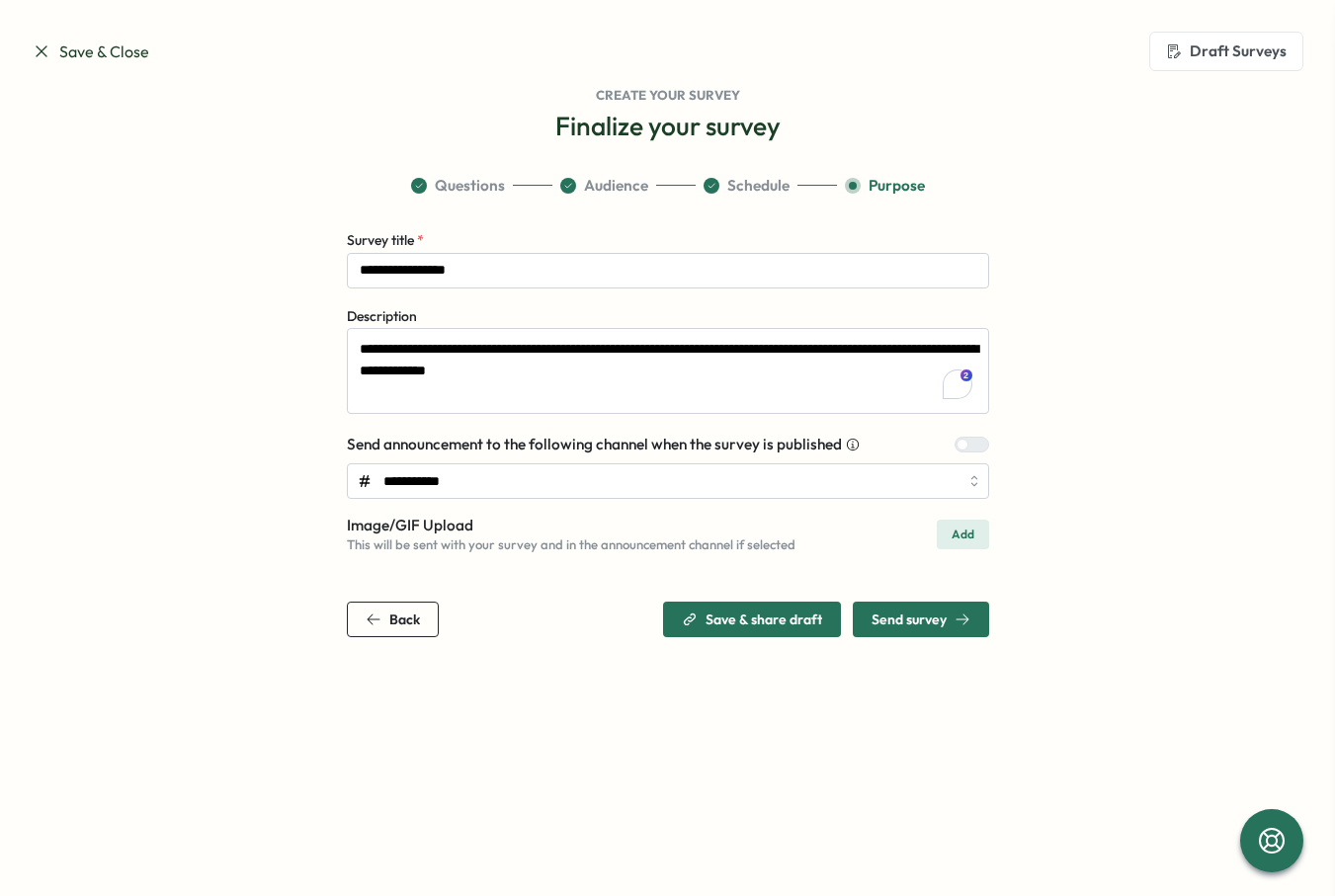 click on "Send survey" at bounding box center (909, 619) 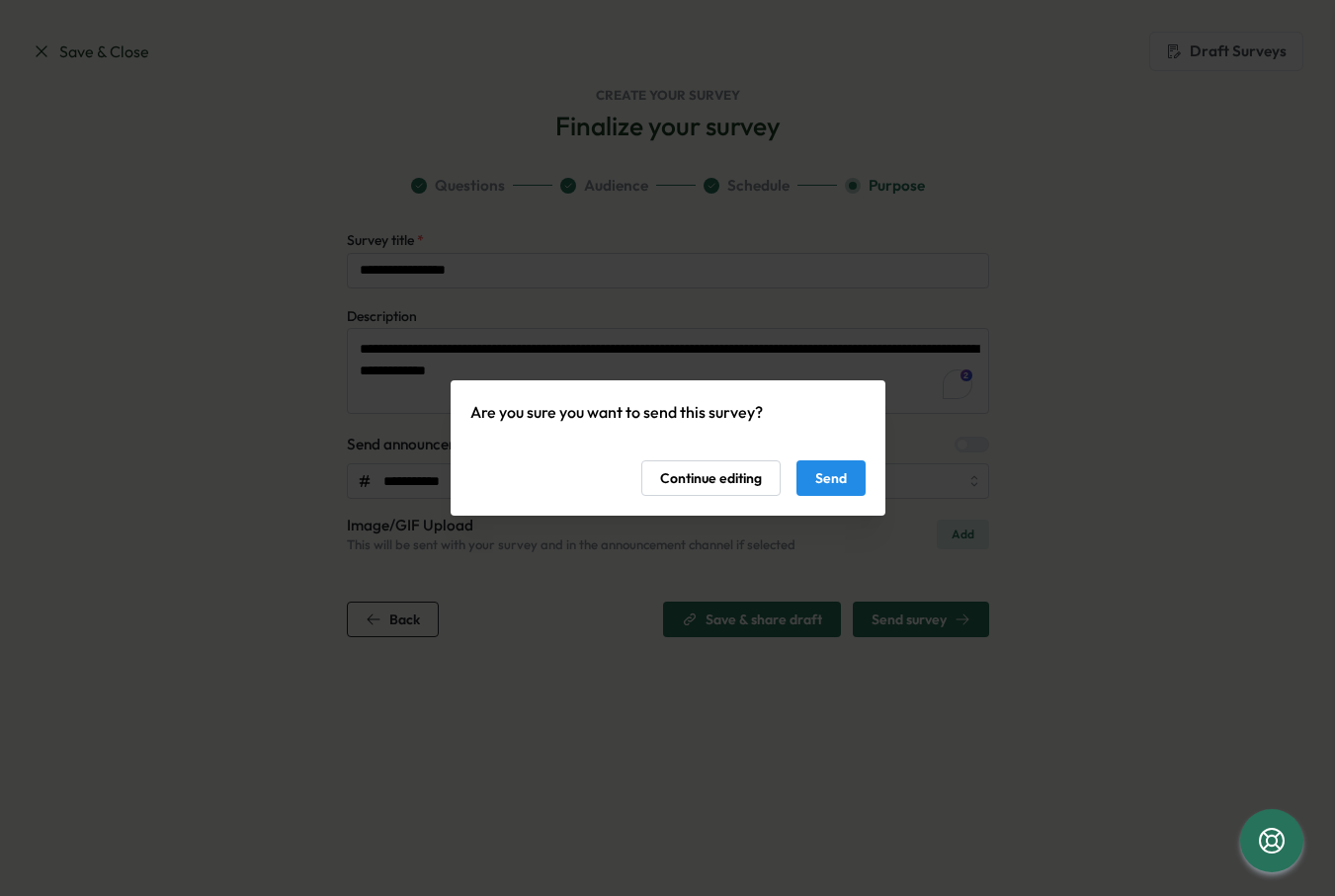 click on "Send" at bounding box center (831, 478) 